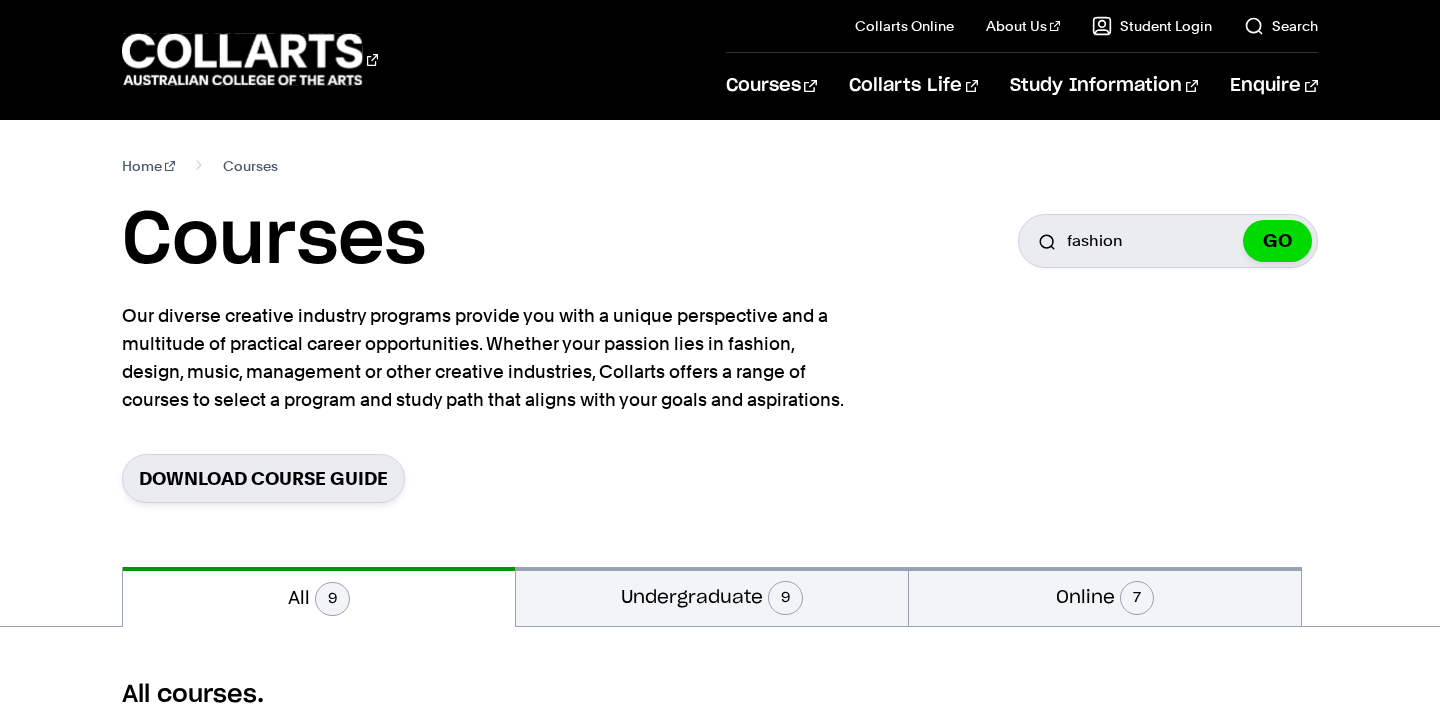 scroll, scrollTop: 1049, scrollLeft: 0, axis: vertical 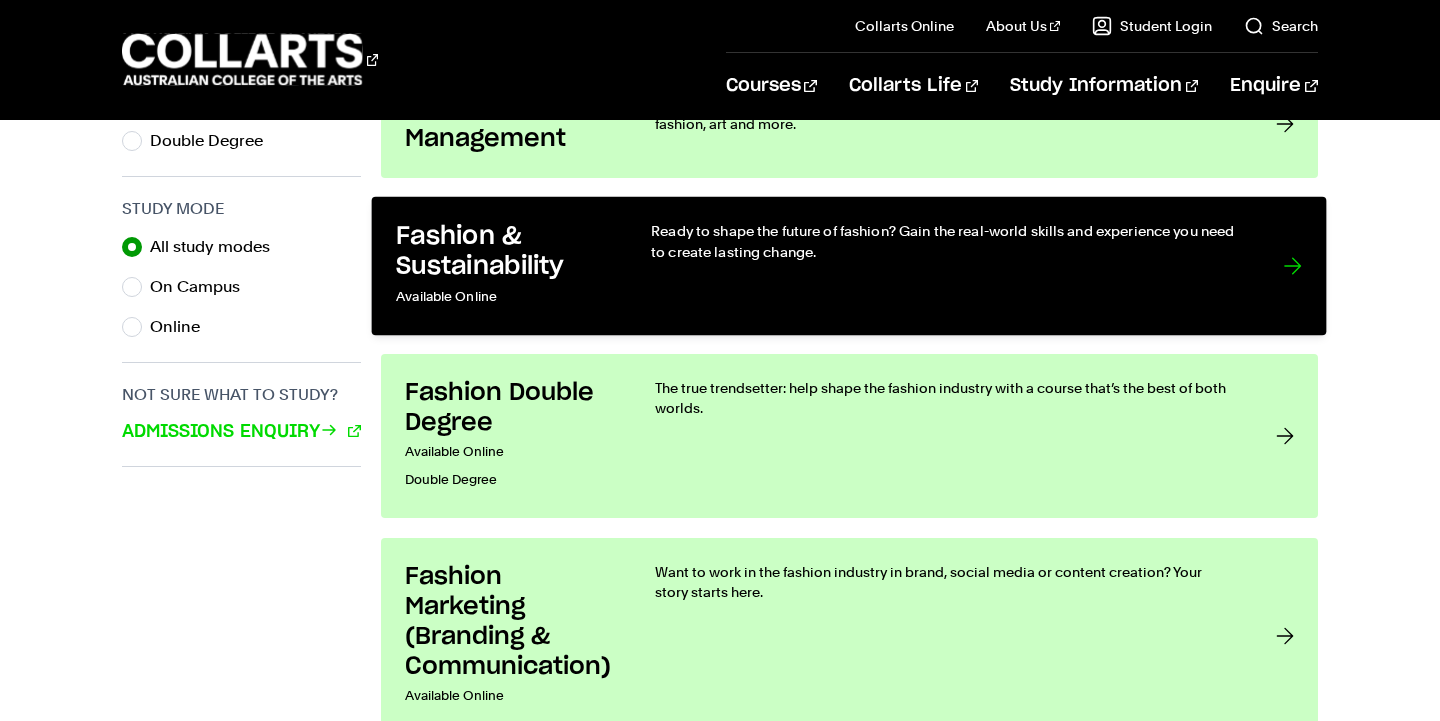 click on "Ready to shape the future of fashion? Gain the real-world skills and experience you need to create lasting change." at bounding box center (948, 241) 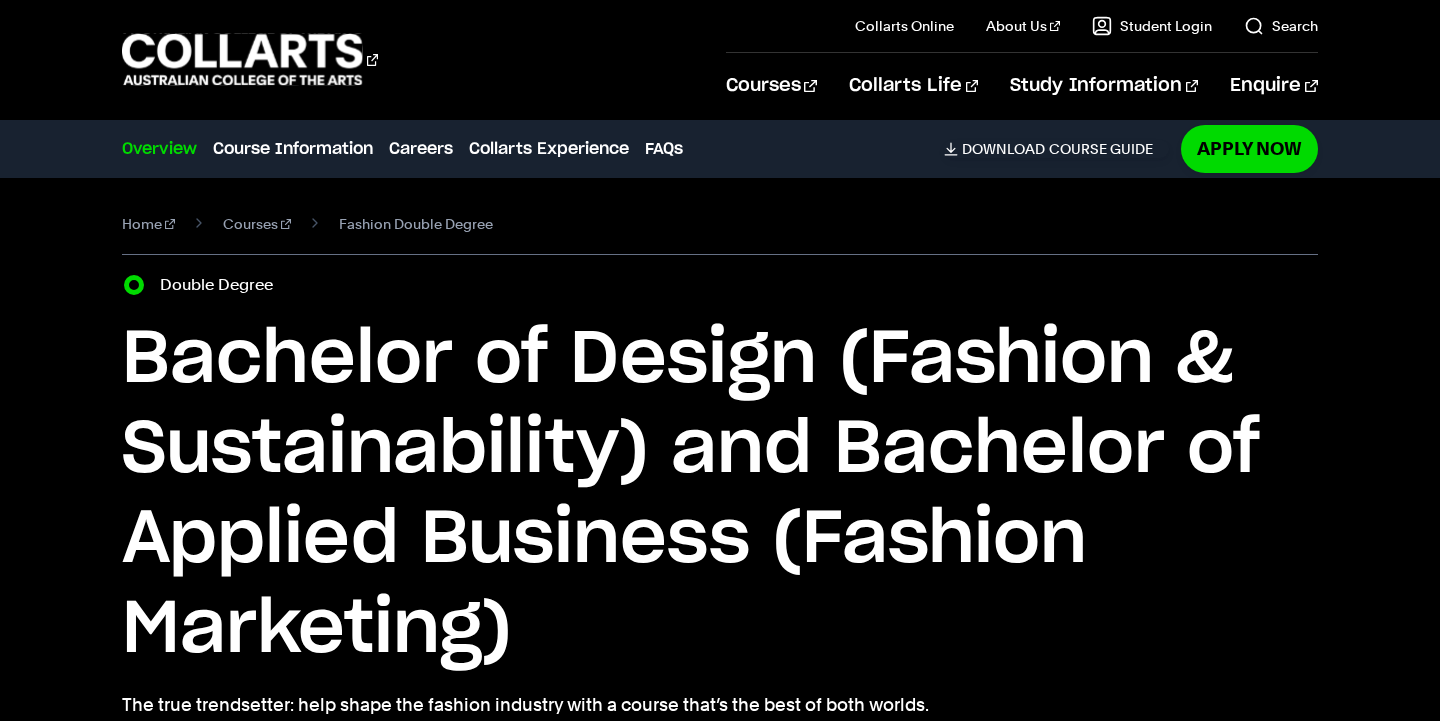scroll, scrollTop: 0, scrollLeft: 0, axis: both 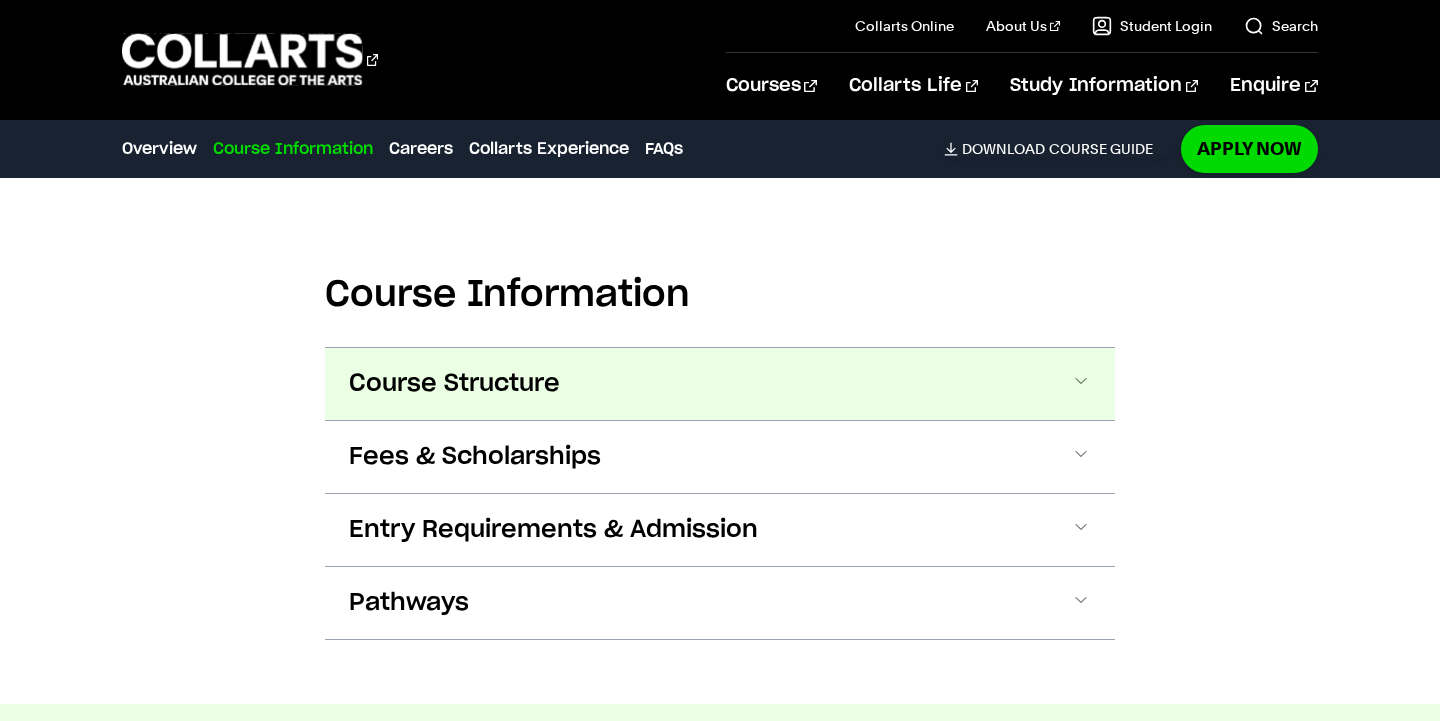 click on "Course Structure" at bounding box center (720, 384) 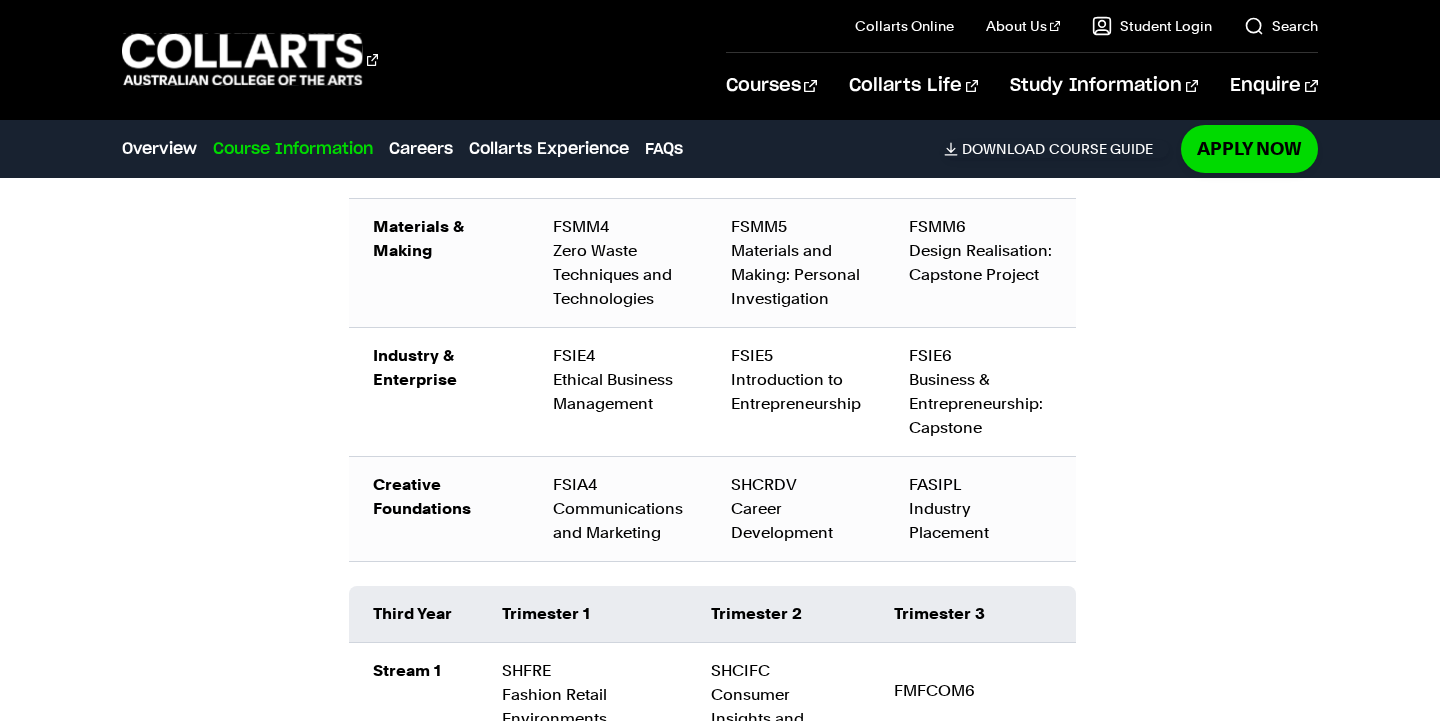 scroll, scrollTop: 3248, scrollLeft: 0, axis: vertical 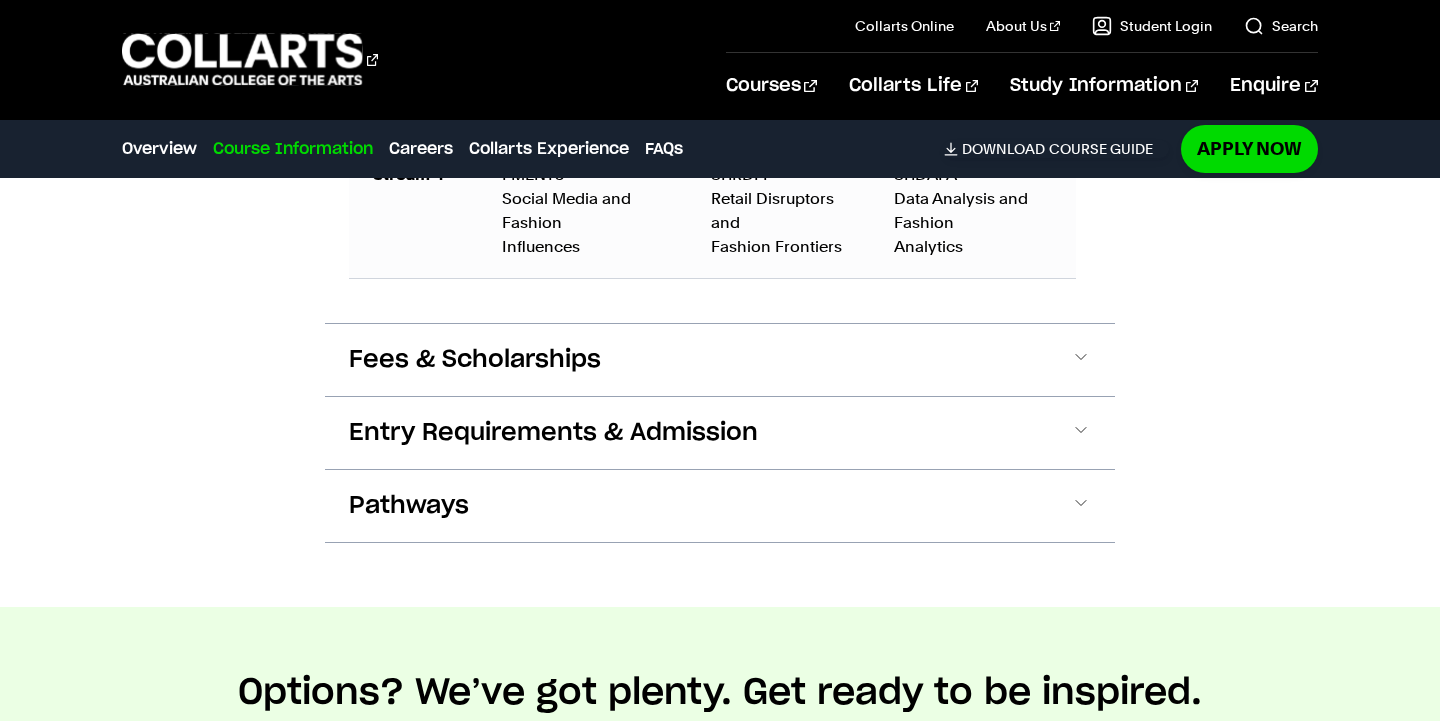 click on "Fees & Scholarships" at bounding box center [720, 360] 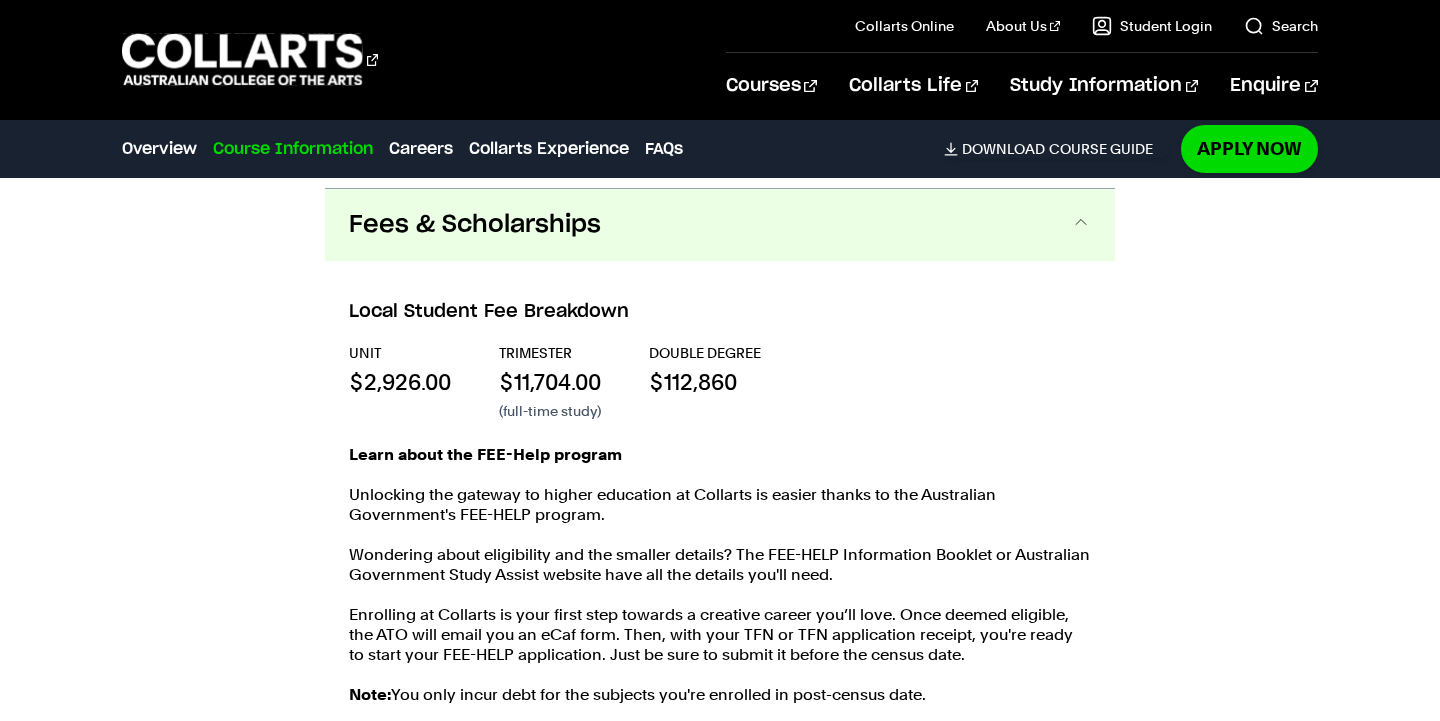 scroll, scrollTop: 4305, scrollLeft: 0, axis: vertical 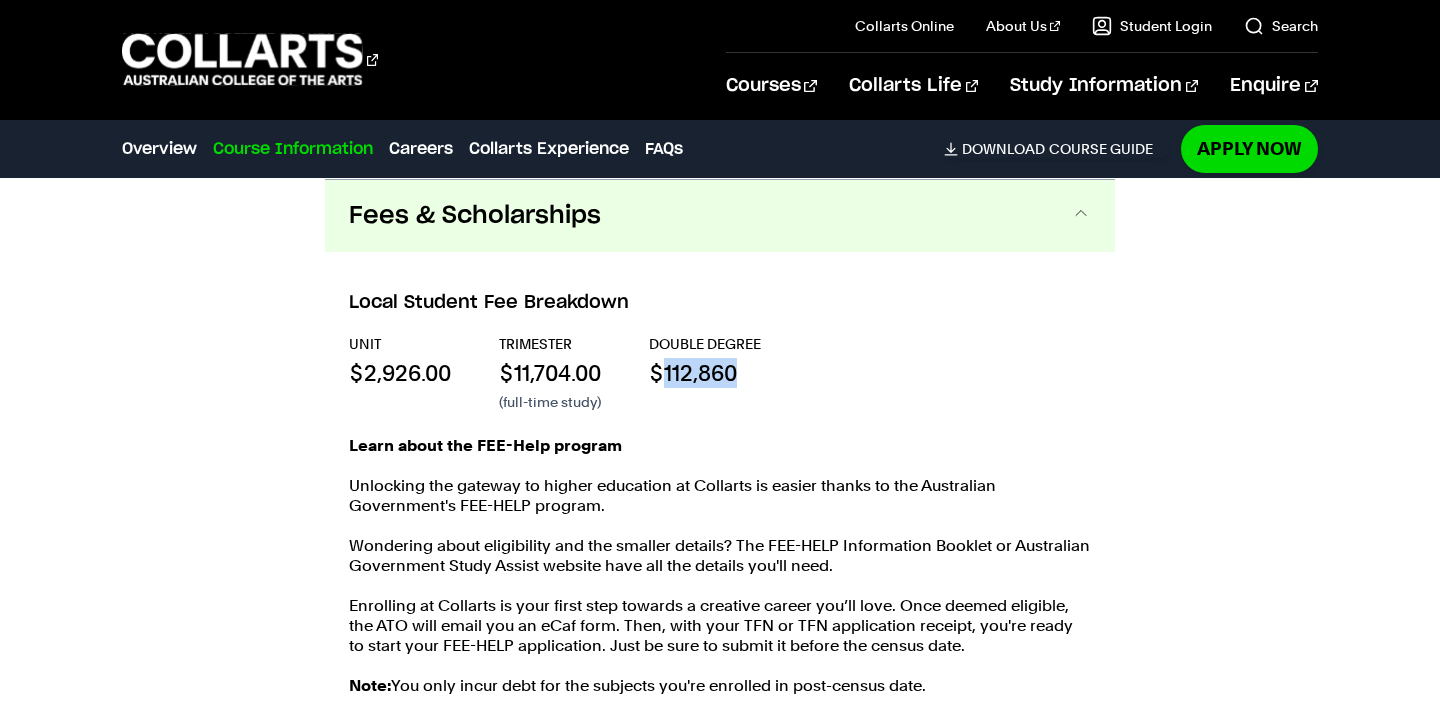drag, startPoint x: 661, startPoint y: 374, endPoint x: 776, endPoint y: 374, distance: 115 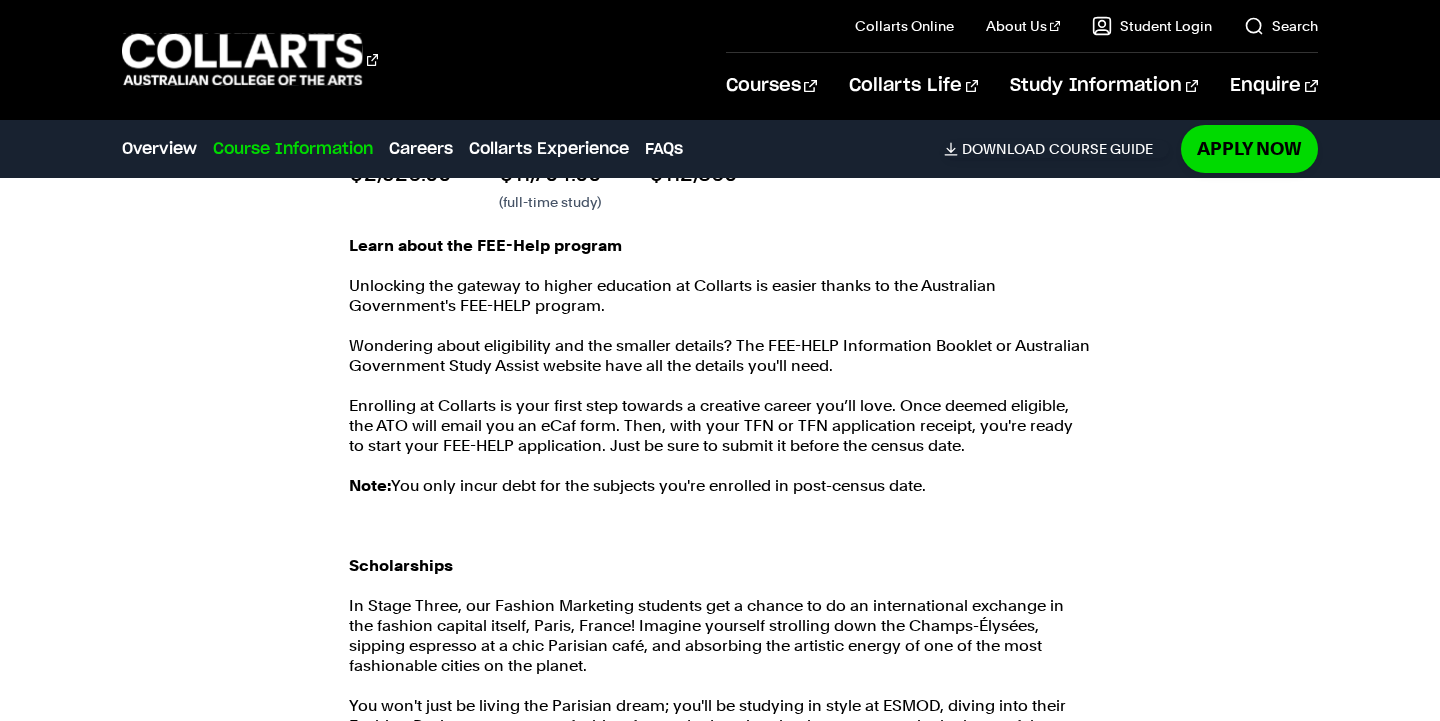 scroll, scrollTop: 4311, scrollLeft: 0, axis: vertical 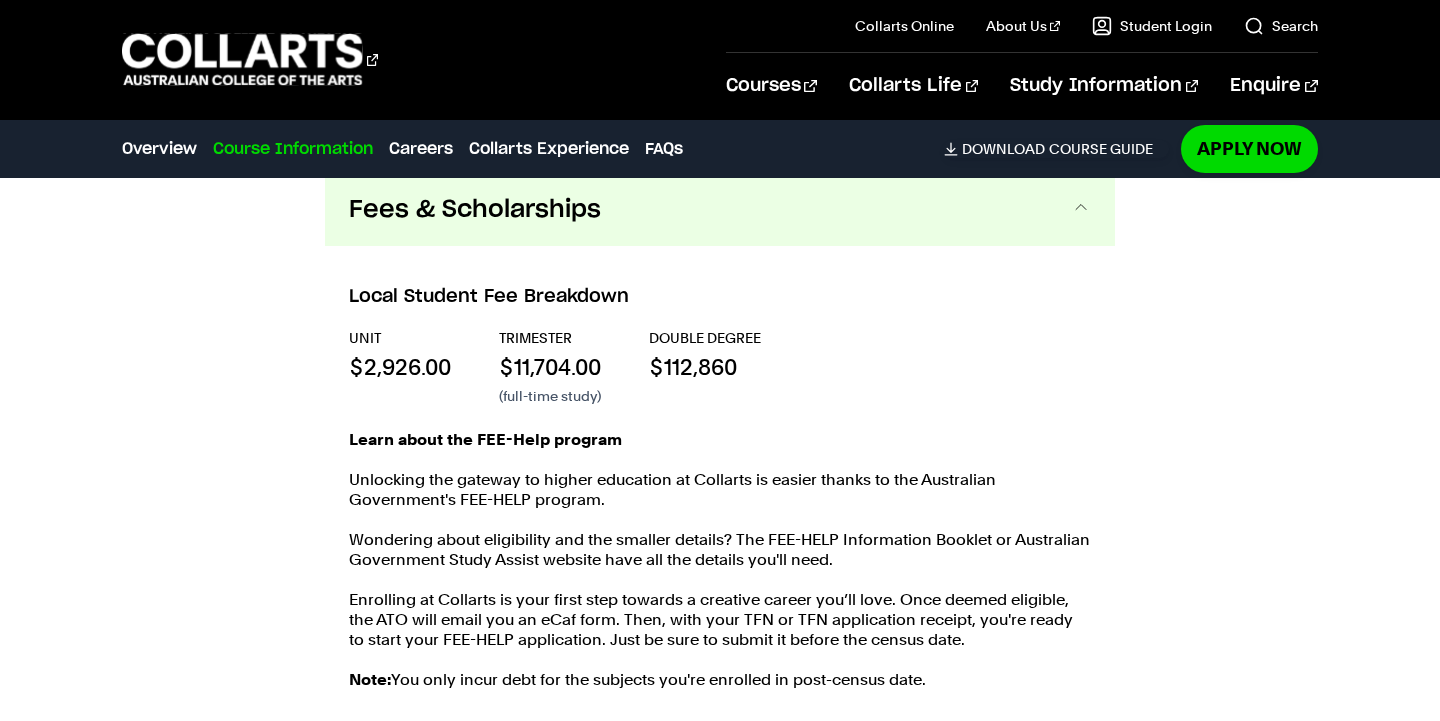 click on "Fees & Scholarships" at bounding box center (720, 210) 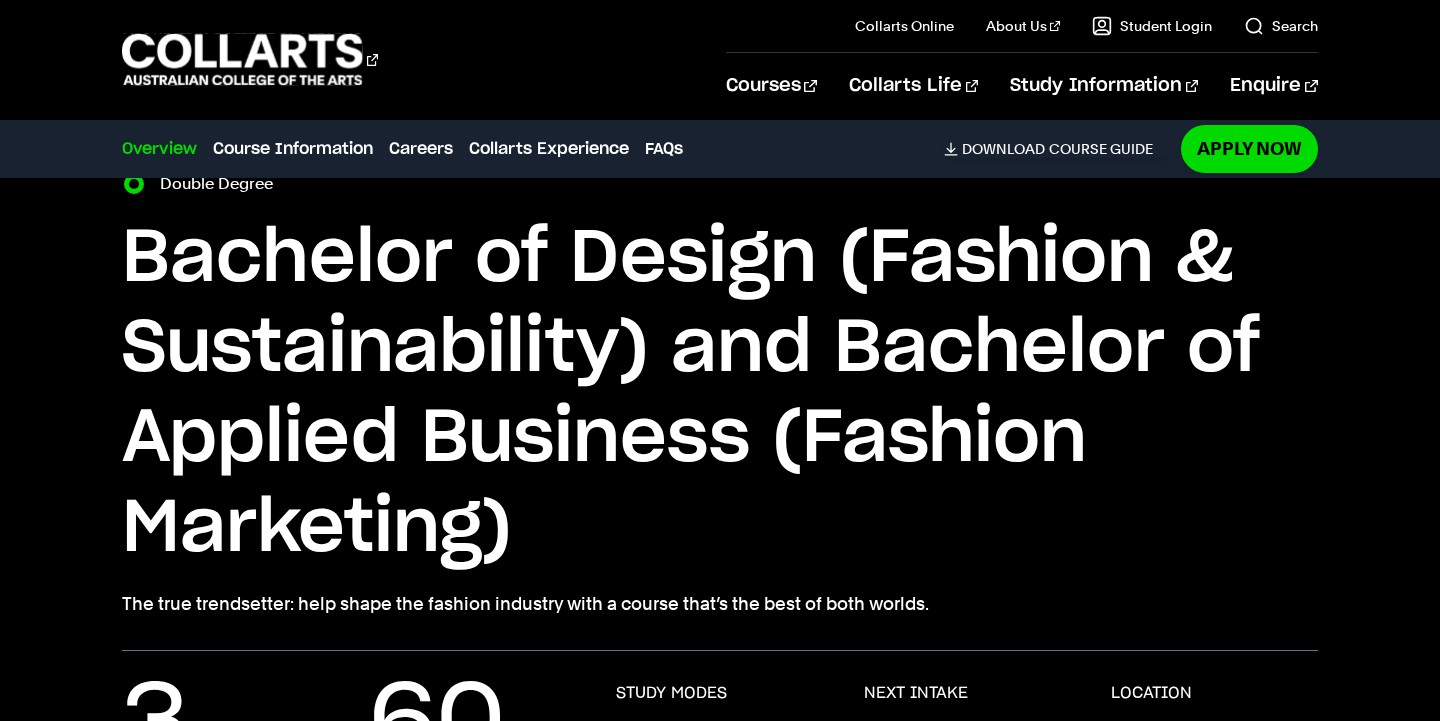 scroll, scrollTop: 97, scrollLeft: 0, axis: vertical 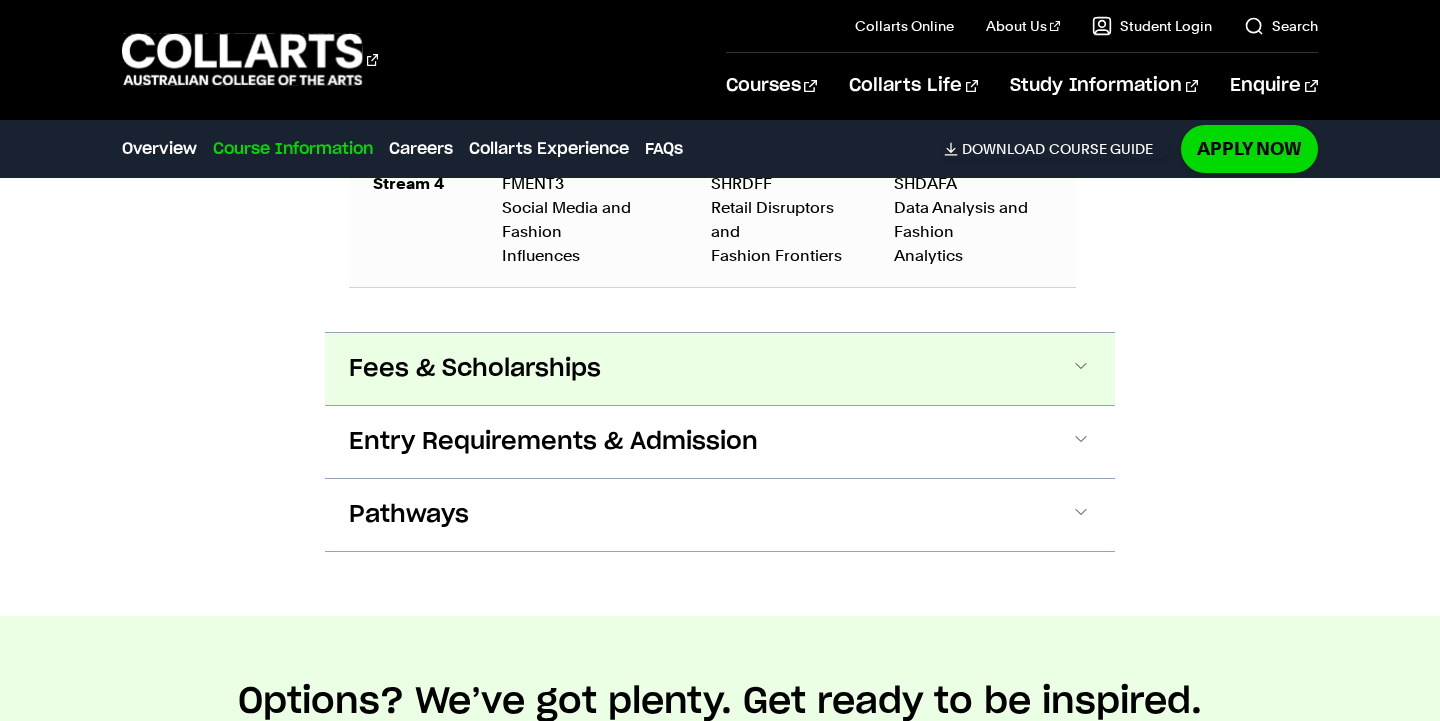 click on "Fees & Scholarships" at bounding box center [475, 369] 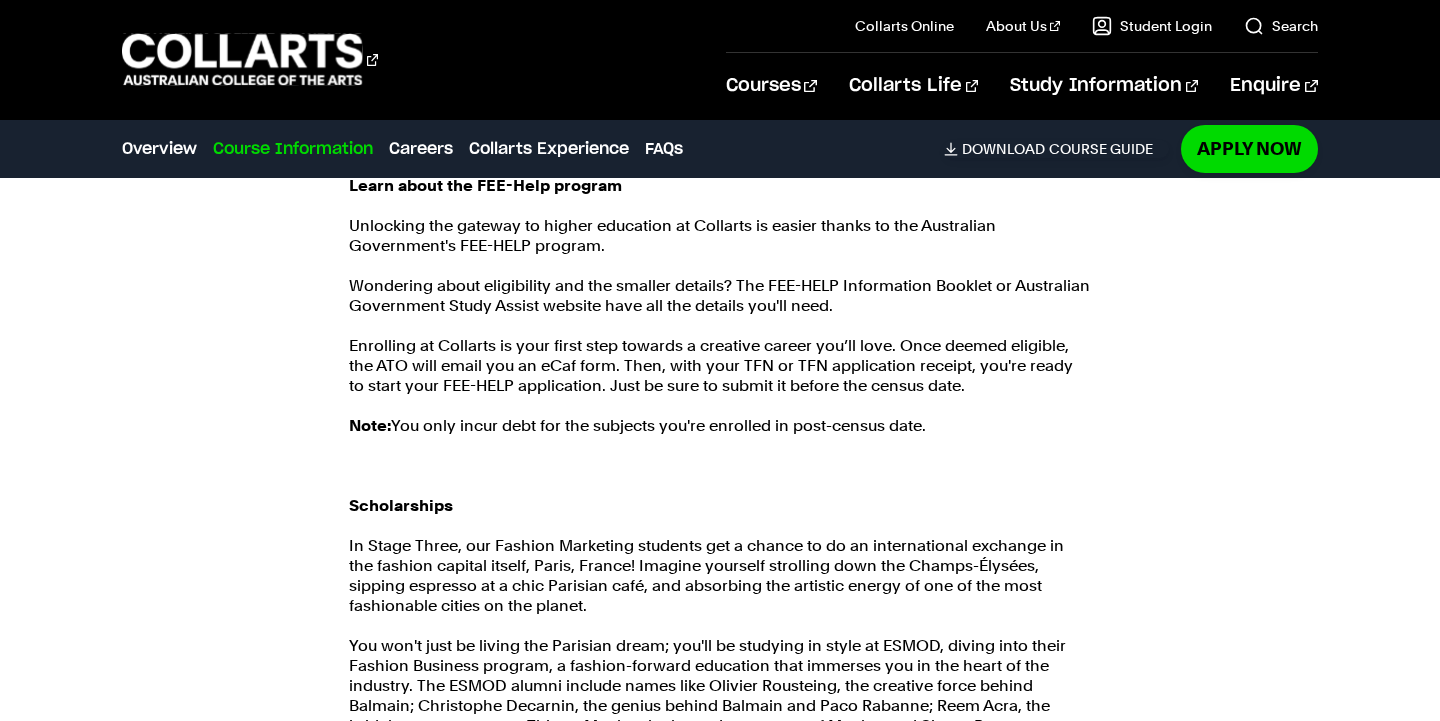 scroll, scrollTop: 4556, scrollLeft: 0, axis: vertical 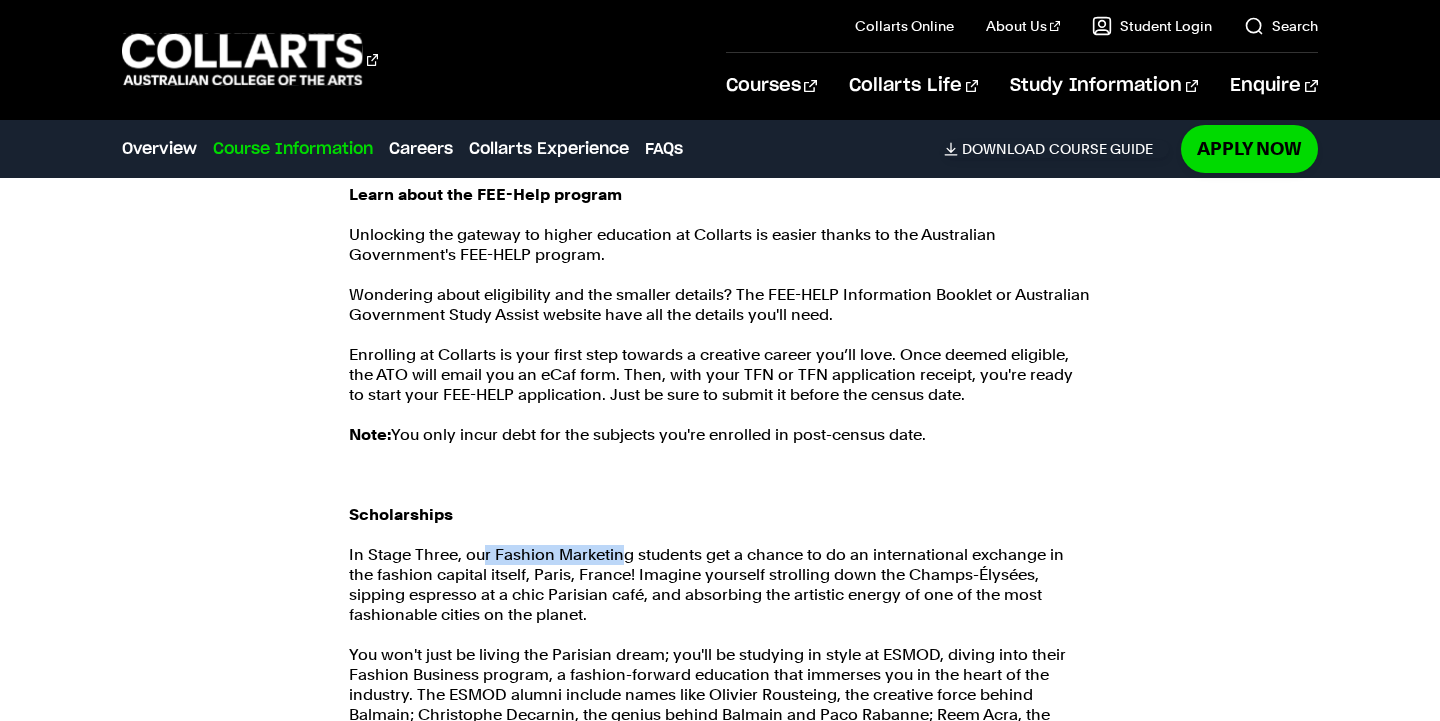 drag, startPoint x: 482, startPoint y: 561, endPoint x: 639, endPoint y: 561, distance: 157 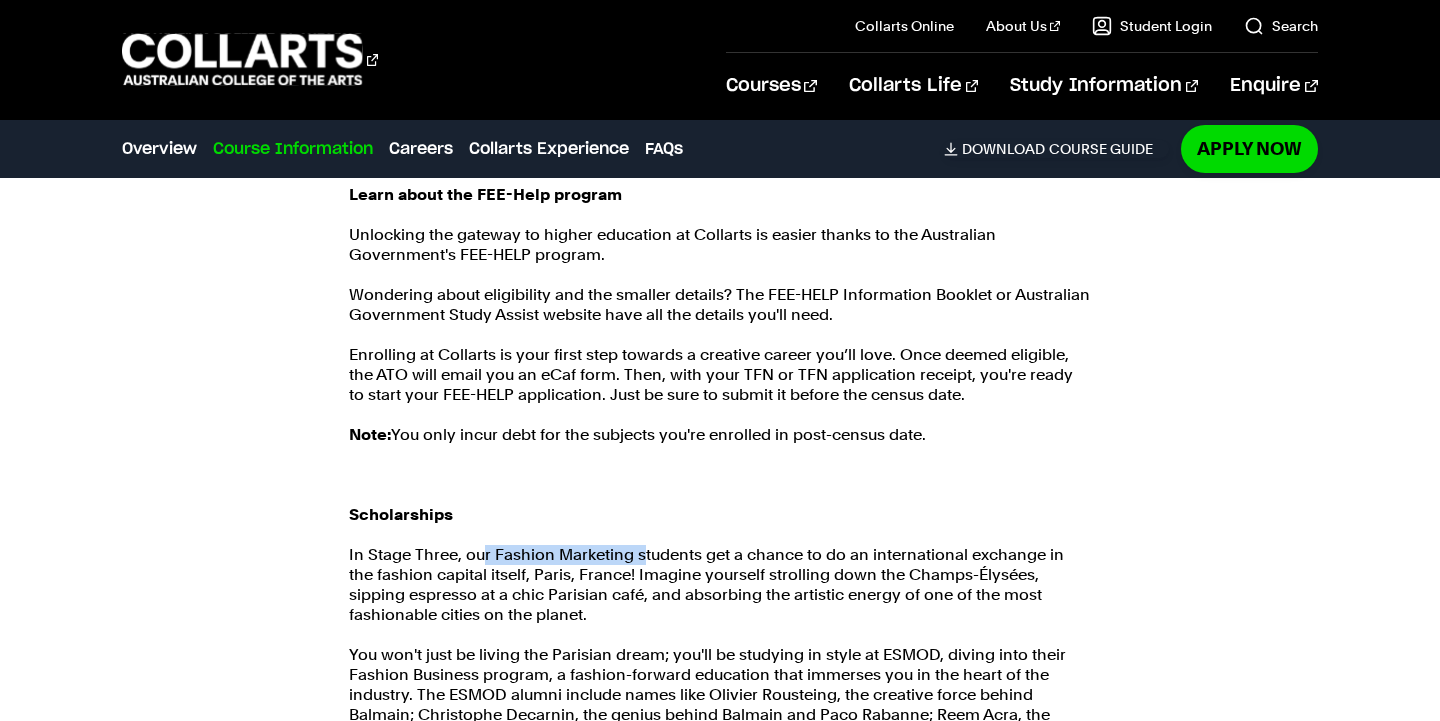 click on "Scholarships In Stage Three, our Fashion Marketing students get a chance to do an international exchange in the fashion capital itself, Paris, France! Imagine yourself strolling down the Champs-Élysées, sipping espresso at a chic Parisian café, and absorbing the artistic energy of one of the most fashionable cities on the planet." at bounding box center [720, 565] 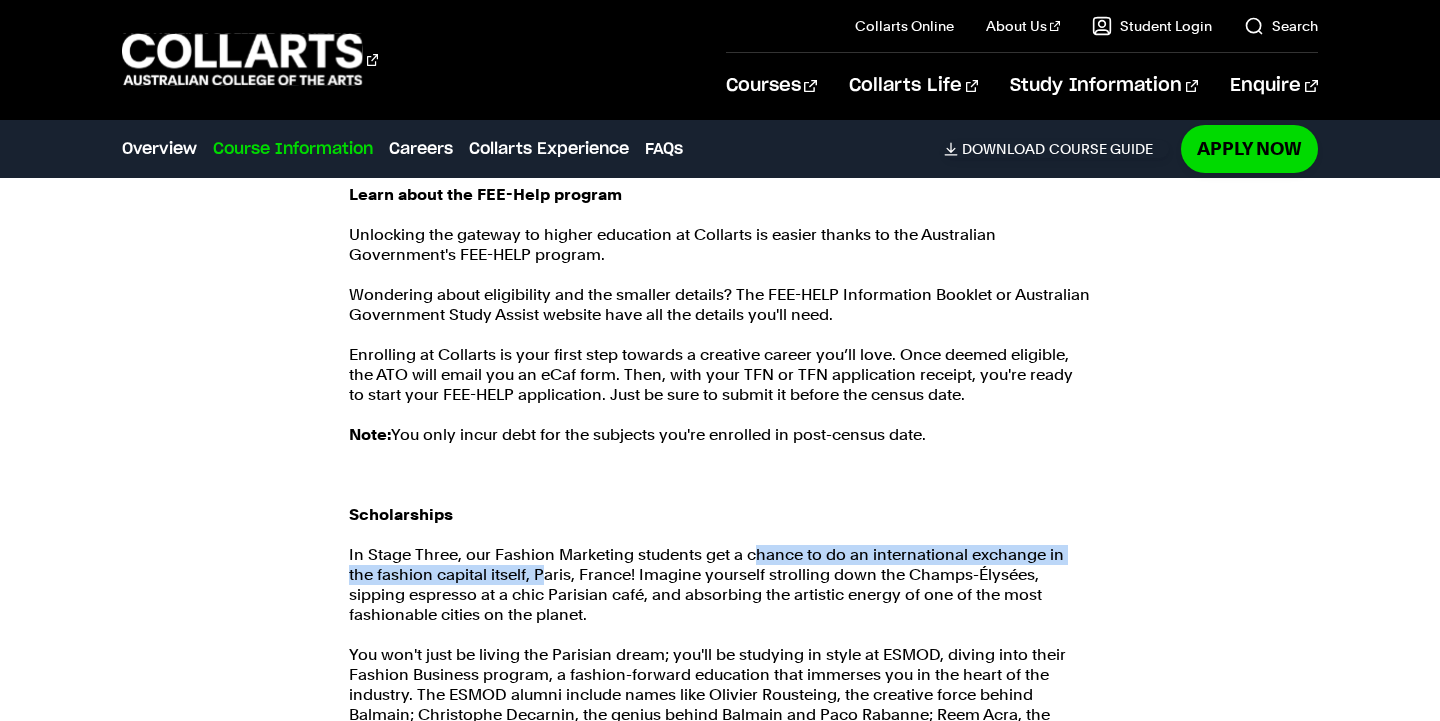 drag, startPoint x: 749, startPoint y: 559, endPoint x: 510, endPoint y: 567, distance: 239.13385 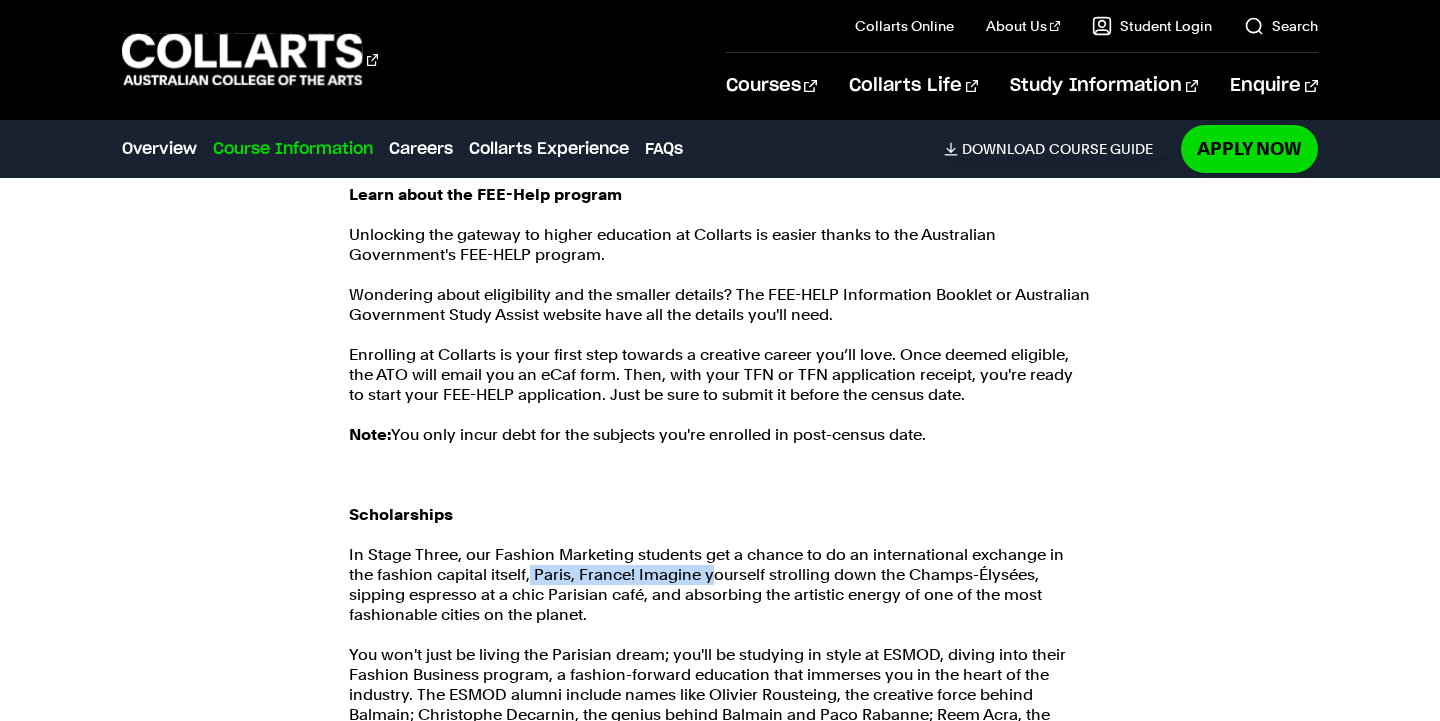 drag, startPoint x: 502, startPoint y: 567, endPoint x: 681, endPoint y: 568, distance: 179.00279 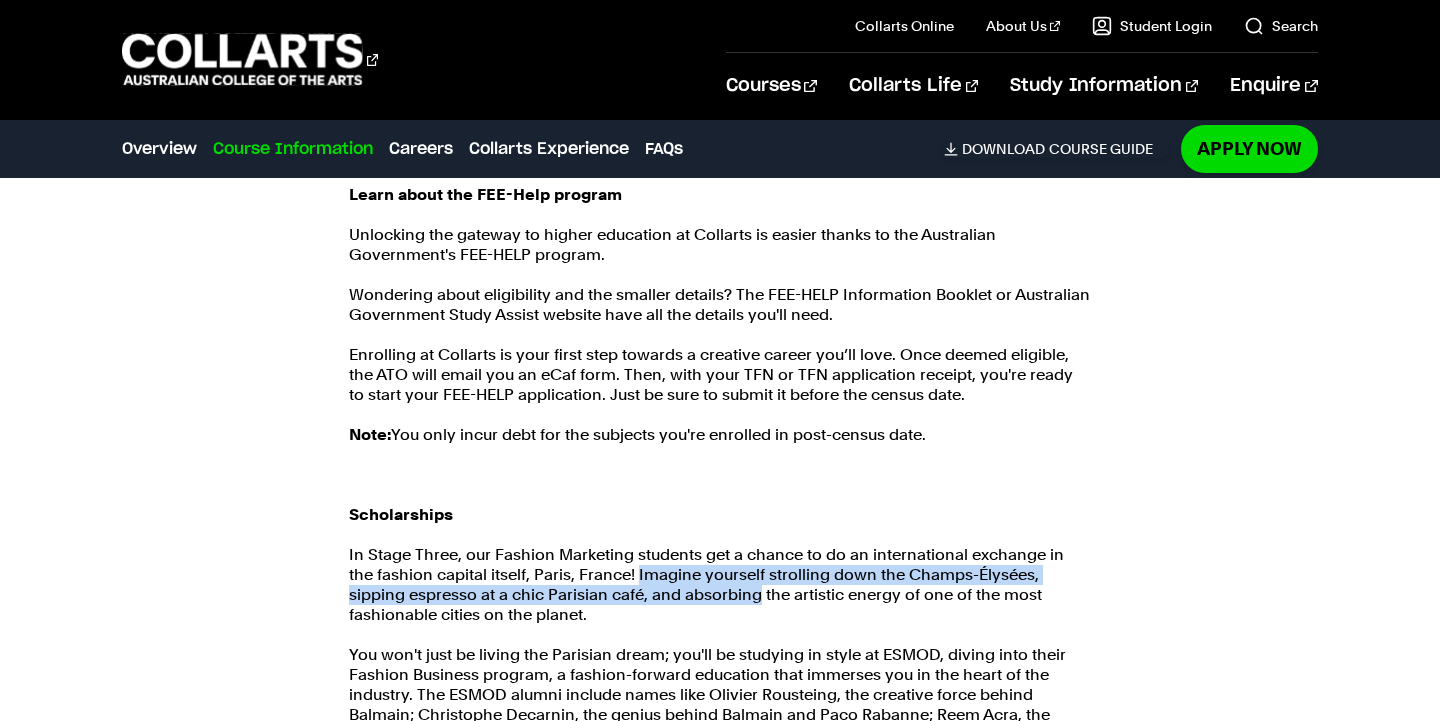 drag, startPoint x: 607, startPoint y: 572, endPoint x: 696, endPoint y: 599, distance: 93.00538 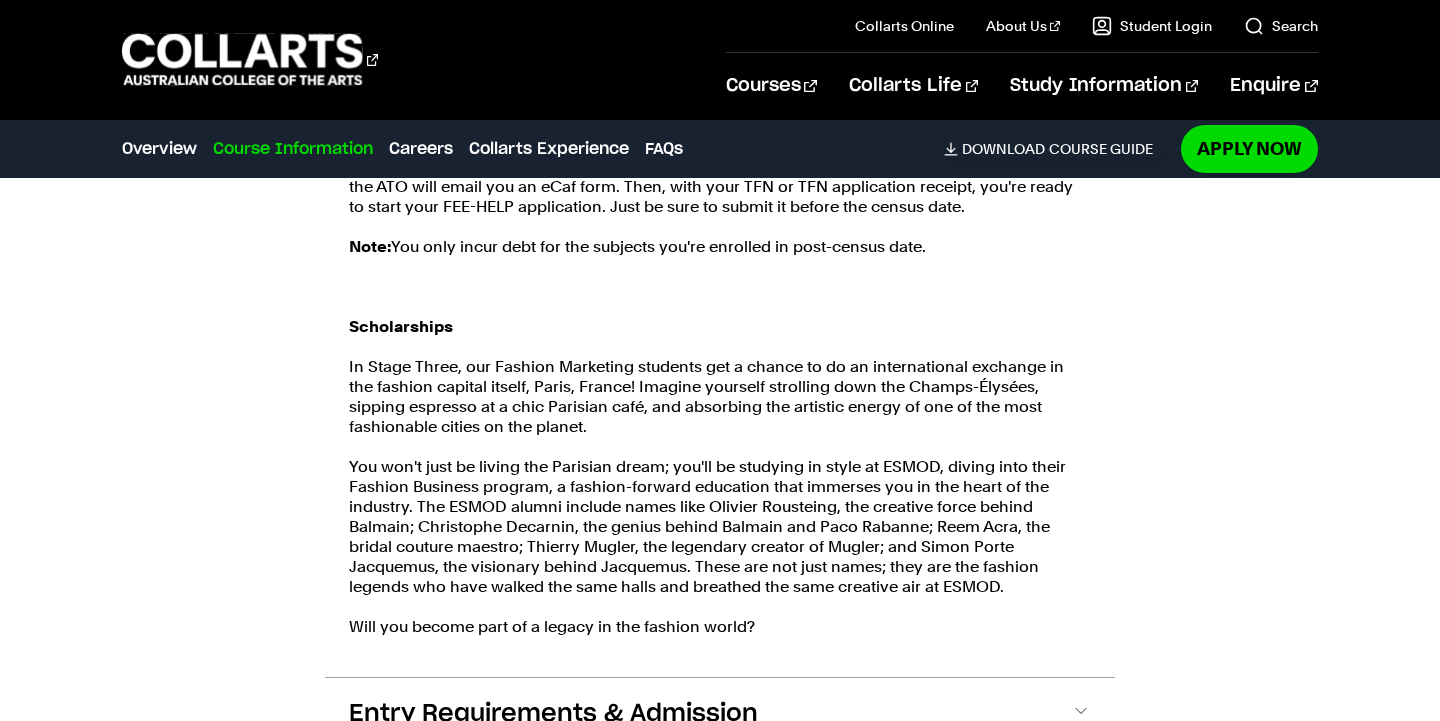 scroll, scrollTop: 4746, scrollLeft: 0, axis: vertical 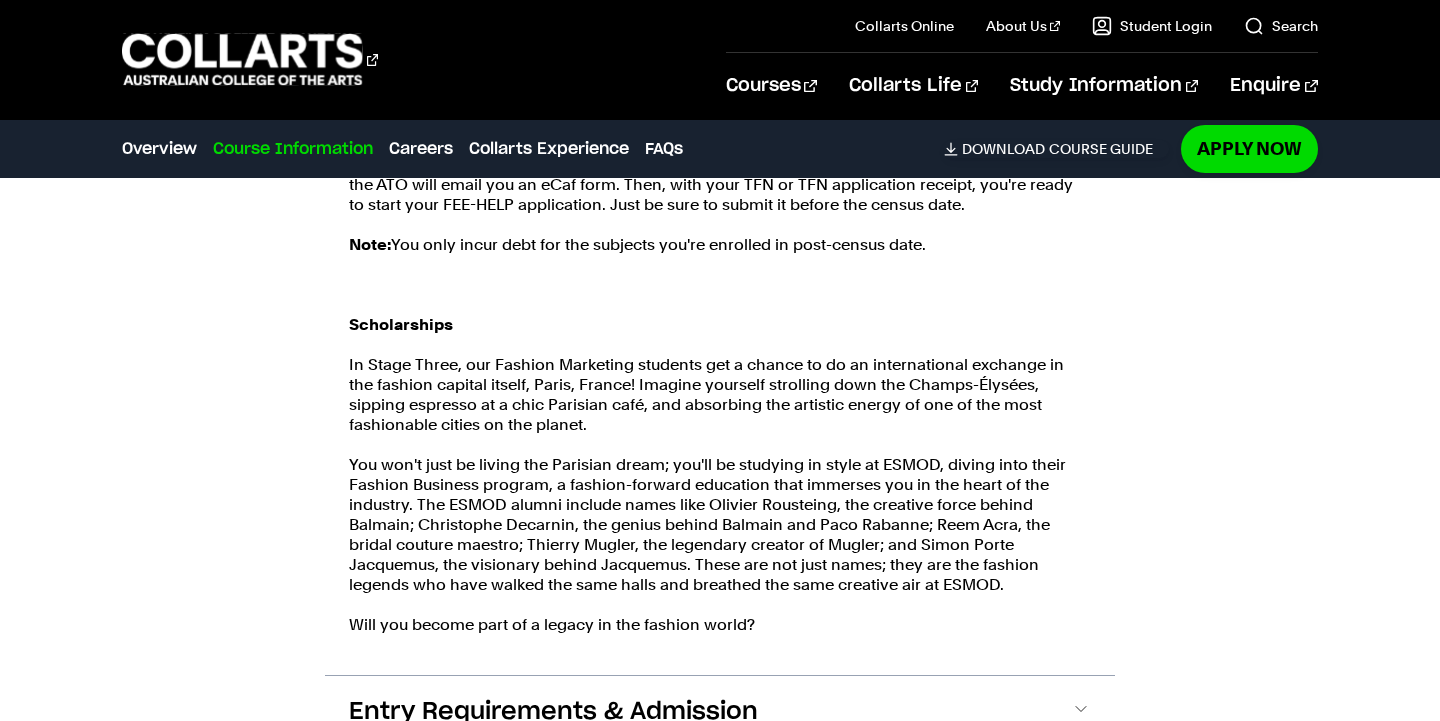 drag, startPoint x: 490, startPoint y: 464, endPoint x: 752, endPoint y: 463, distance: 262.00192 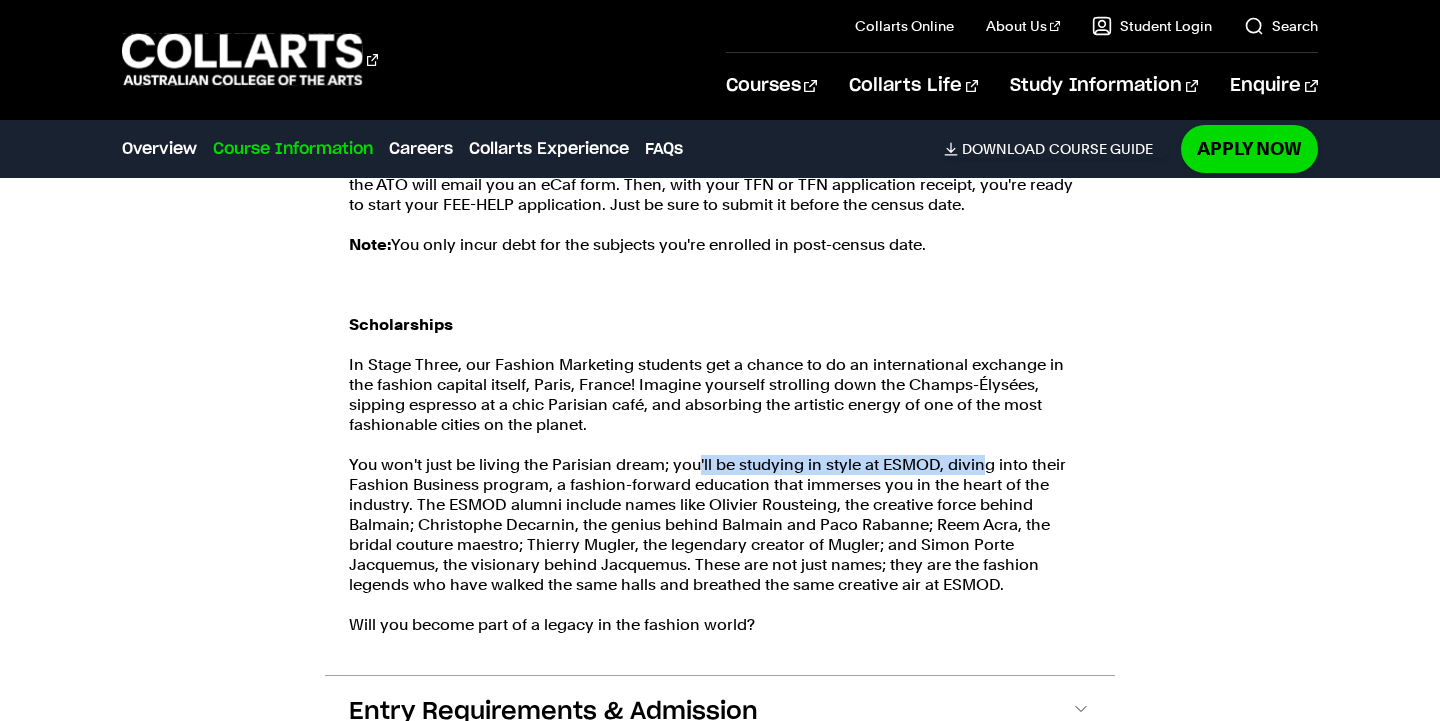 drag, startPoint x: 697, startPoint y: 469, endPoint x: 980, endPoint y: 470, distance: 283.00177 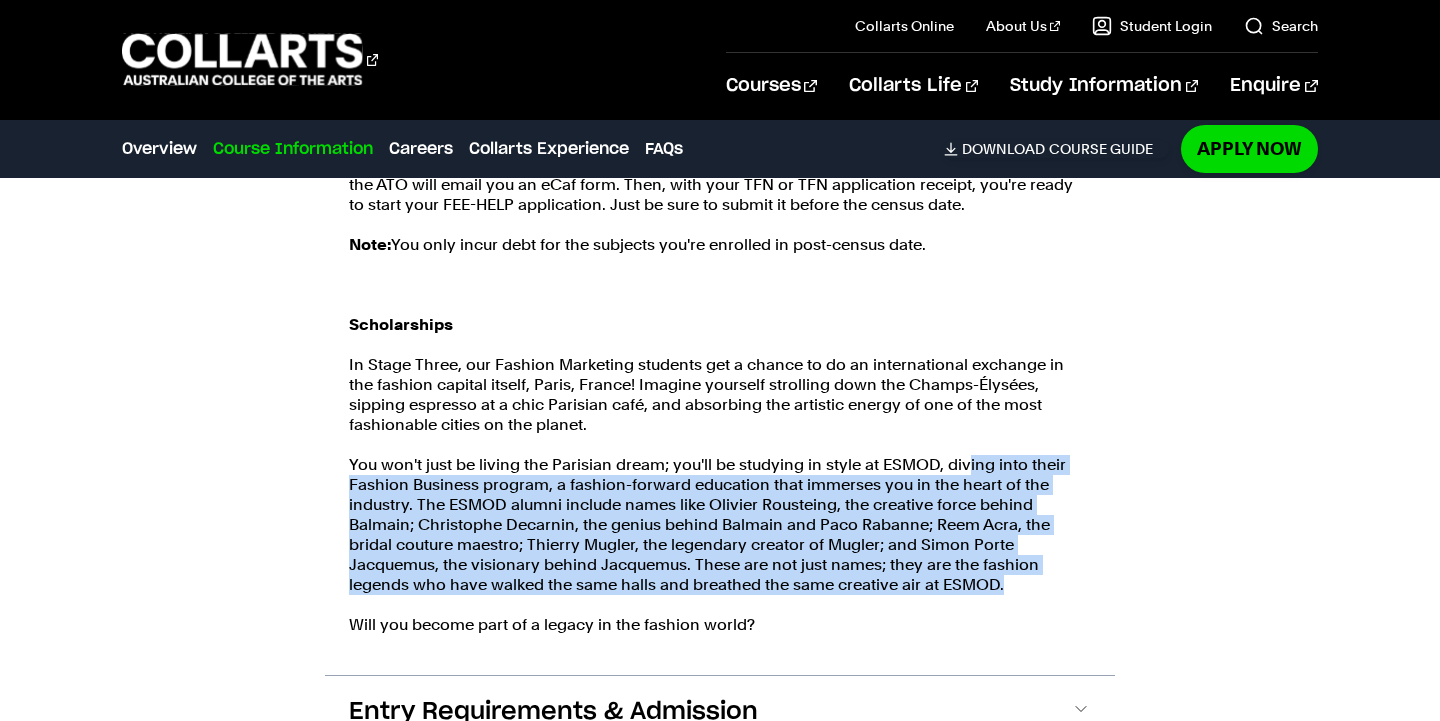 drag, startPoint x: 964, startPoint y: 472, endPoint x: 1077, endPoint y: 612, distance: 179.91386 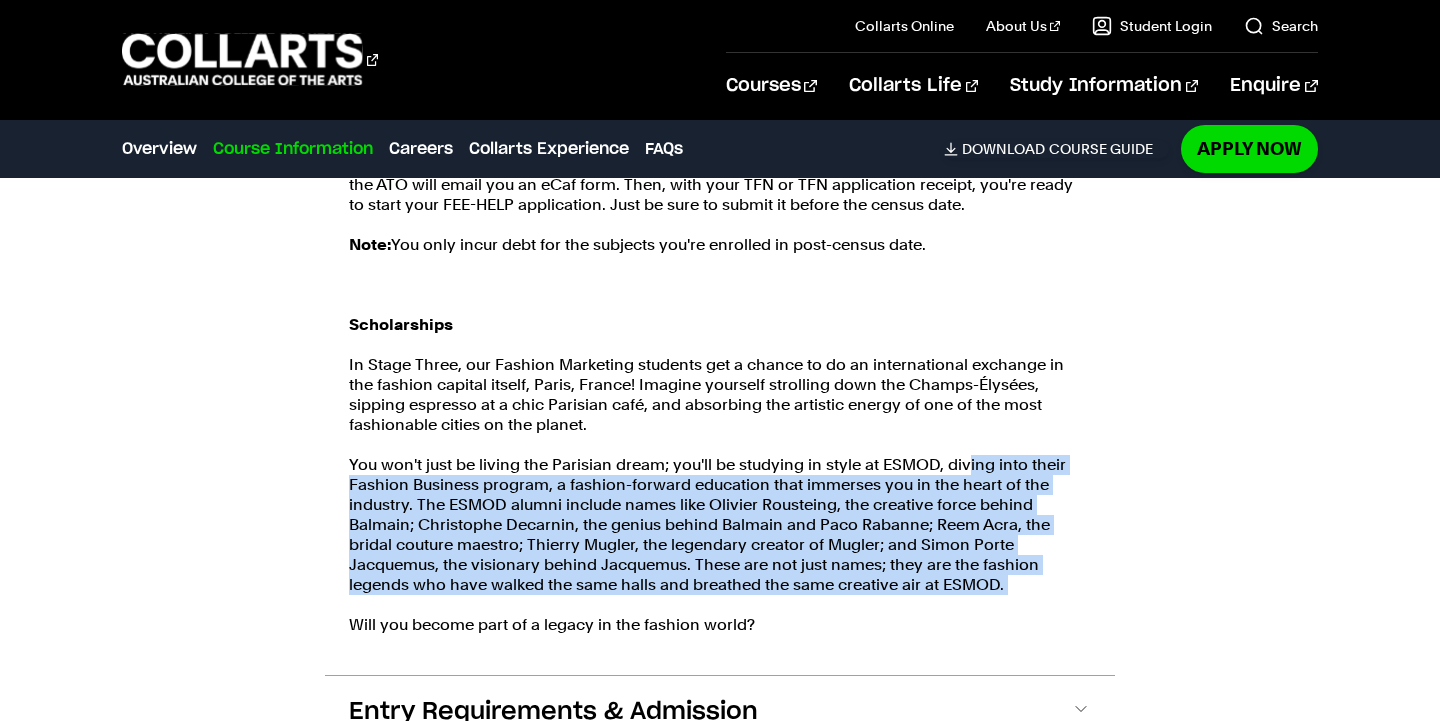 click on "Learn about the FEE-Help program
Unlocking the gateway to higher education at Collarts is easier thanks to the Australian Government's FEE-HELP program.
Wondering about eligibility and the smaller details? The FEE-HELP Information Booklet or Australian Government Study Assist website have all the details you'll need.
Enrolling at Collarts is your first step towards a creative career you’ll love. Once deemed eligible, the ATO will email you an eCaf form. Then, with your TFN or TFN application receipt, you're ready to start your FEE-HELP application. Just be sure to submit it before the census date.
Note:  You only incur debt for the subjects you're enrolled in post-census date.
Scholarships
Will you become part of a legacy in the fashion world?" at bounding box center [720, 325] 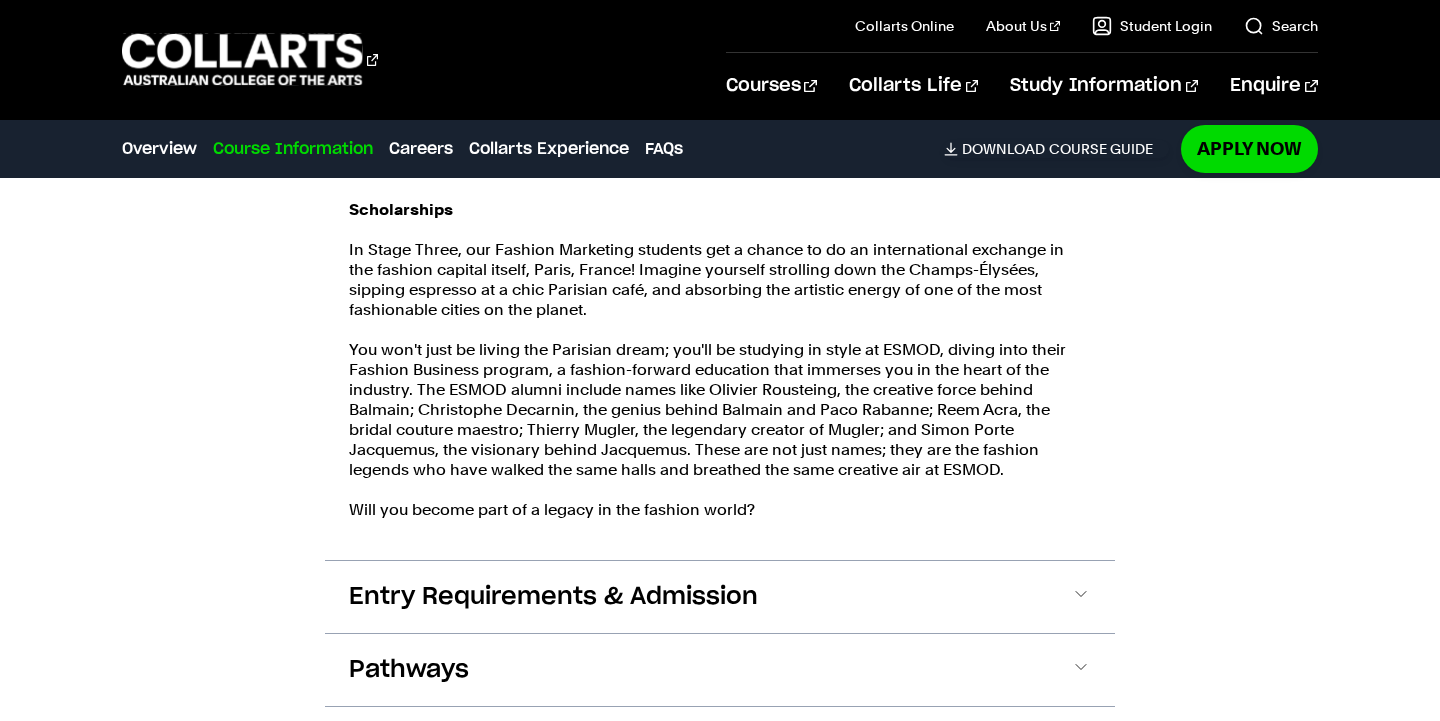 scroll, scrollTop: 4857, scrollLeft: 0, axis: vertical 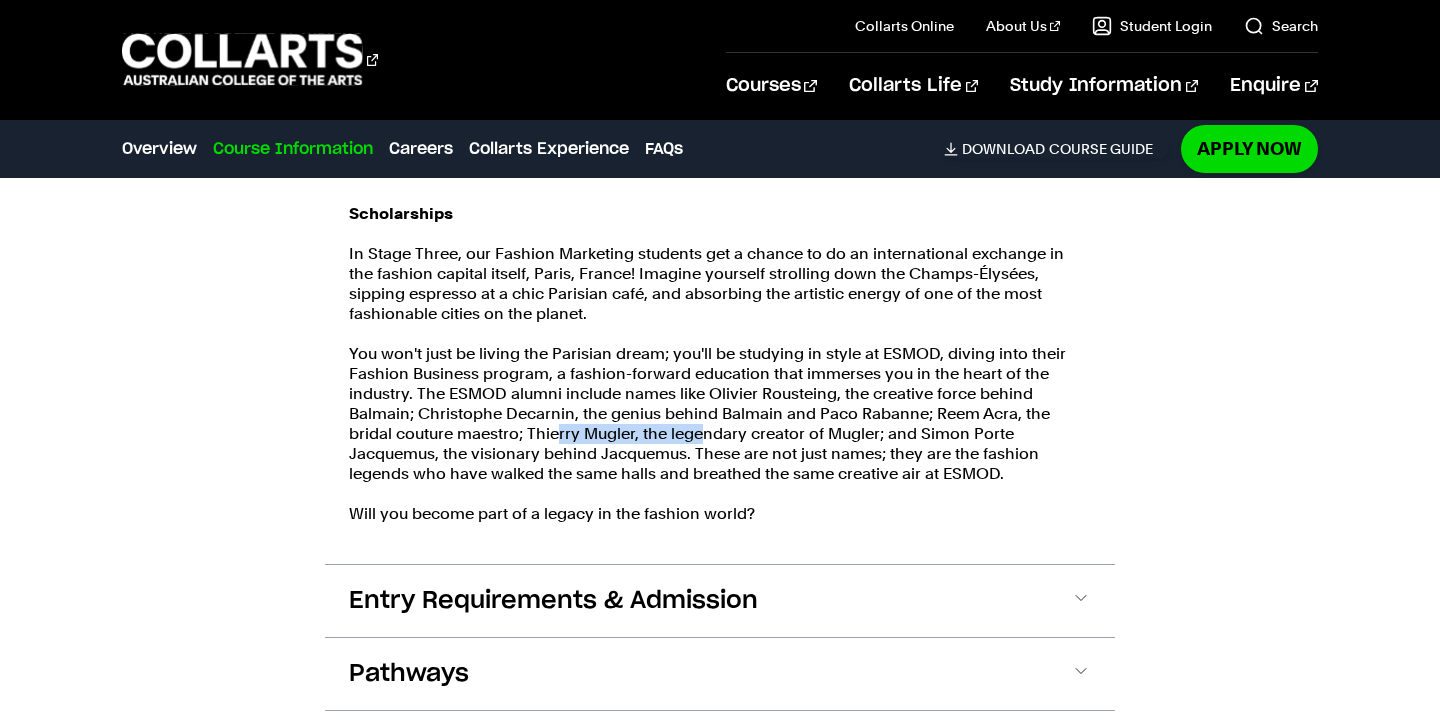 drag, startPoint x: 557, startPoint y: 436, endPoint x: 703, endPoint y: 443, distance: 146.16771 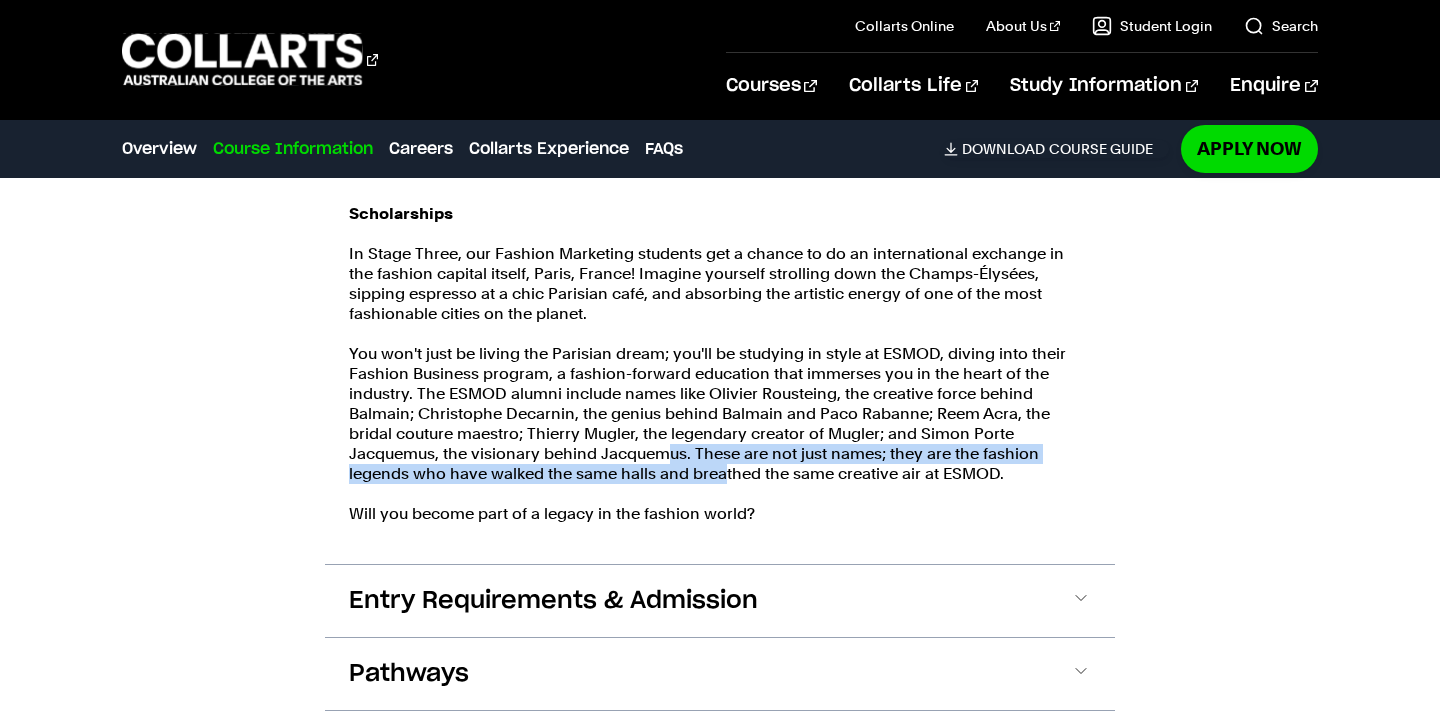 drag, startPoint x: 670, startPoint y: 449, endPoint x: 718, endPoint y: 474, distance: 54.120235 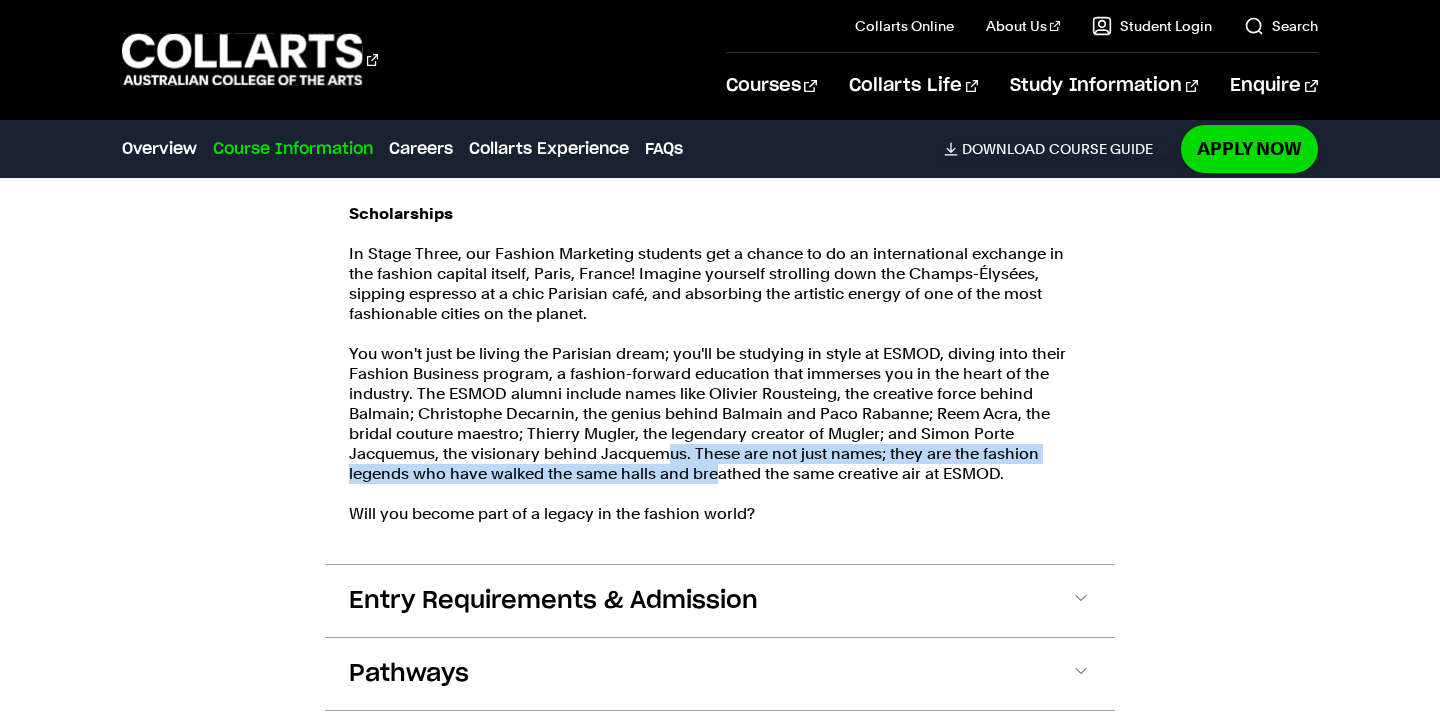 click on "You won't just be living the Parisian dream; you'll be studying in style at ESMOD, diving into their Fashion Business program, a fashion-forward education that immerses you in the heart of the industry. The ESMOD alumni include names like Olivier Rousteing, the creative force behind Balmain; Christophe Decarnin, the genius behind Balmain and Paco Rabanne; Reem Acra, the bridal couture maestro; Thierry Mugler, the legendary creator of Mugler; and Simon Porte Jacquemus, the visionary behind Jacquemus. These are not just names; they are the fashion legends who have walked the same halls and breathed the same creative air at ESMOD." at bounding box center (720, 414) 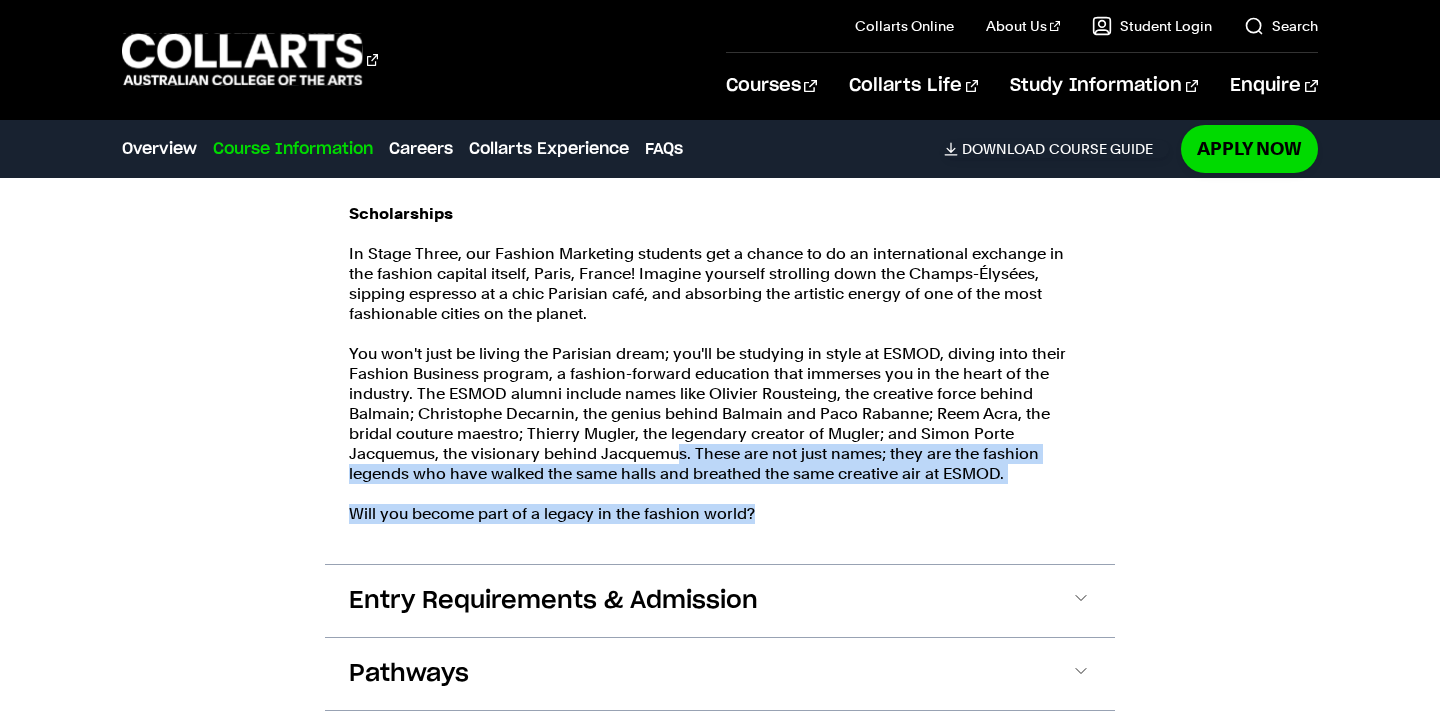 drag, startPoint x: 679, startPoint y: 454, endPoint x: 1026, endPoint y: 516, distance: 352.4954 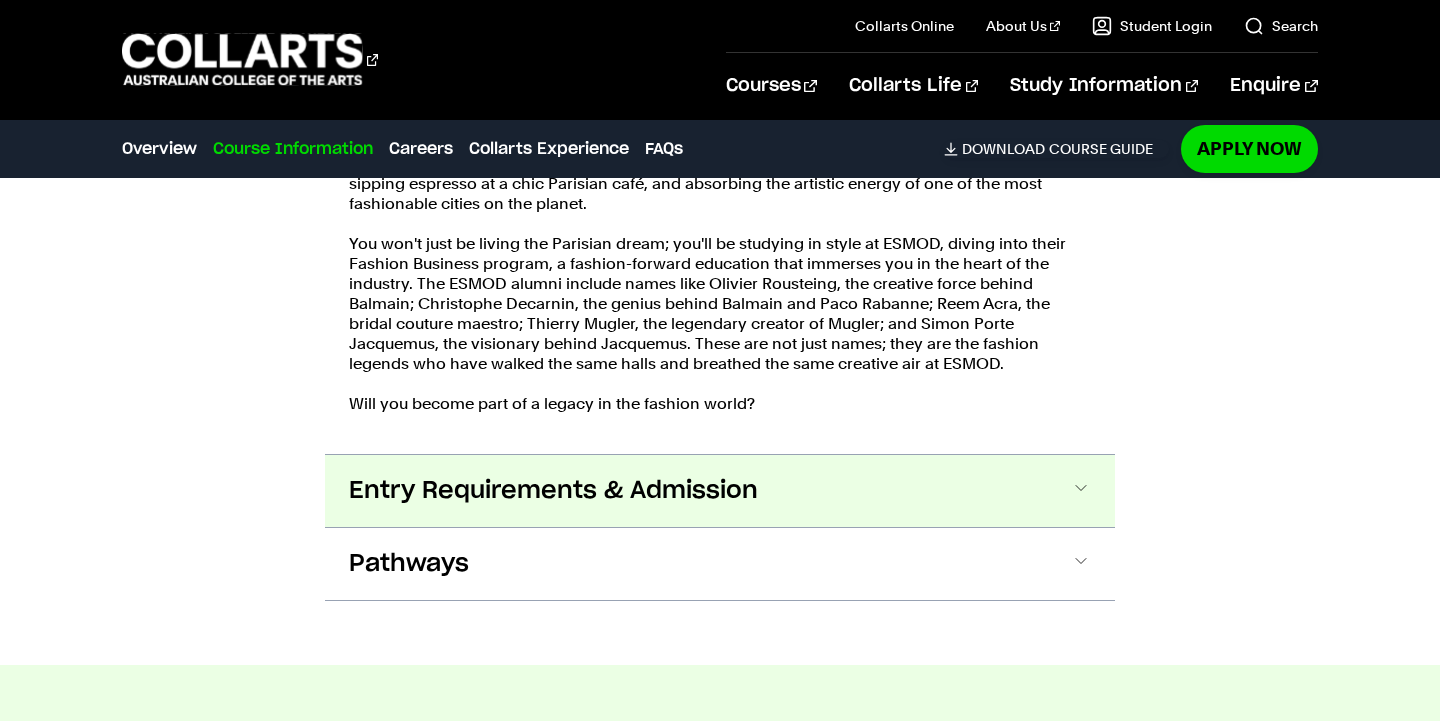 click on "Entry Requirements & Admission" at bounding box center (553, 491) 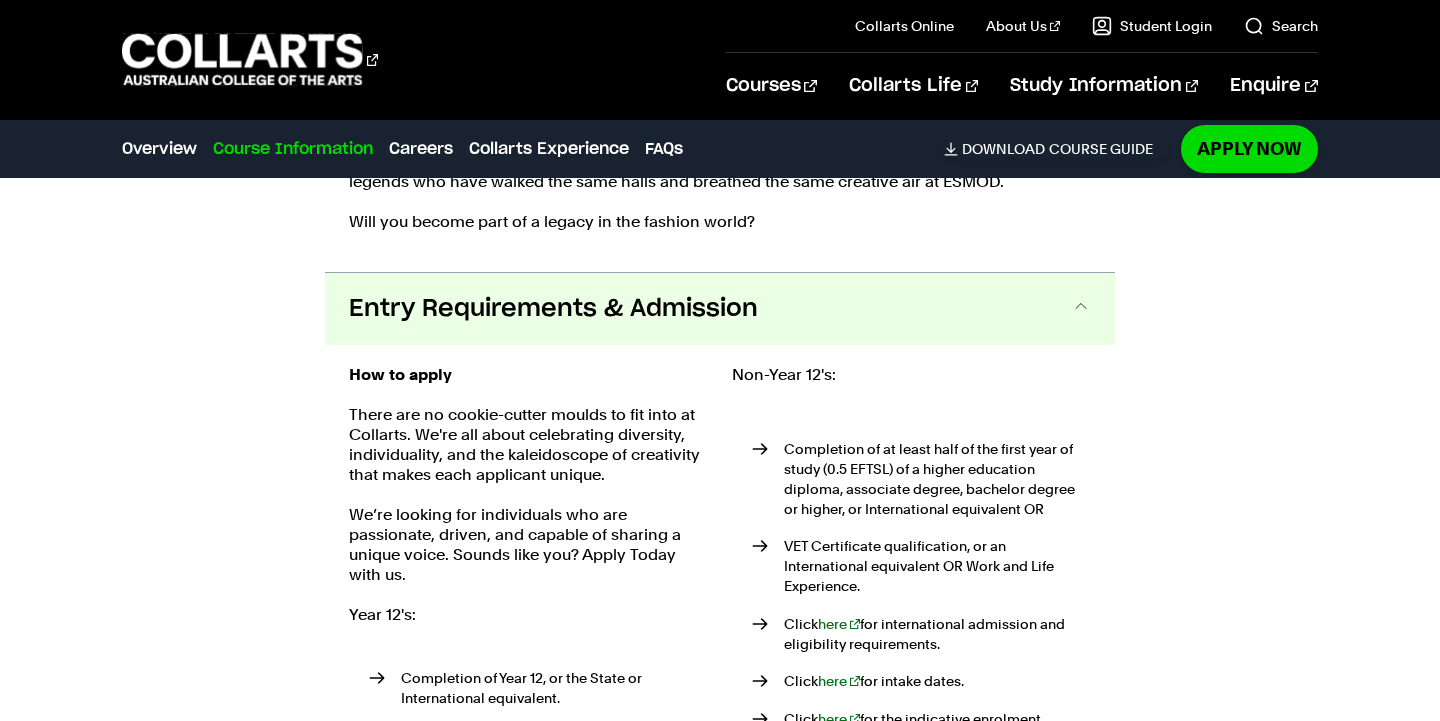 scroll, scrollTop: 5242, scrollLeft: 0, axis: vertical 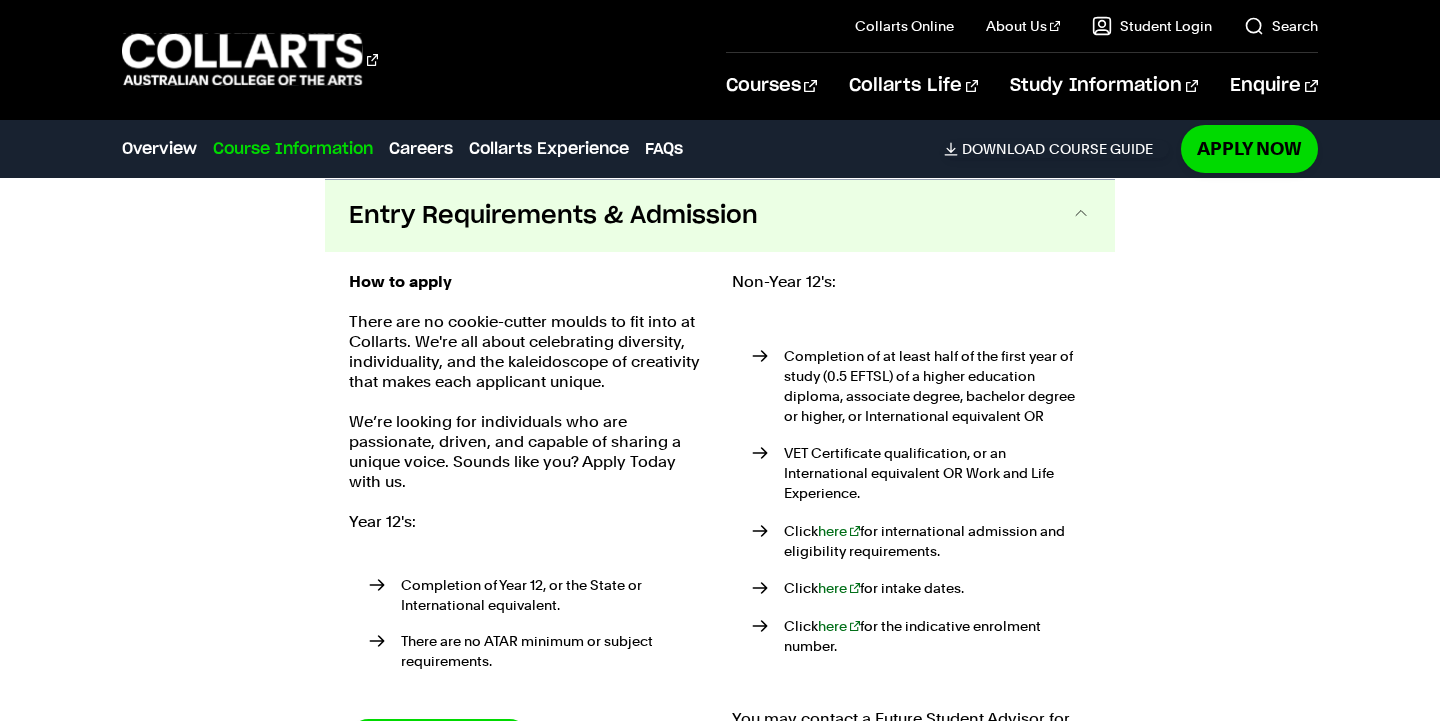 click on "Entry Requirements & Admission" at bounding box center [720, 216] 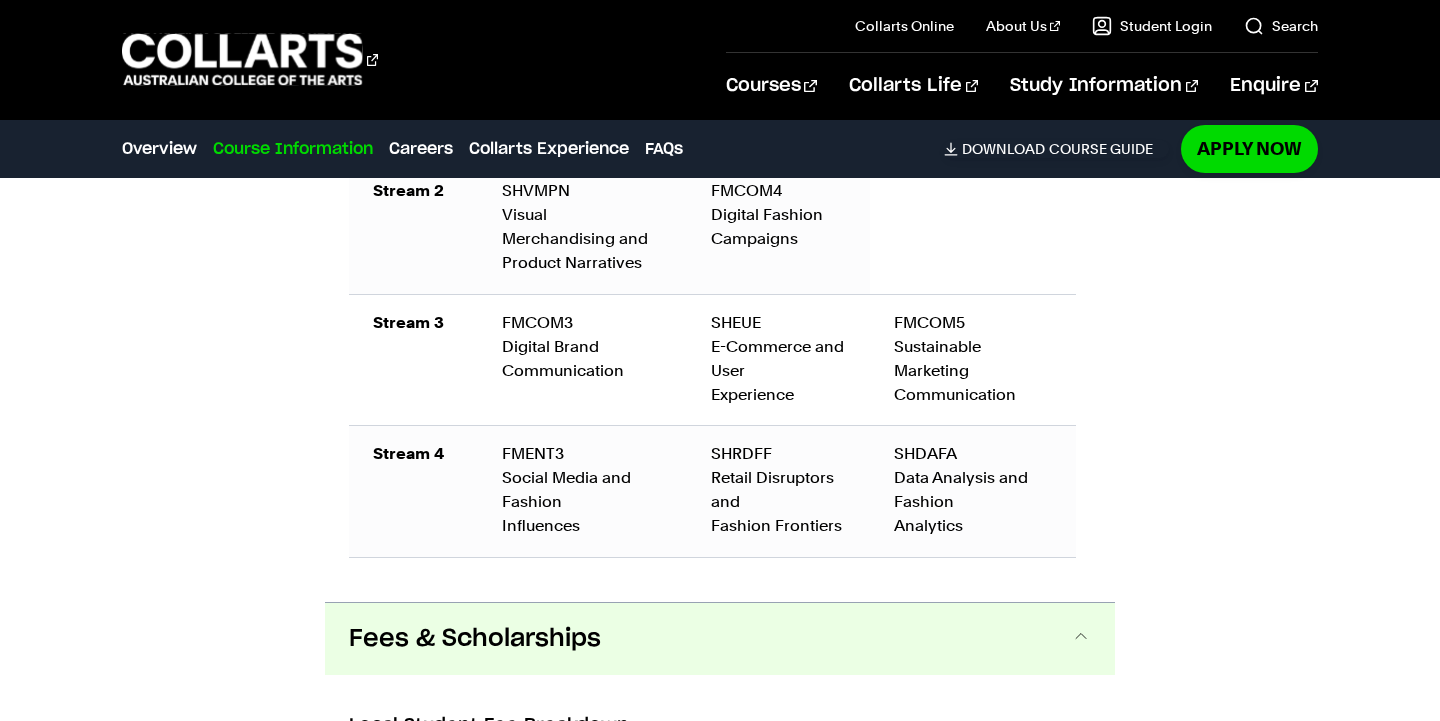 scroll, scrollTop: 3884, scrollLeft: 0, axis: vertical 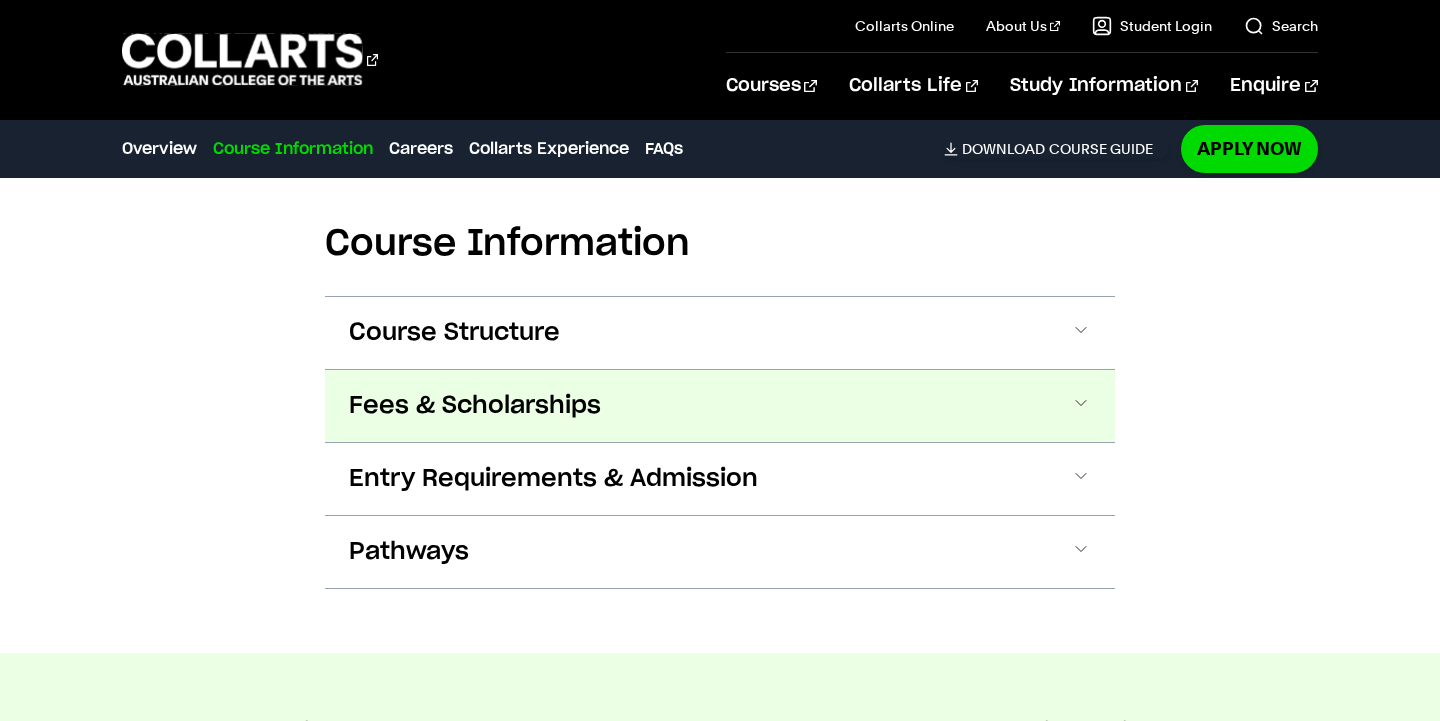 click on "Fees & Scholarships" at bounding box center (720, 406) 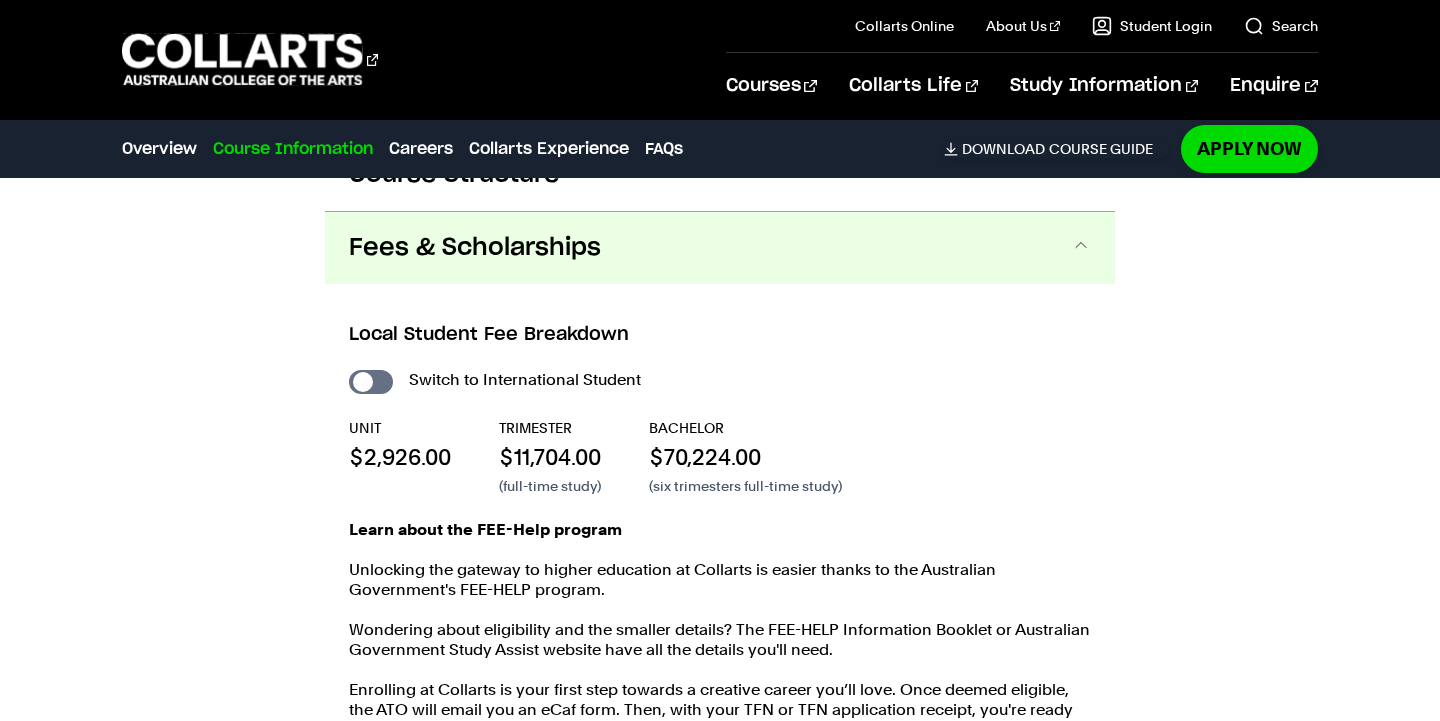 scroll, scrollTop: 2174, scrollLeft: 0, axis: vertical 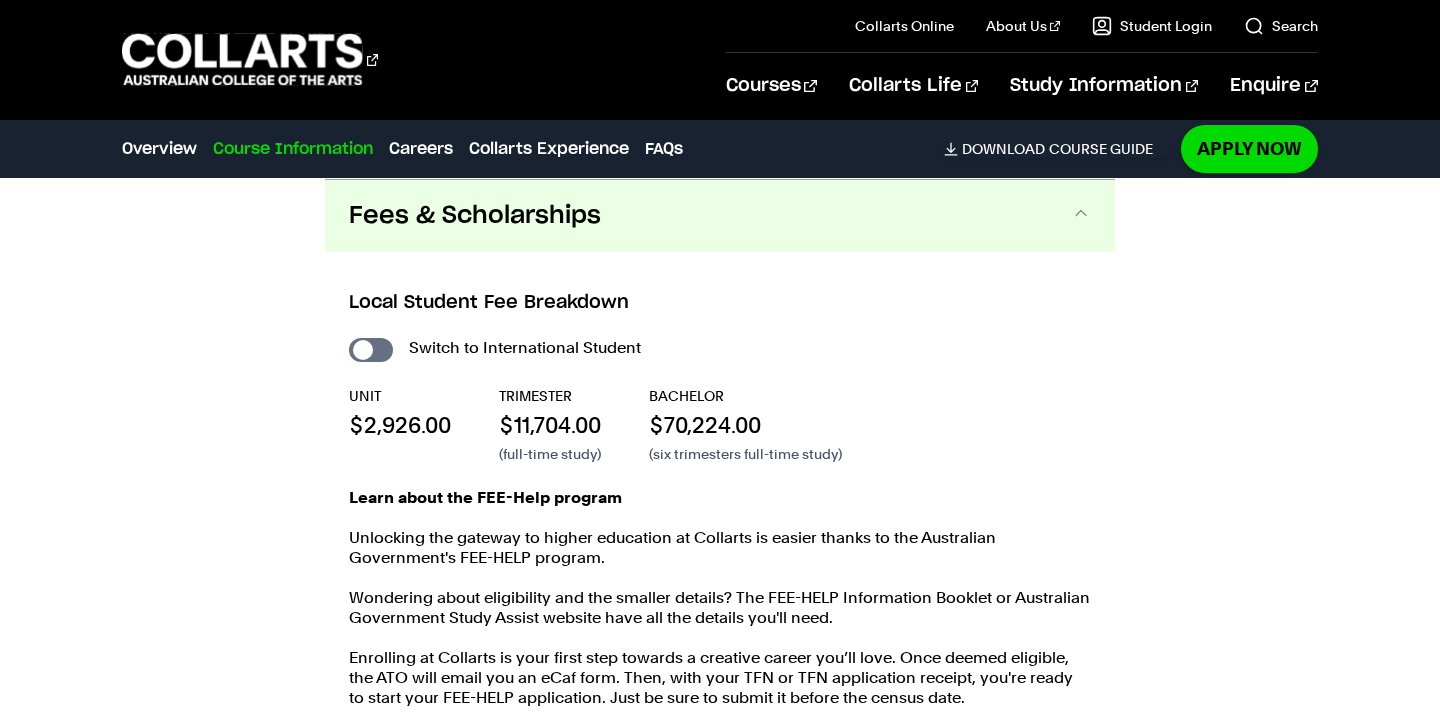 click on "Fees & Scholarships" at bounding box center (720, 216) 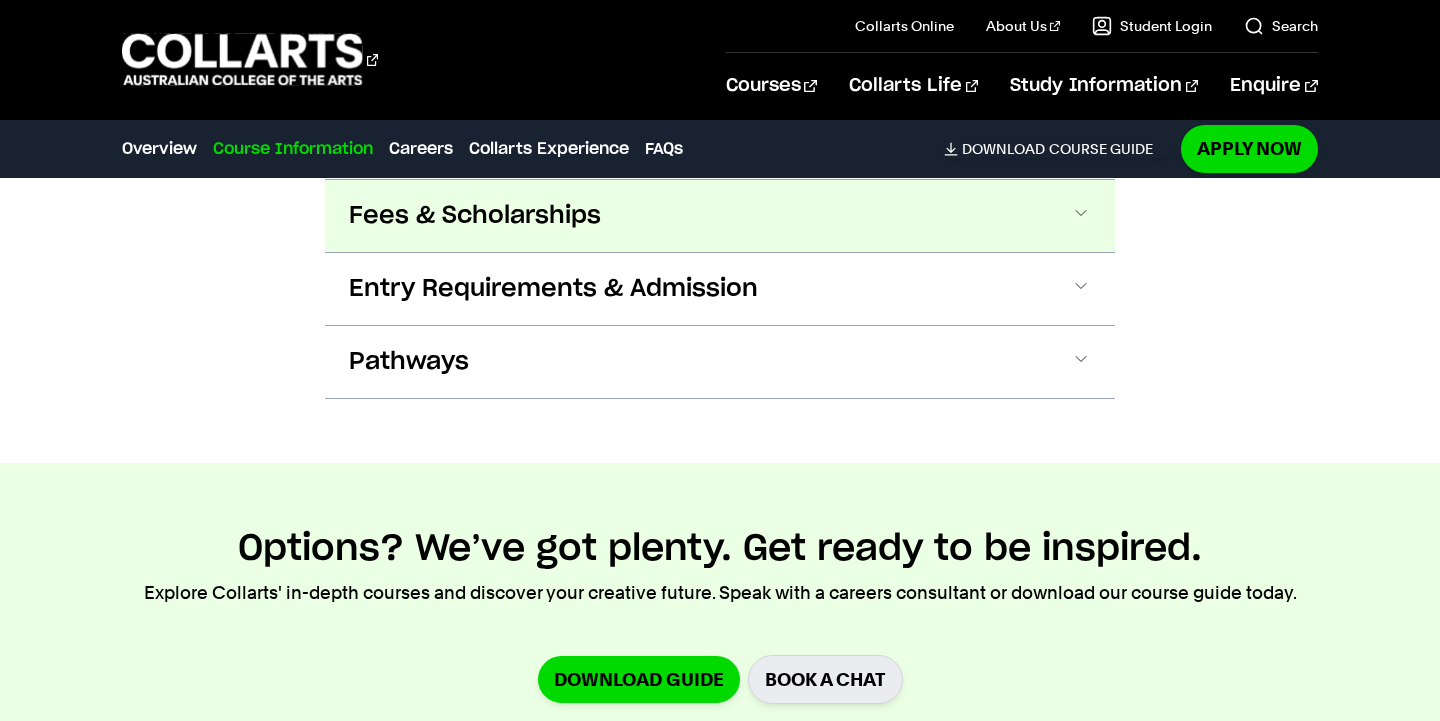 scroll, scrollTop: 0, scrollLeft: 0, axis: both 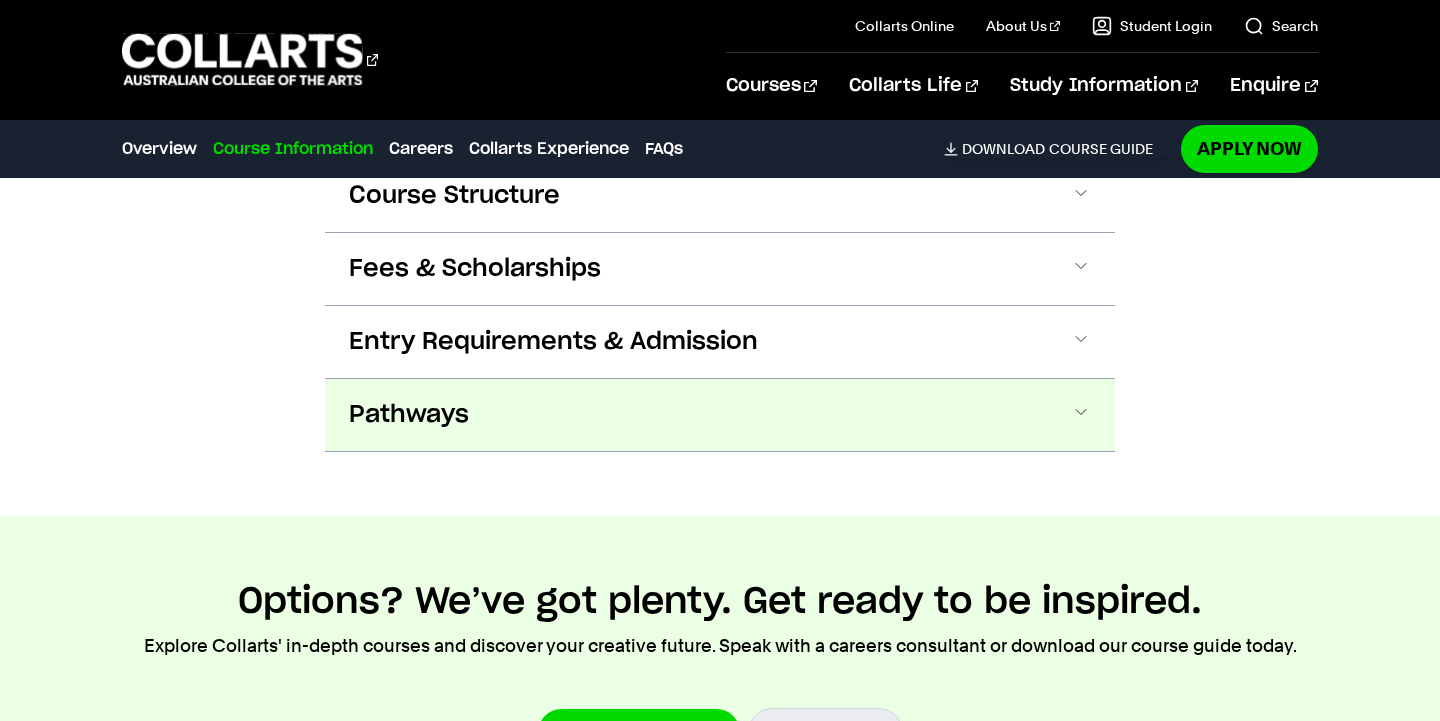 click on "Pathways" at bounding box center [720, 415] 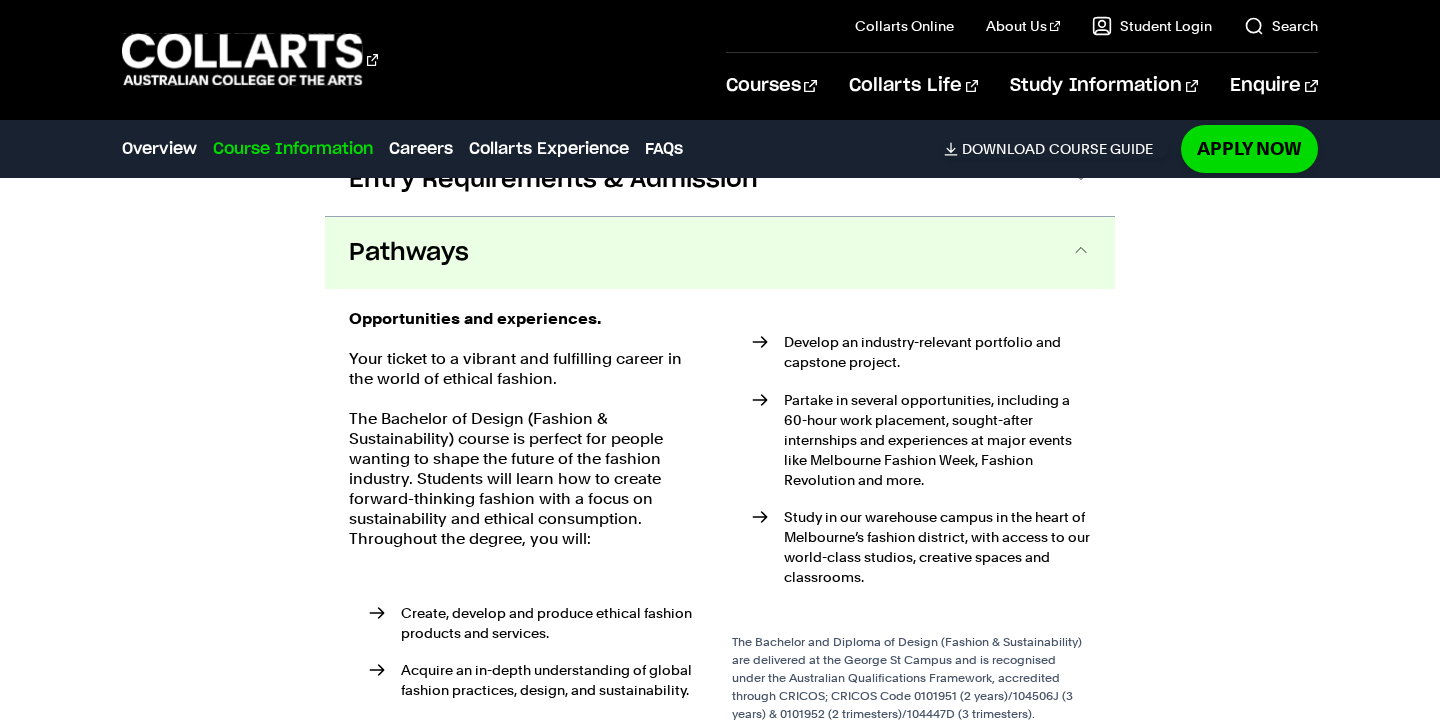 scroll, scrollTop: 2320, scrollLeft: 0, axis: vertical 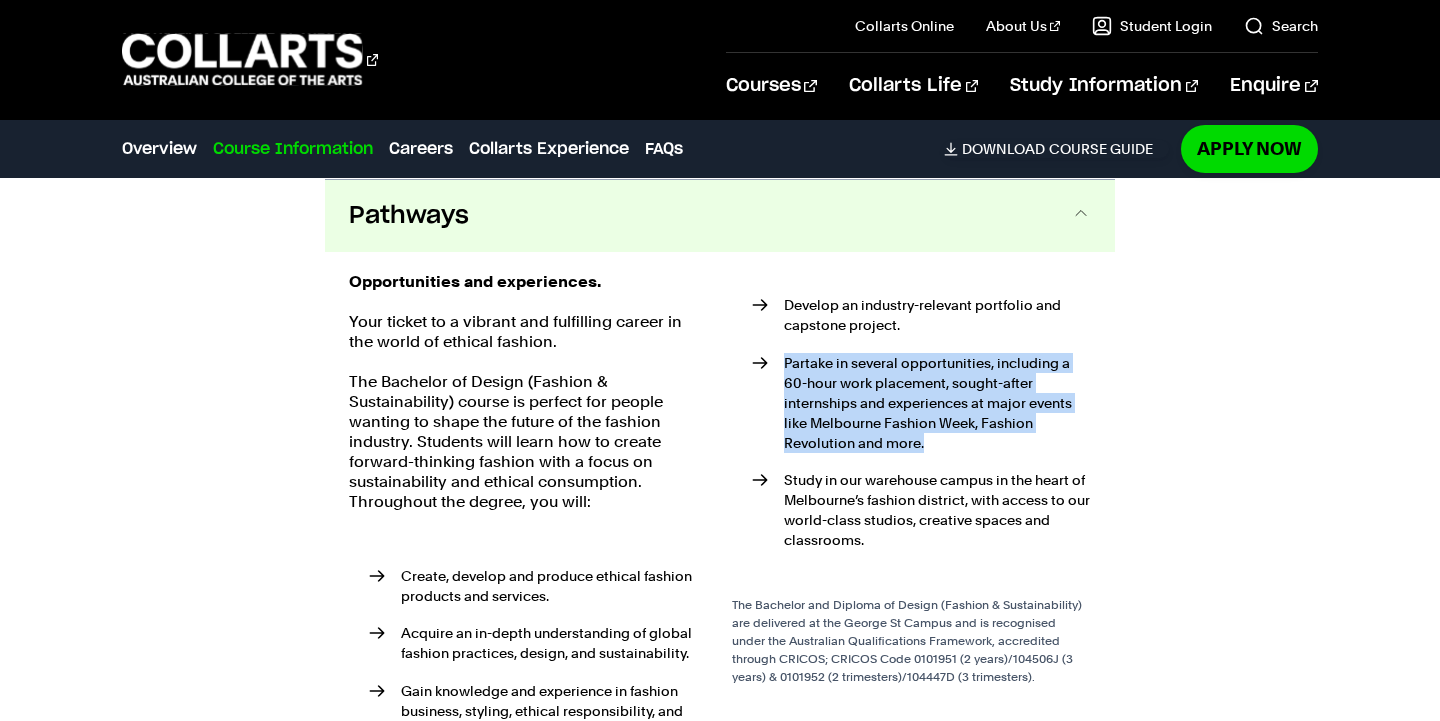 drag, startPoint x: 782, startPoint y: 368, endPoint x: 923, endPoint y: 442, distance: 159.23882 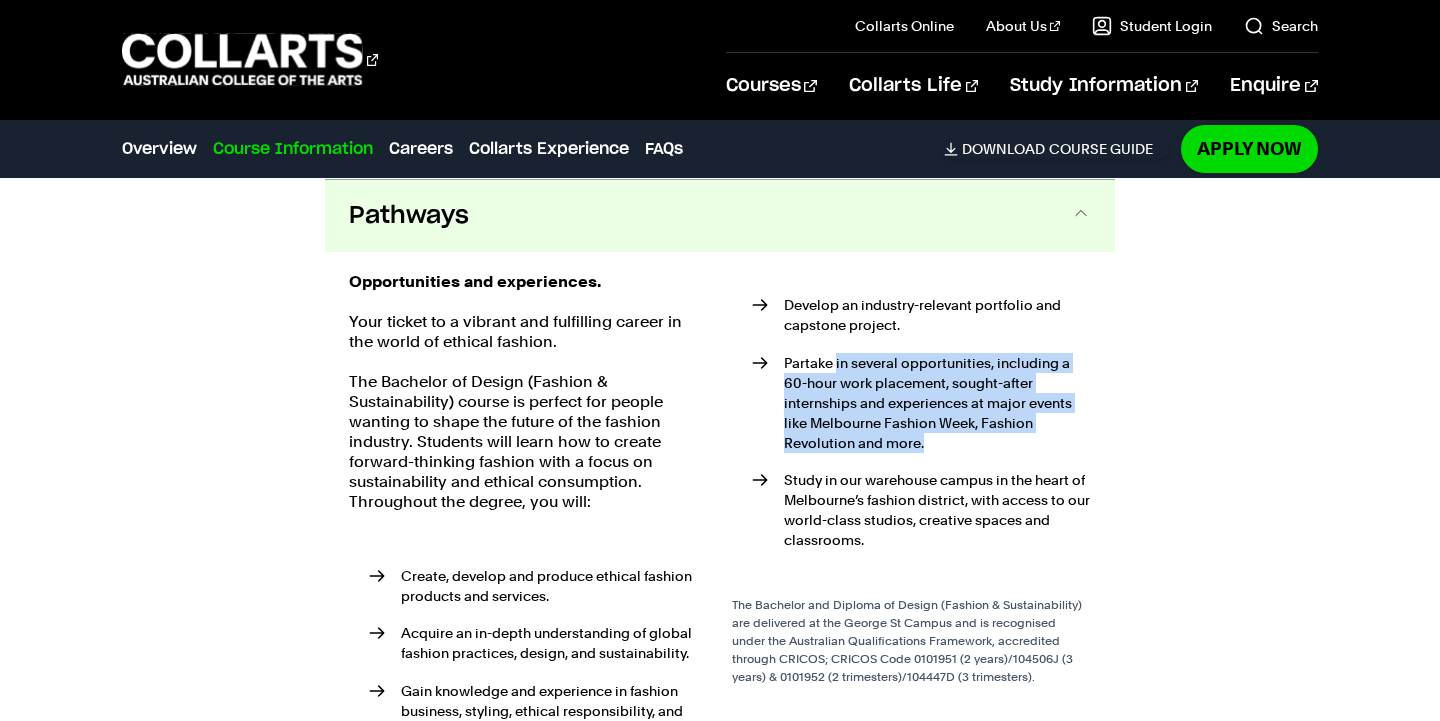 drag, startPoint x: 837, startPoint y: 369, endPoint x: 979, endPoint y: 445, distance: 161.05899 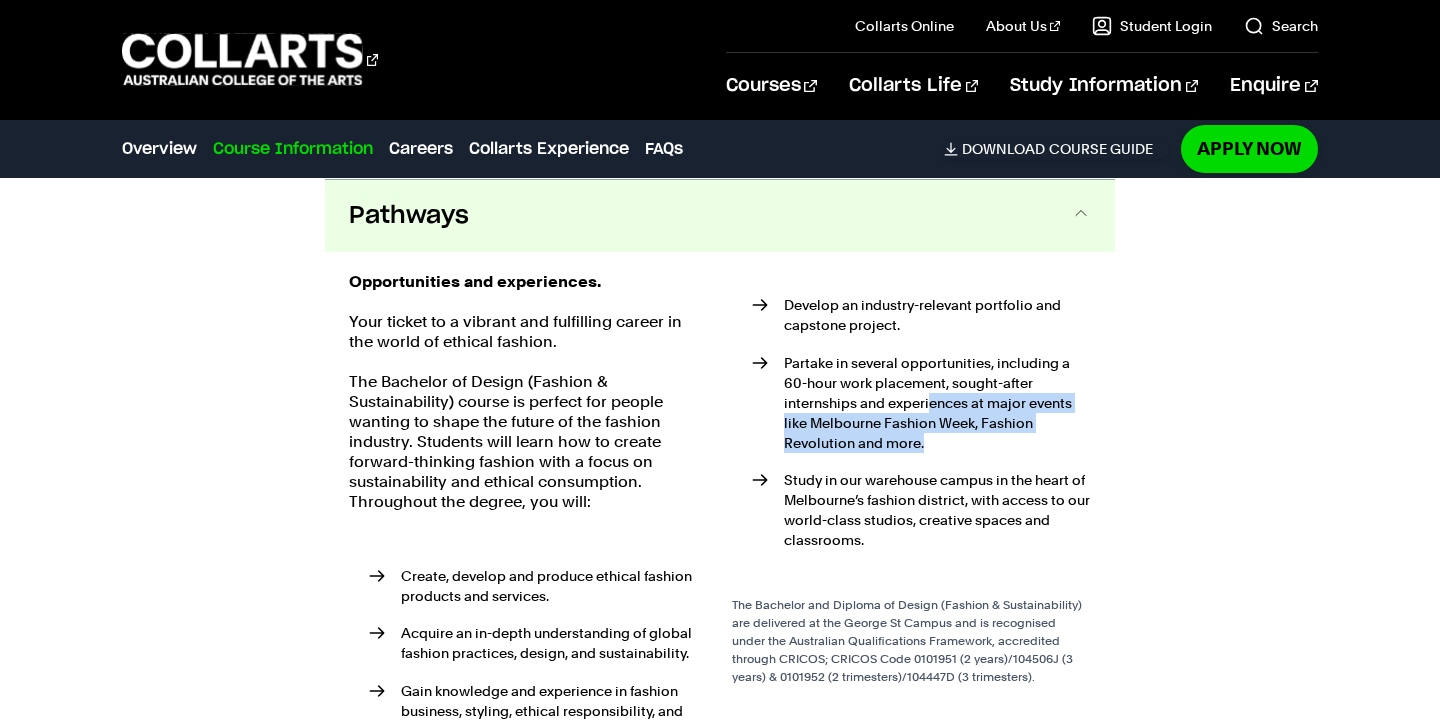 drag, startPoint x: 932, startPoint y: 402, endPoint x: 986, endPoint y: 447, distance: 70.292244 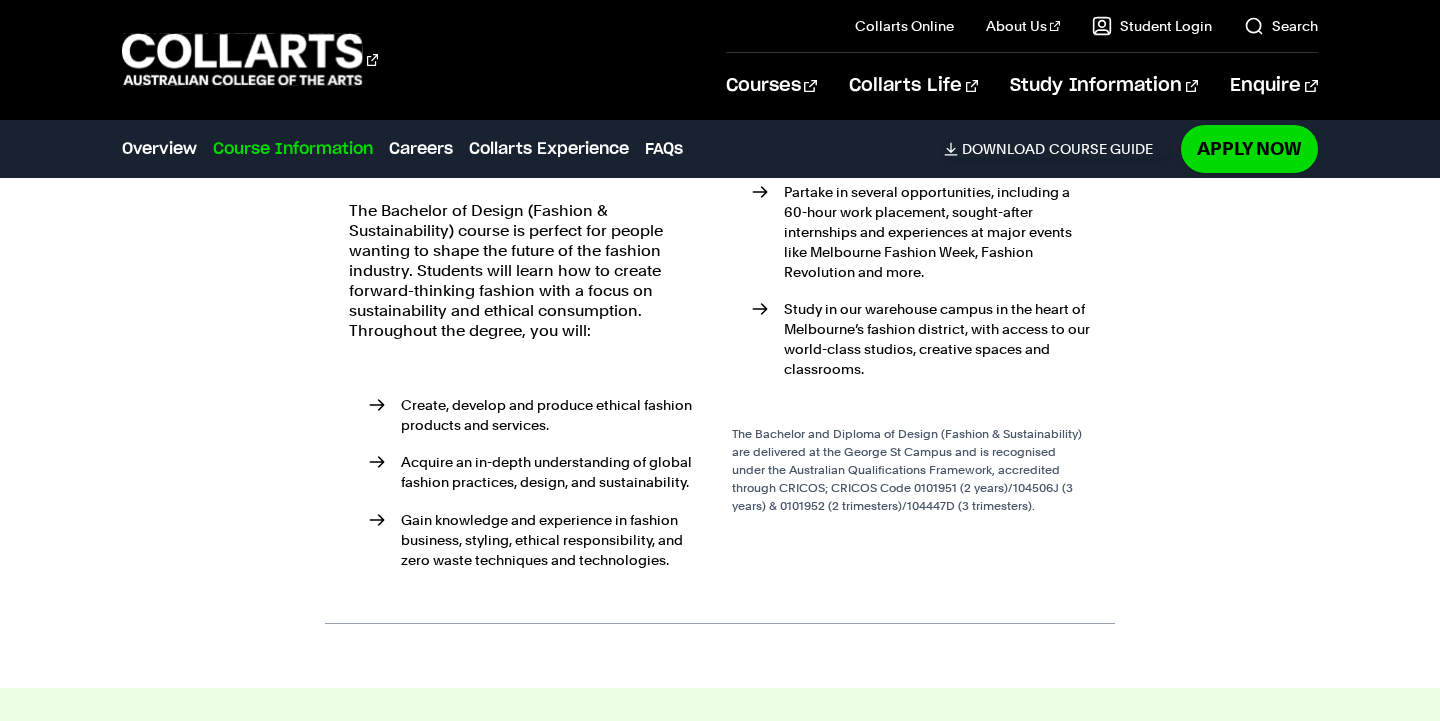 scroll, scrollTop: 2509, scrollLeft: 0, axis: vertical 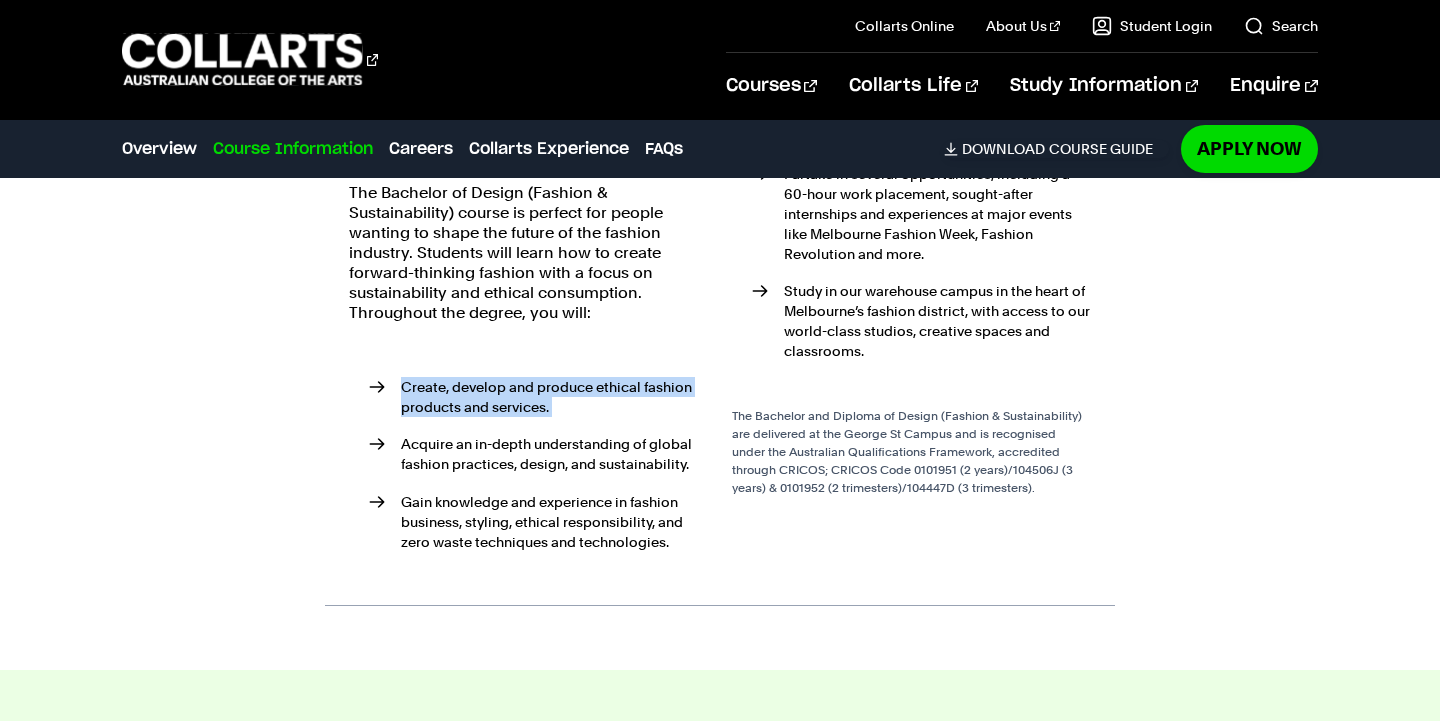 drag, startPoint x: 392, startPoint y: 388, endPoint x: 579, endPoint y: 425, distance: 190.62529 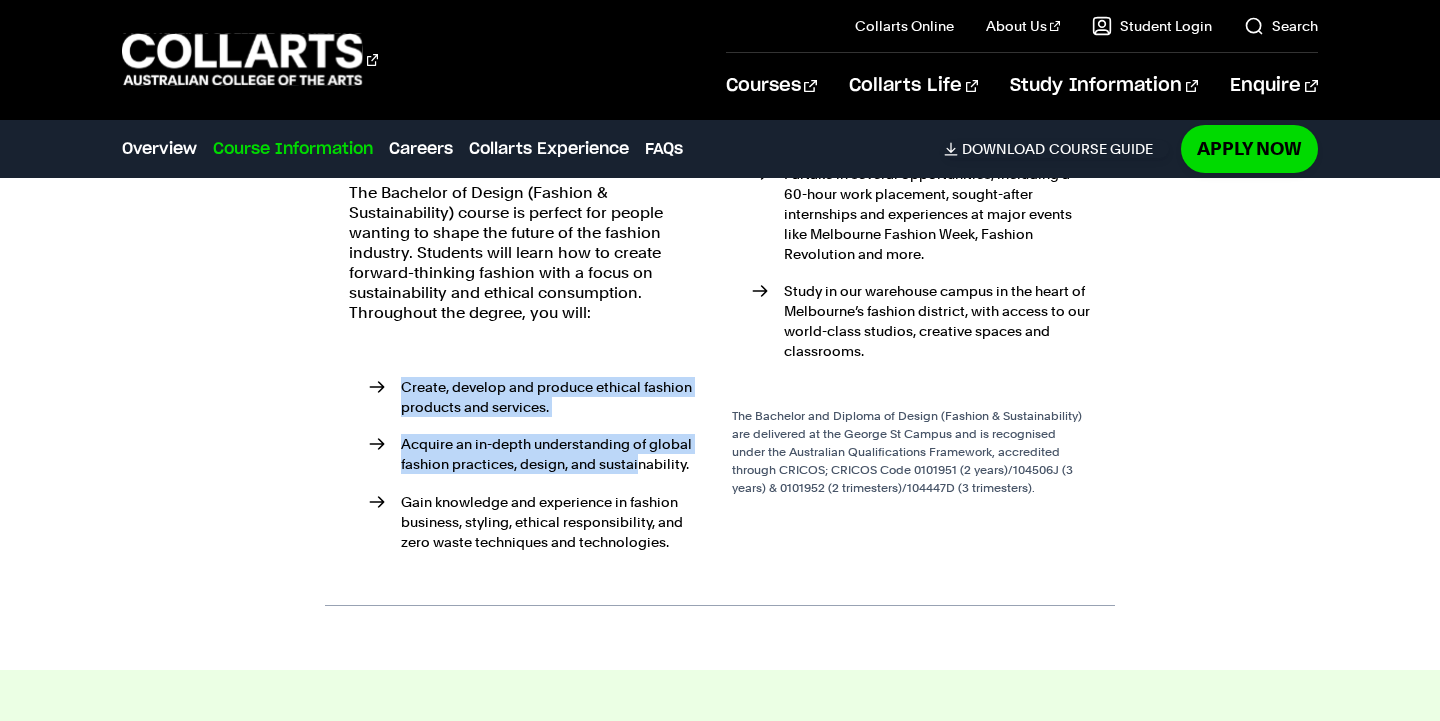 drag, startPoint x: 394, startPoint y: 383, endPoint x: 636, endPoint y: 472, distance: 257.84686 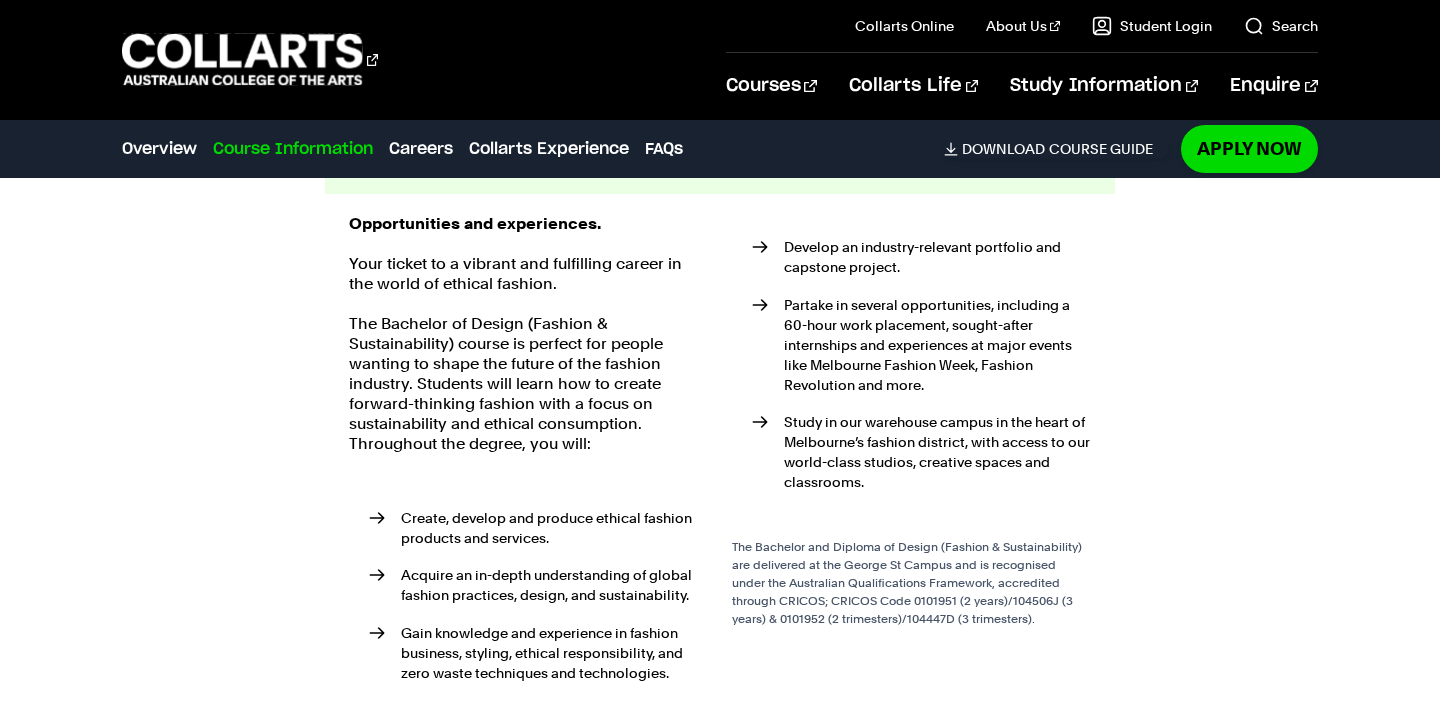 scroll, scrollTop: 2379, scrollLeft: 0, axis: vertical 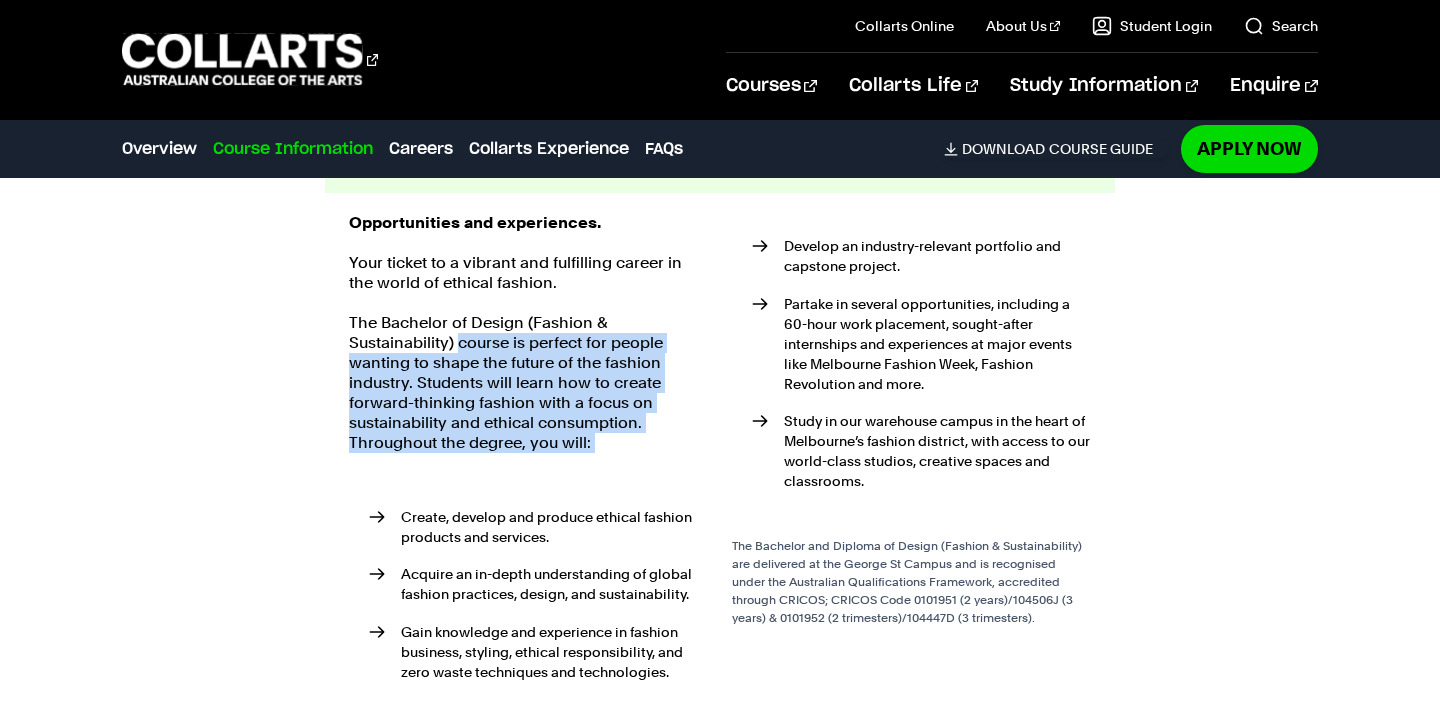 drag, startPoint x: 461, startPoint y: 348, endPoint x: 712, endPoint y: 471, distance: 279.51746 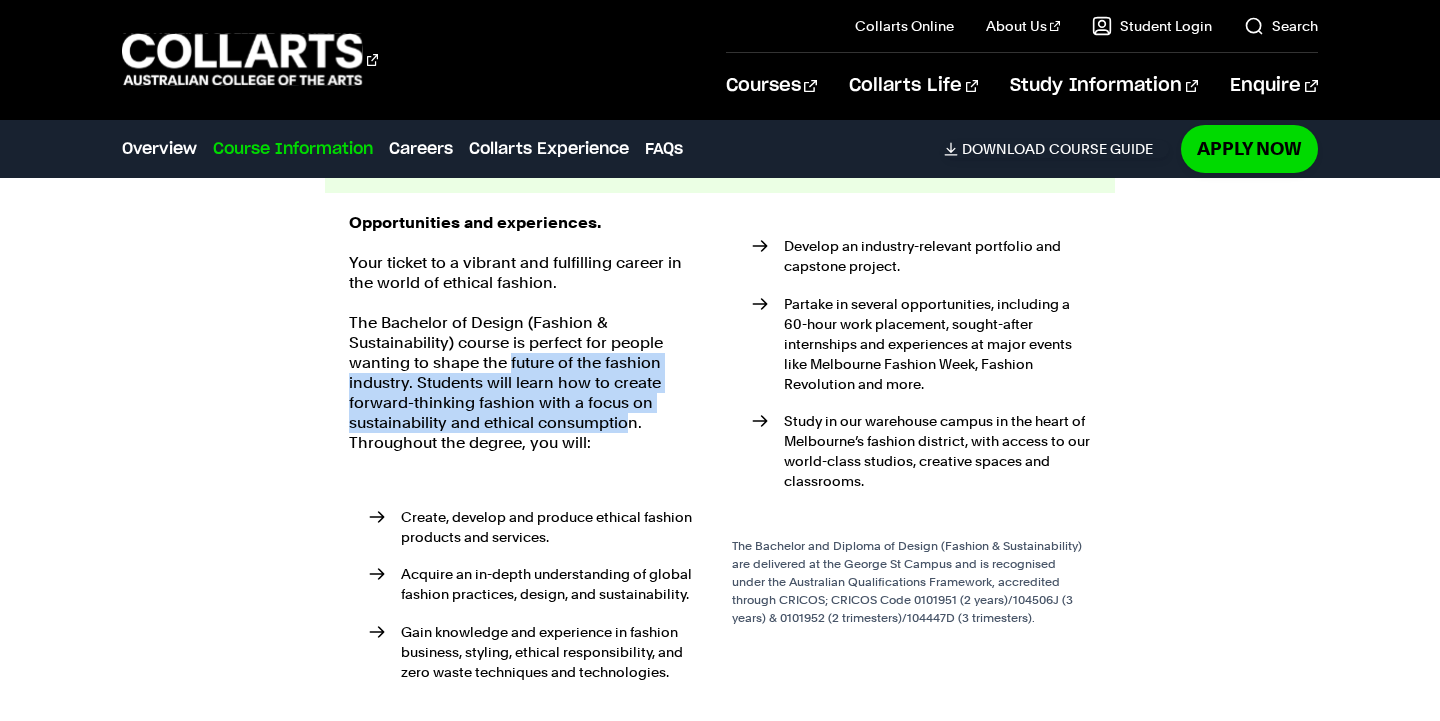 drag, startPoint x: 519, startPoint y: 358, endPoint x: 630, endPoint y: 424, distance: 129.13947 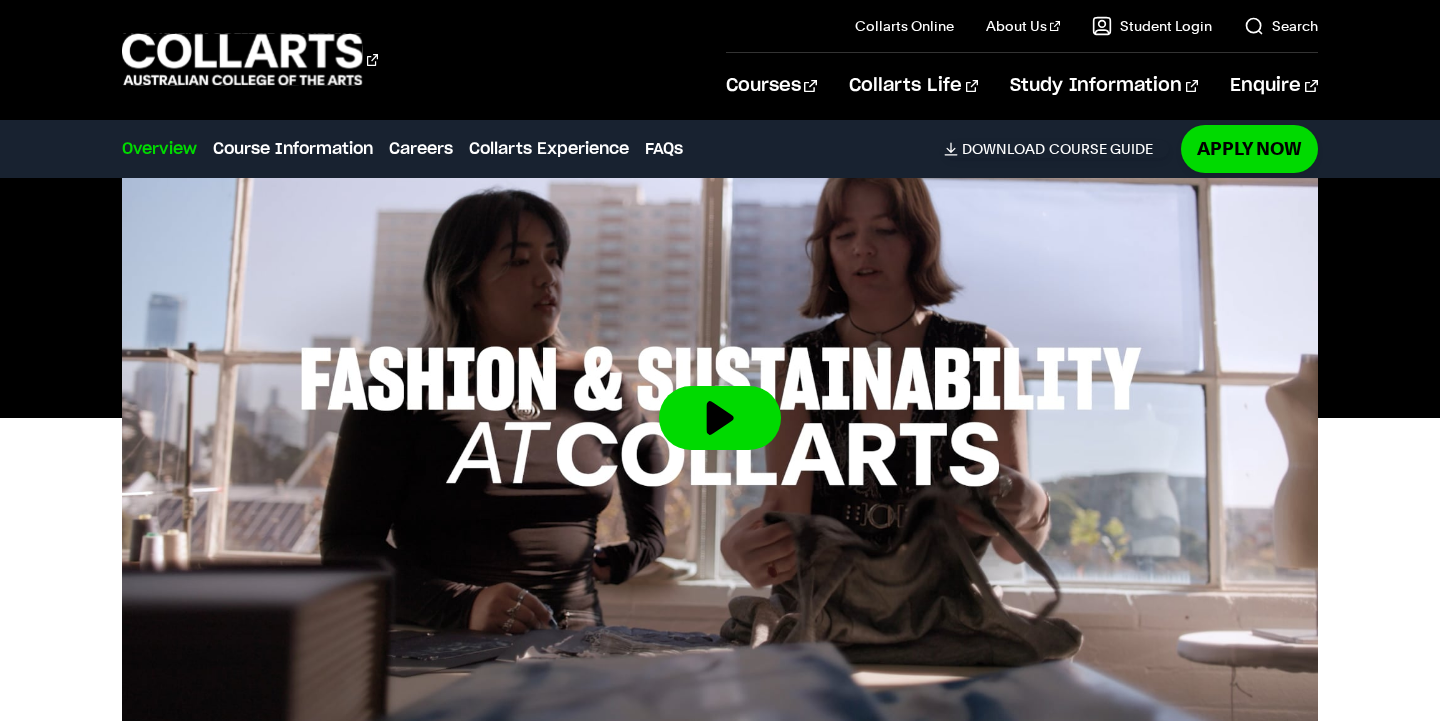 scroll, scrollTop: 0, scrollLeft: 0, axis: both 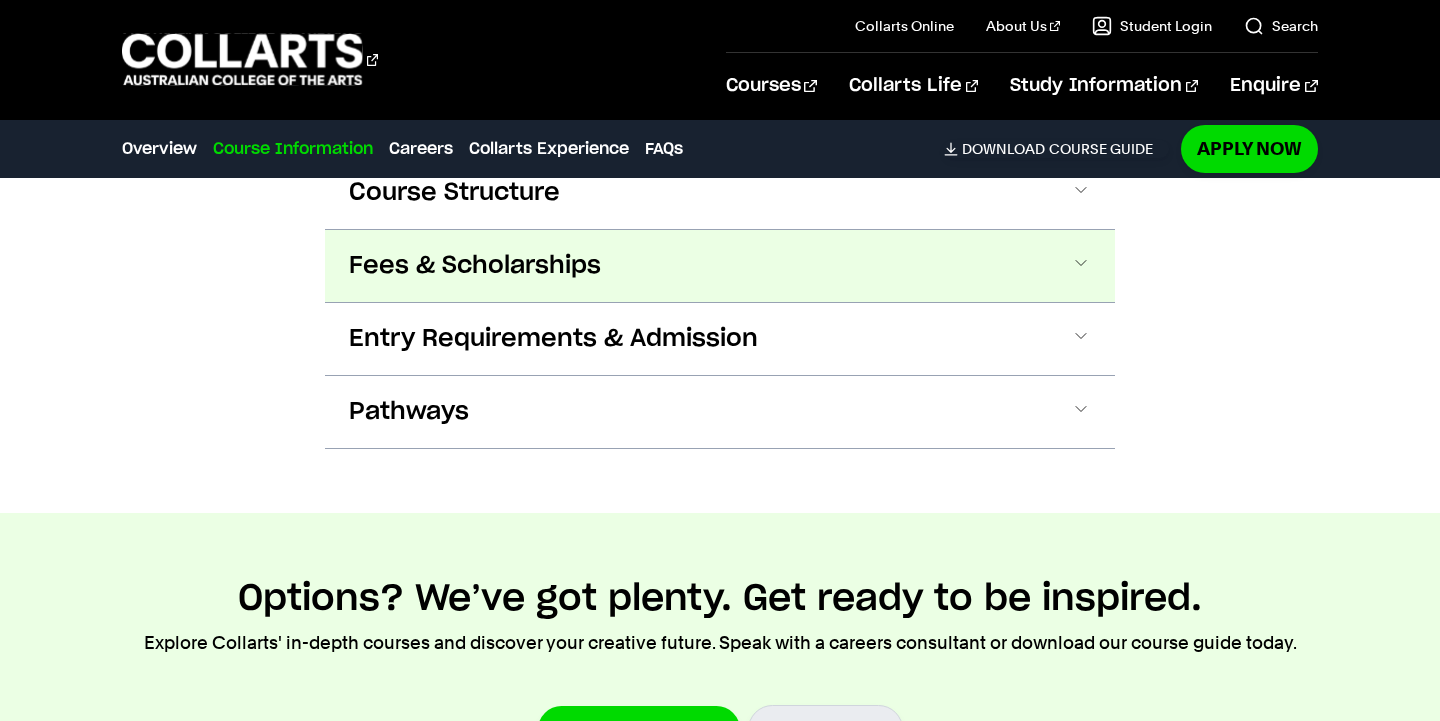 click on "Fees & Scholarships" at bounding box center (720, 266) 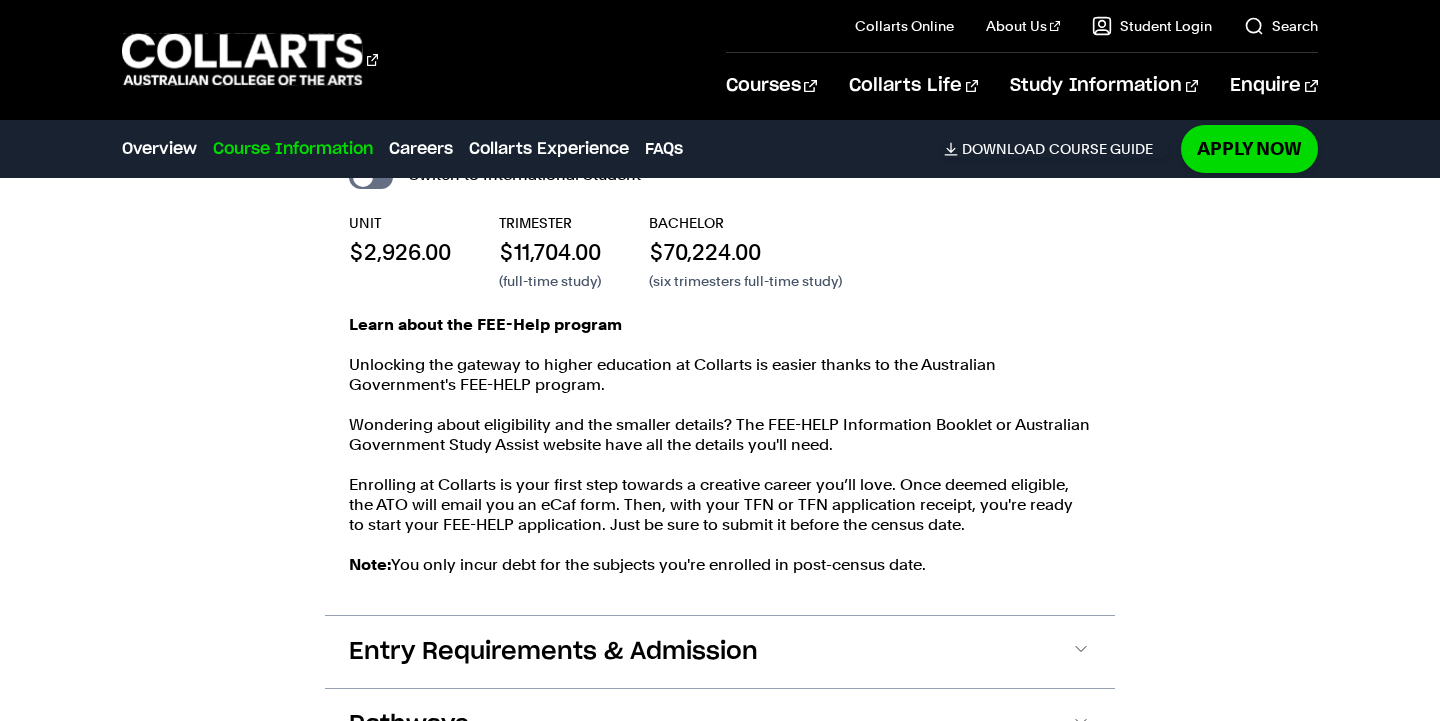 scroll, scrollTop: 2353, scrollLeft: 0, axis: vertical 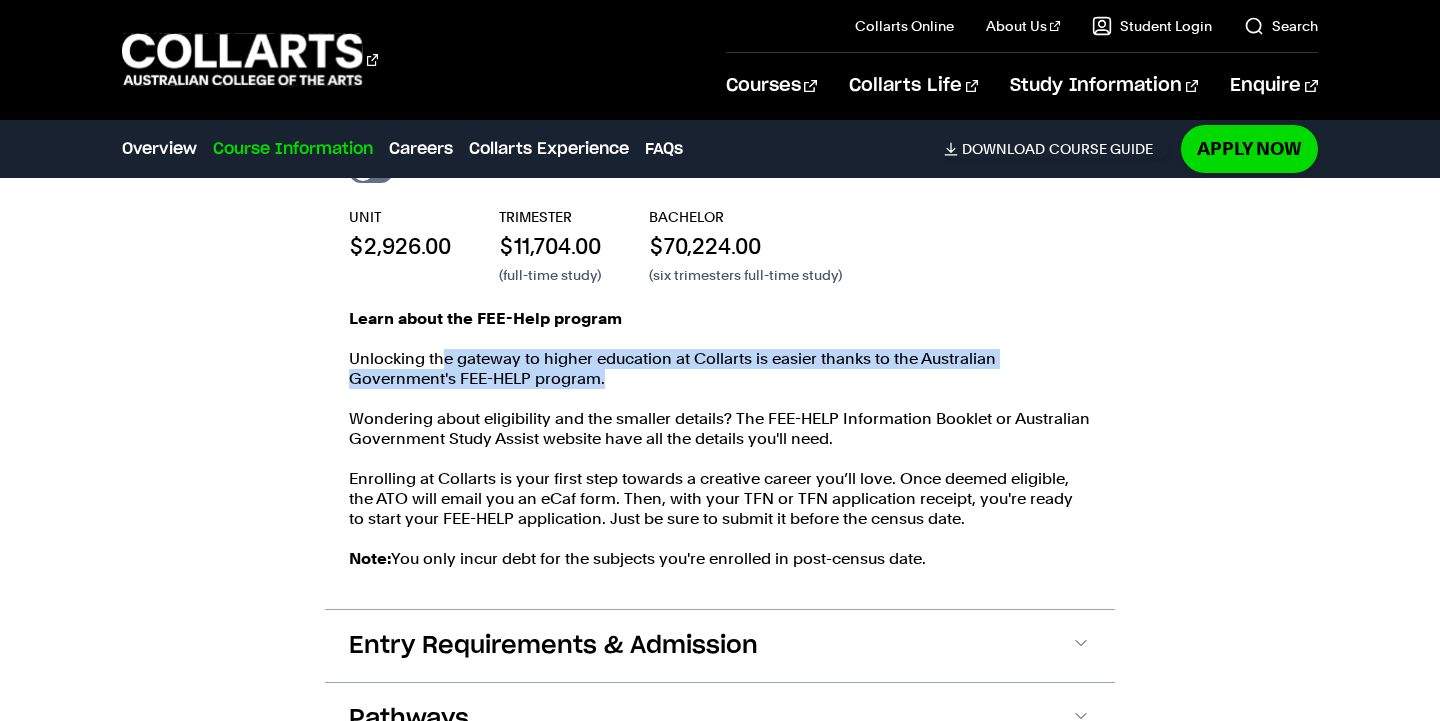 drag, startPoint x: 440, startPoint y: 357, endPoint x: 619, endPoint y: 378, distance: 180.22763 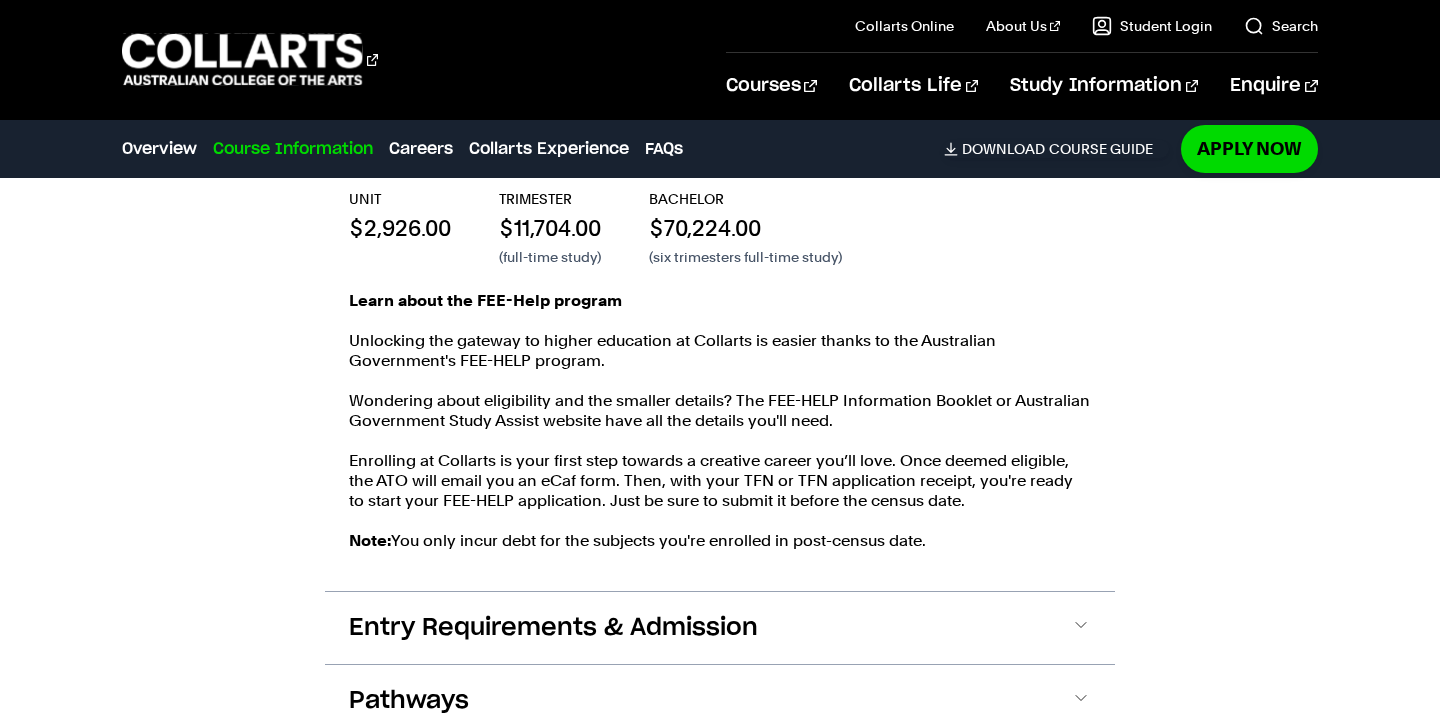 scroll, scrollTop: 2374, scrollLeft: 0, axis: vertical 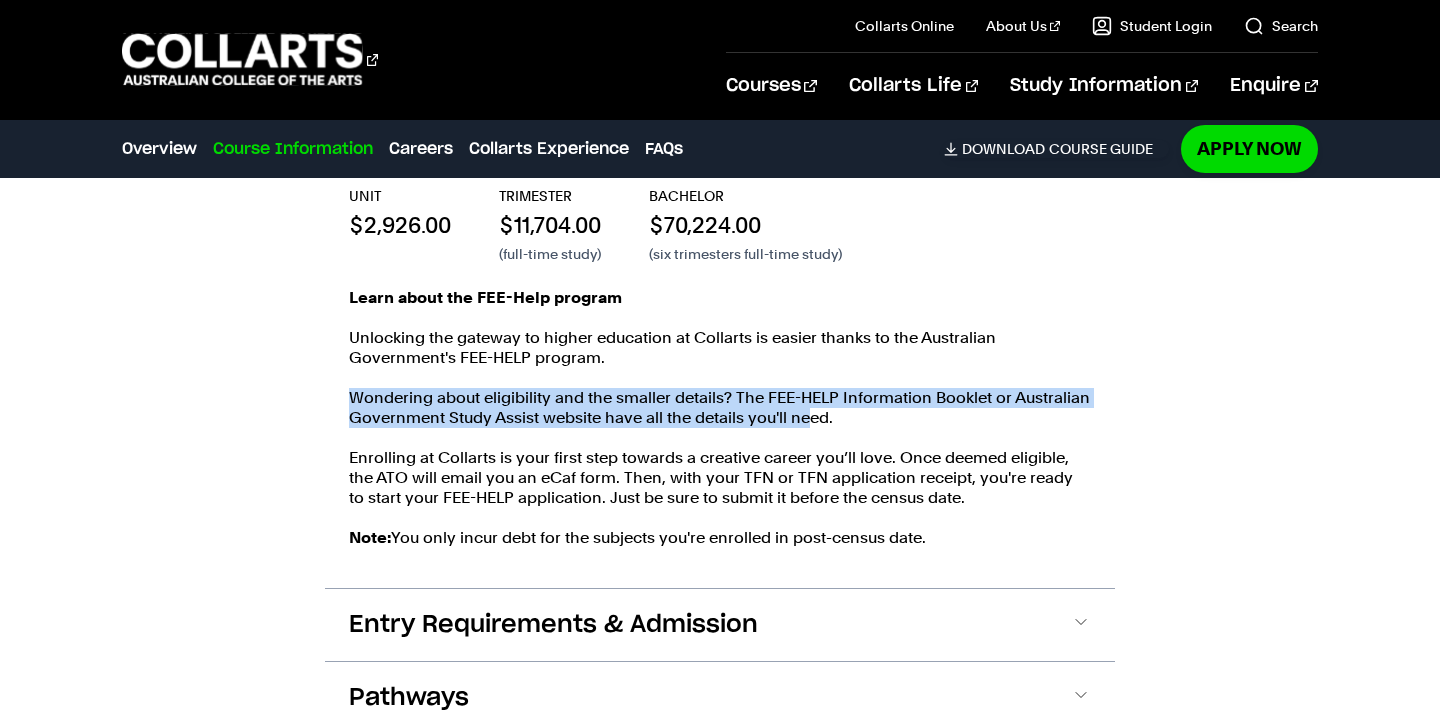 drag, startPoint x: 348, startPoint y: 398, endPoint x: 813, endPoint y: 416, distance: 465.34827 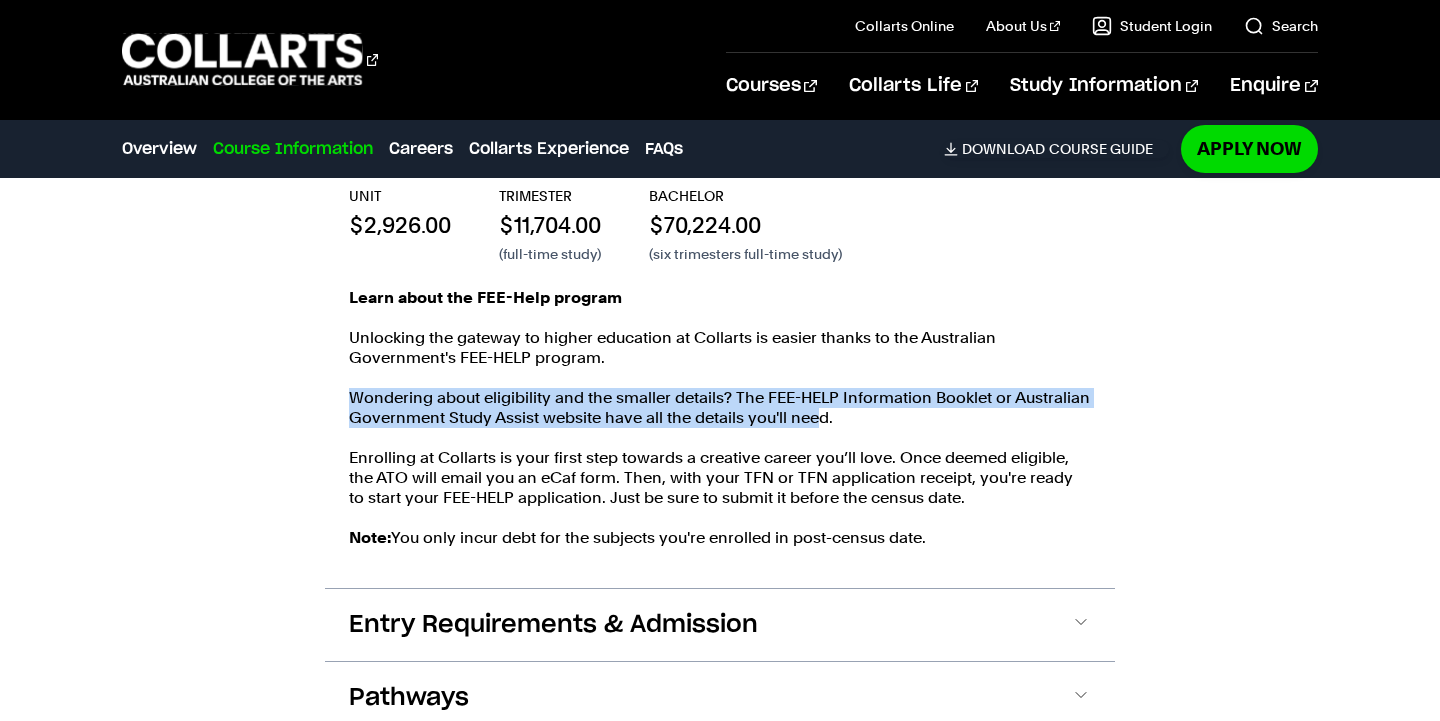 click on "Wondering about eligibility and the smaller details? The FEE-HELP Information Booklet or Australian Government Study Assist website have all the details you'll need." at bounding box center [720, 408] 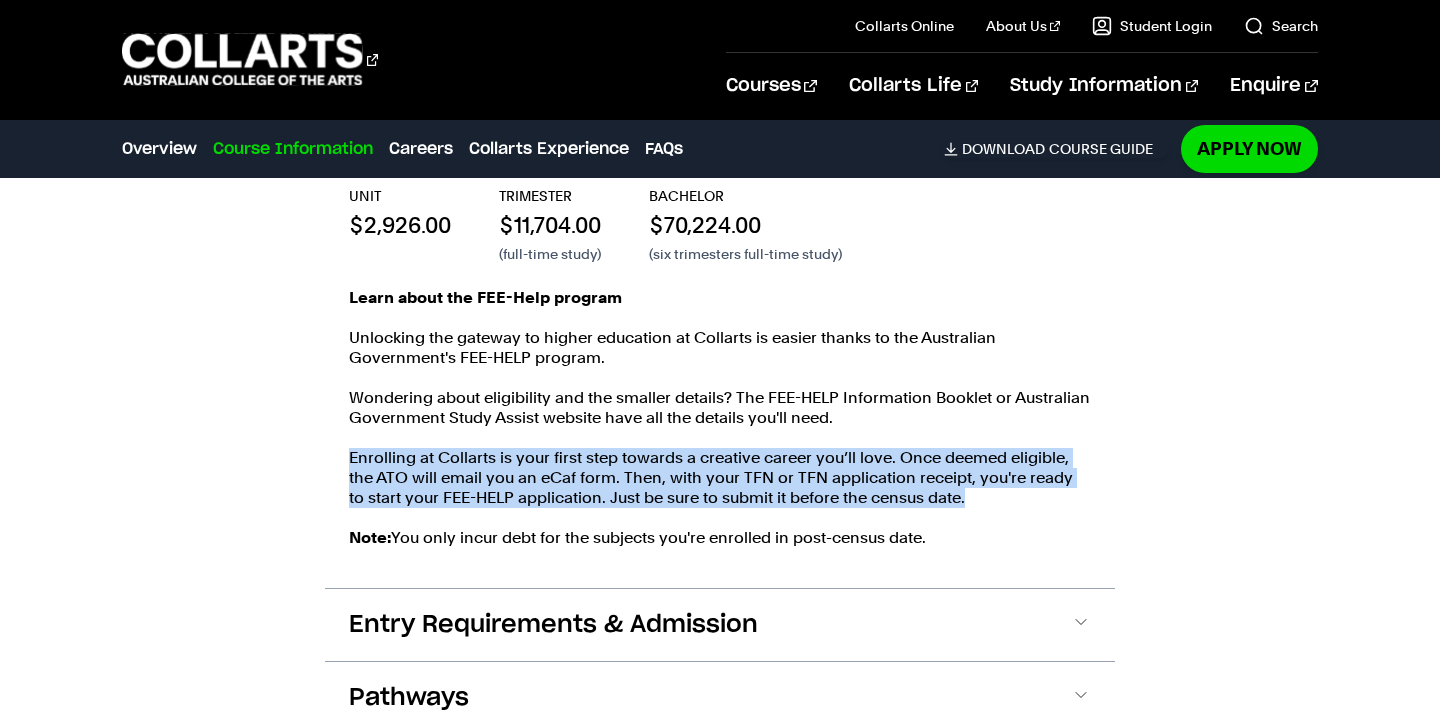 drag, startPoint x: 351, startPoint y: 461, endPoint x: 974, endPoint y: 508, distance: 624.7704 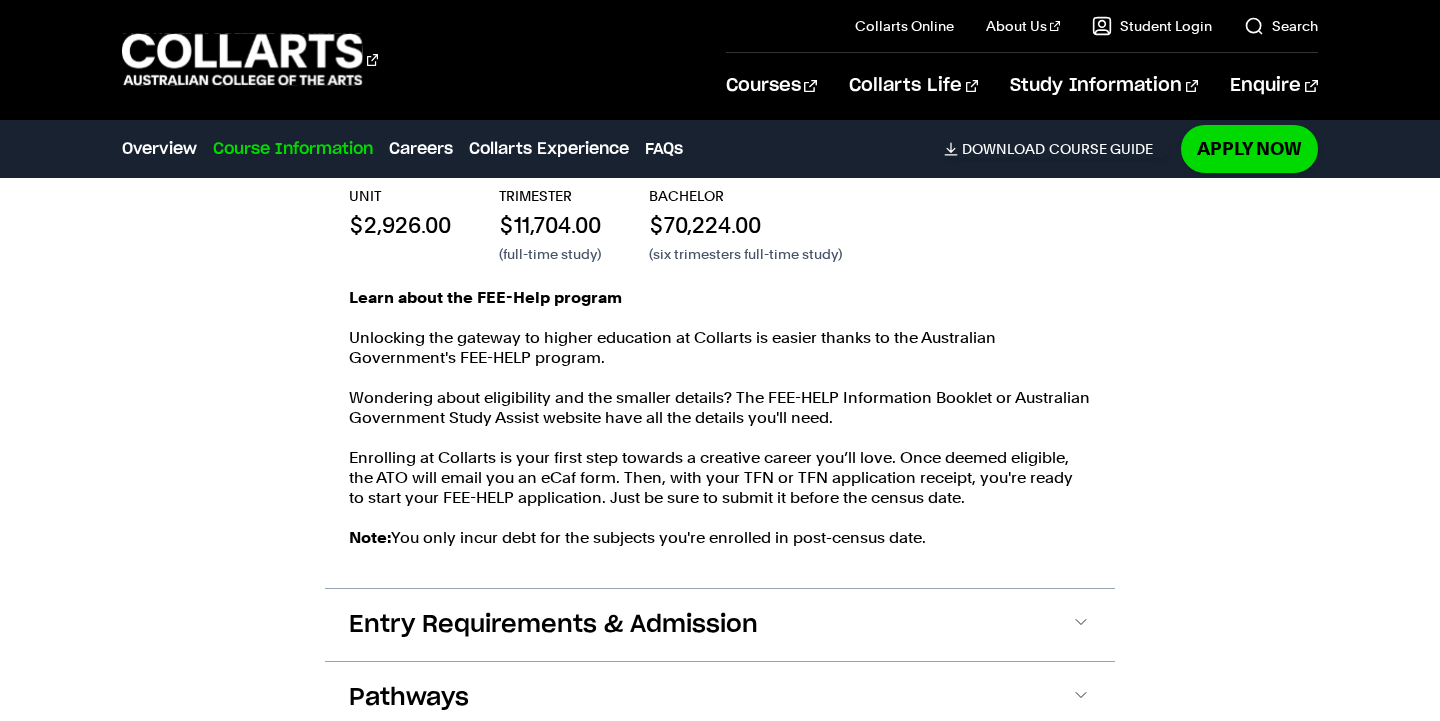 click on "Learn about the FEE-Help program
Unlocking the gateway to higher education at Collarts is easier thanks to the Australian Government's FEE-HELP program.
Wondering about eligibility and the smaller details? The FEE-HELP Information Booklet or Australian Government Study Assist website have all the details you'll need.
Enrolling at Collarts is your first step towards a creative career you’ll love. Once deemed eligible, the ATO will email you an eCaf form. Then, with your TFN or TFN application receipt, you're ready to start your FEE-HELP application. Just be sure to submit it before the census date.
Note:  You only incur debt for the subjects you're enrolled in post-census date." at bounding box center (720, 428) 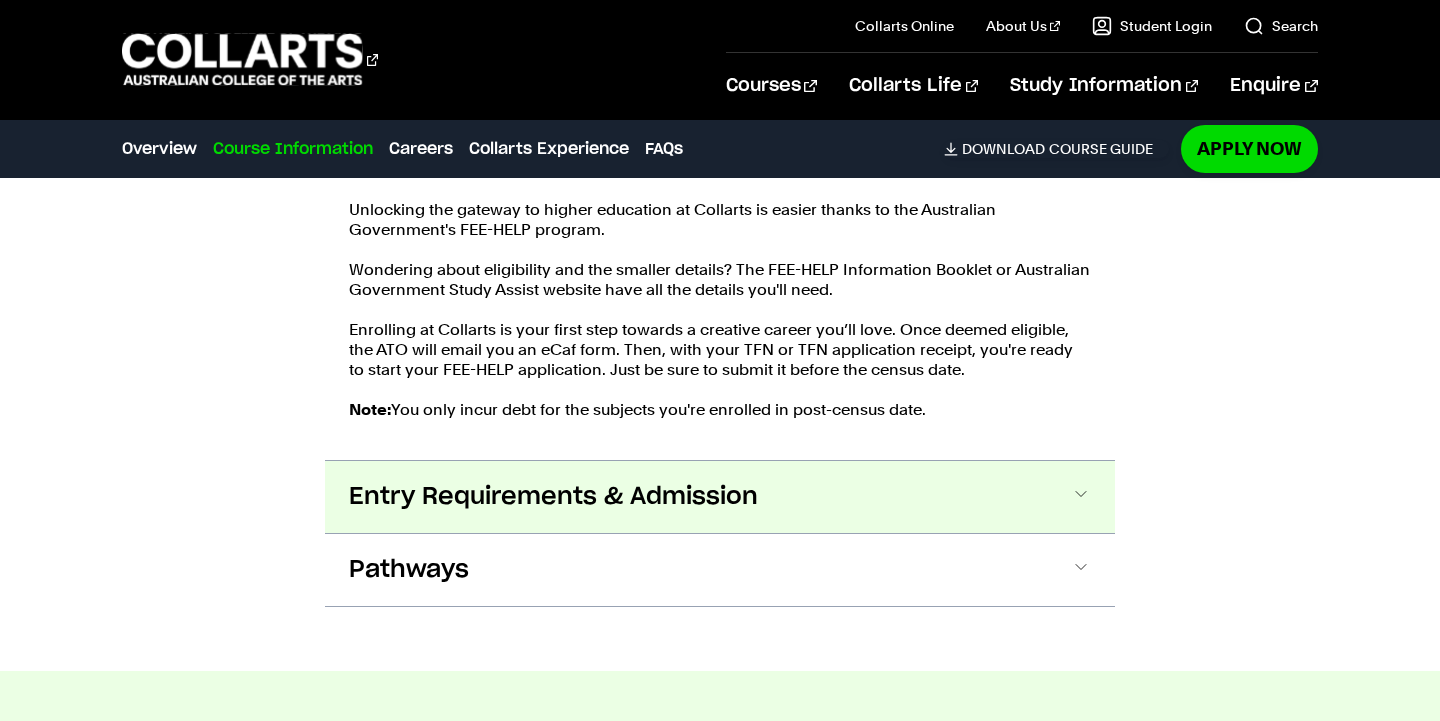 click on "Entry Requirements & Admission" at bounding box center (720, 497) 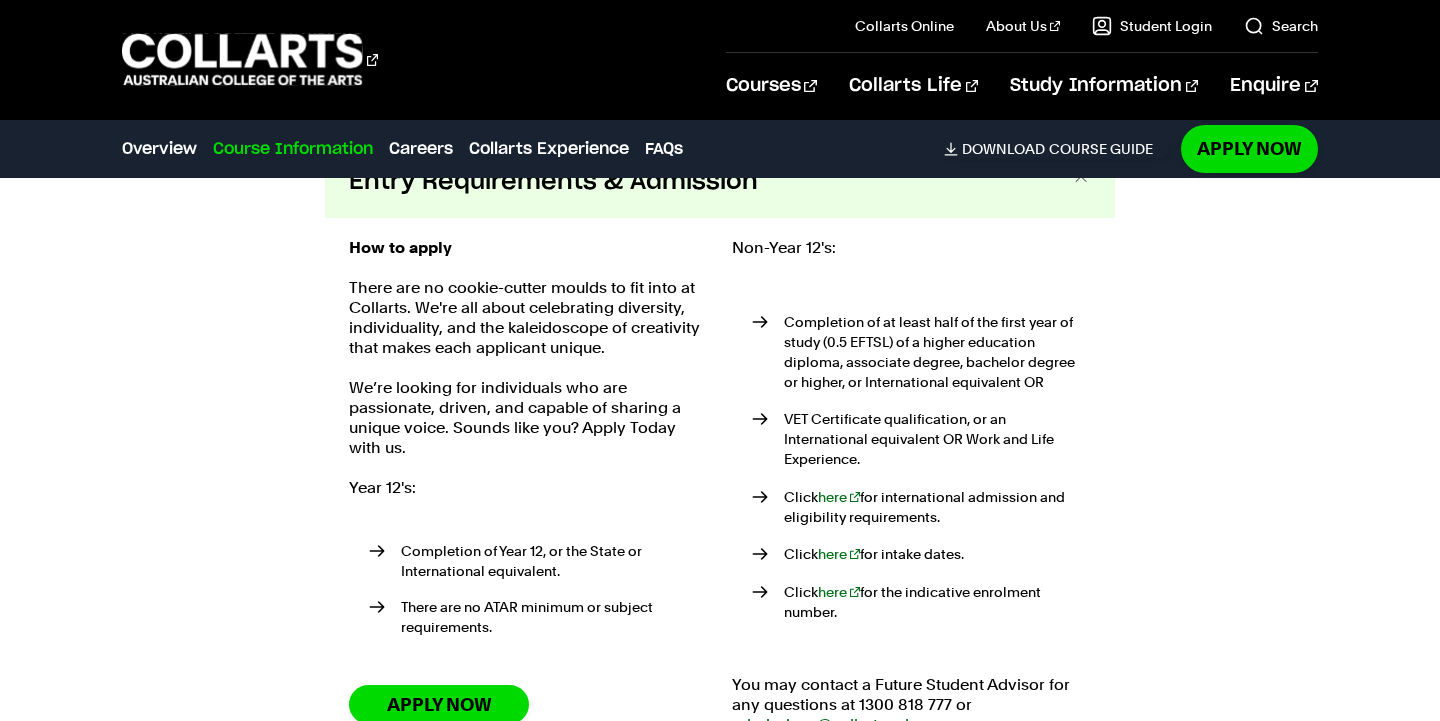 scroll, scrollTop: 2835, scrollLeft: 0, axis: vertical 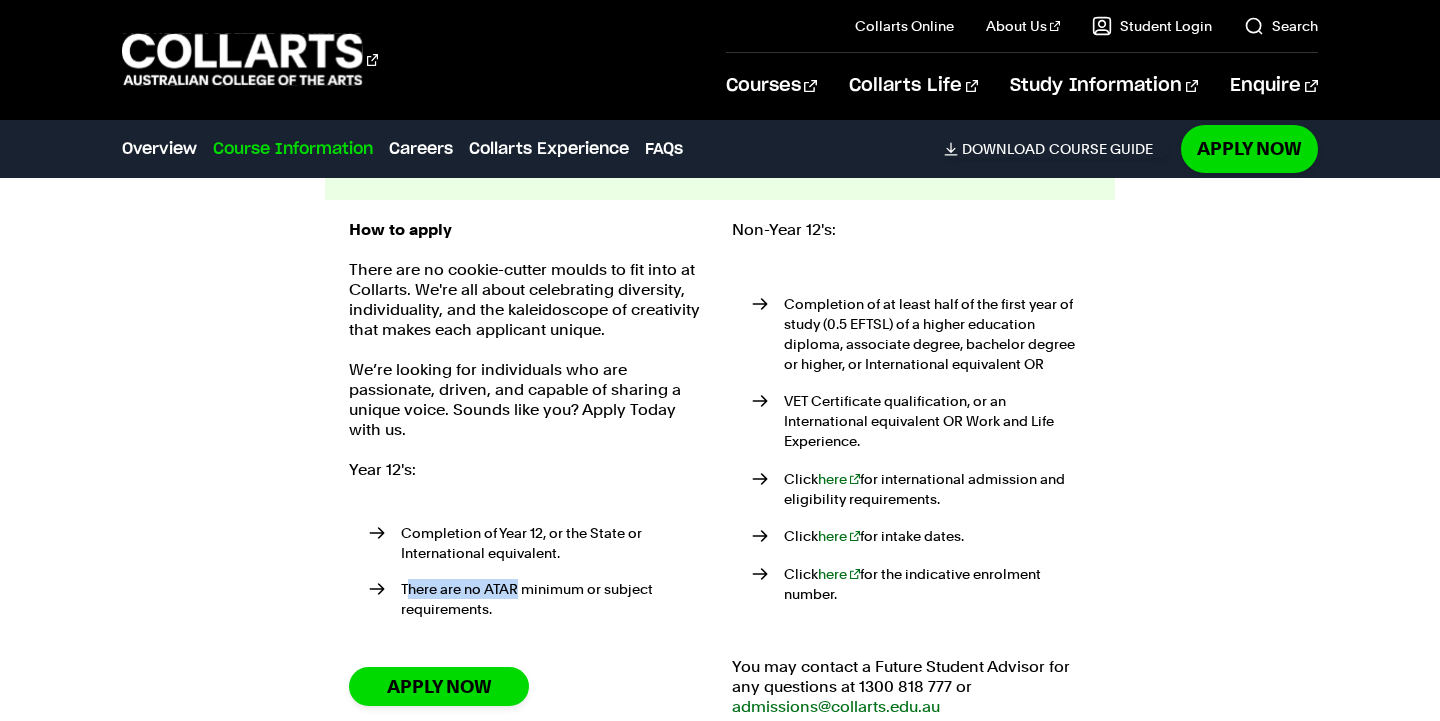drag, startPoint x: 405, startPoint y: 588, endPoint x: 516, endPoint y: 595, distance: 111.220505 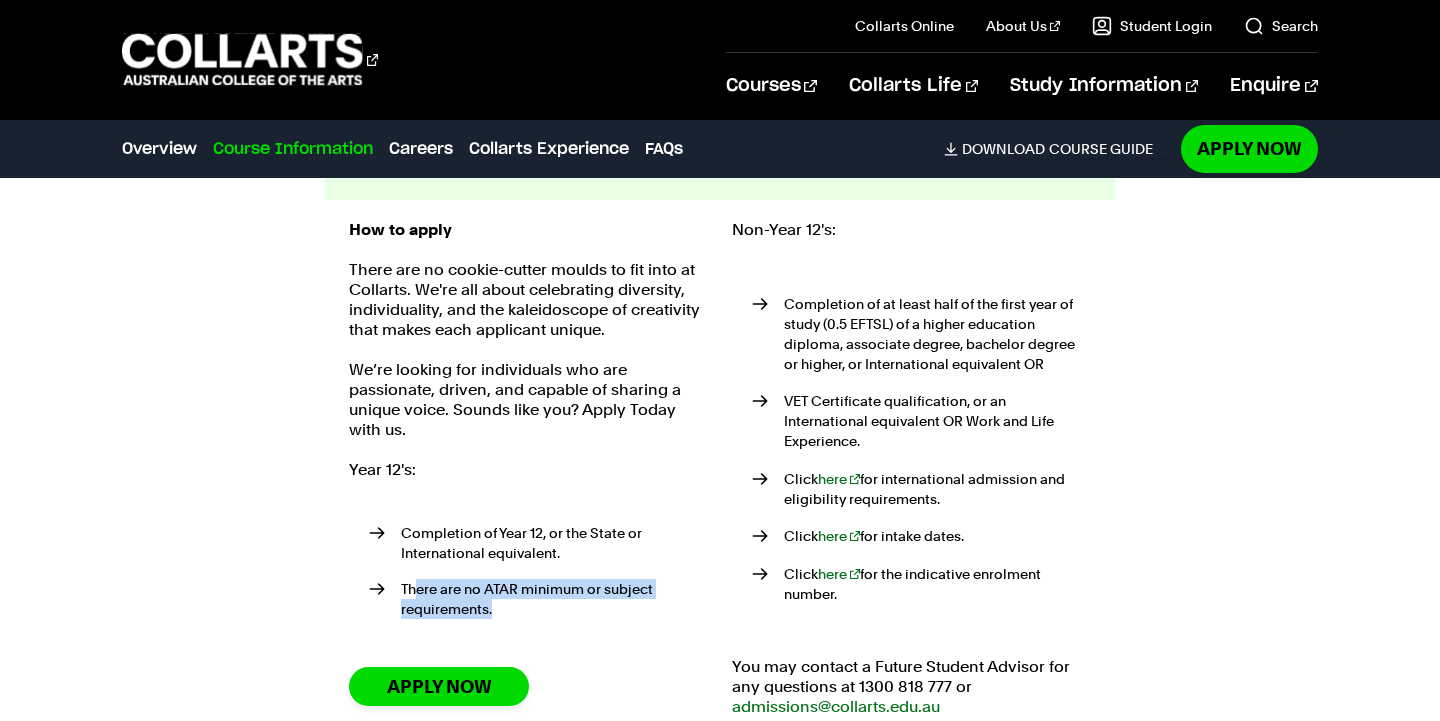 drag, startPoint x: 510, startPoint y: 610, endPoint x: 419, endPoint y: 585, distance: 94.371605 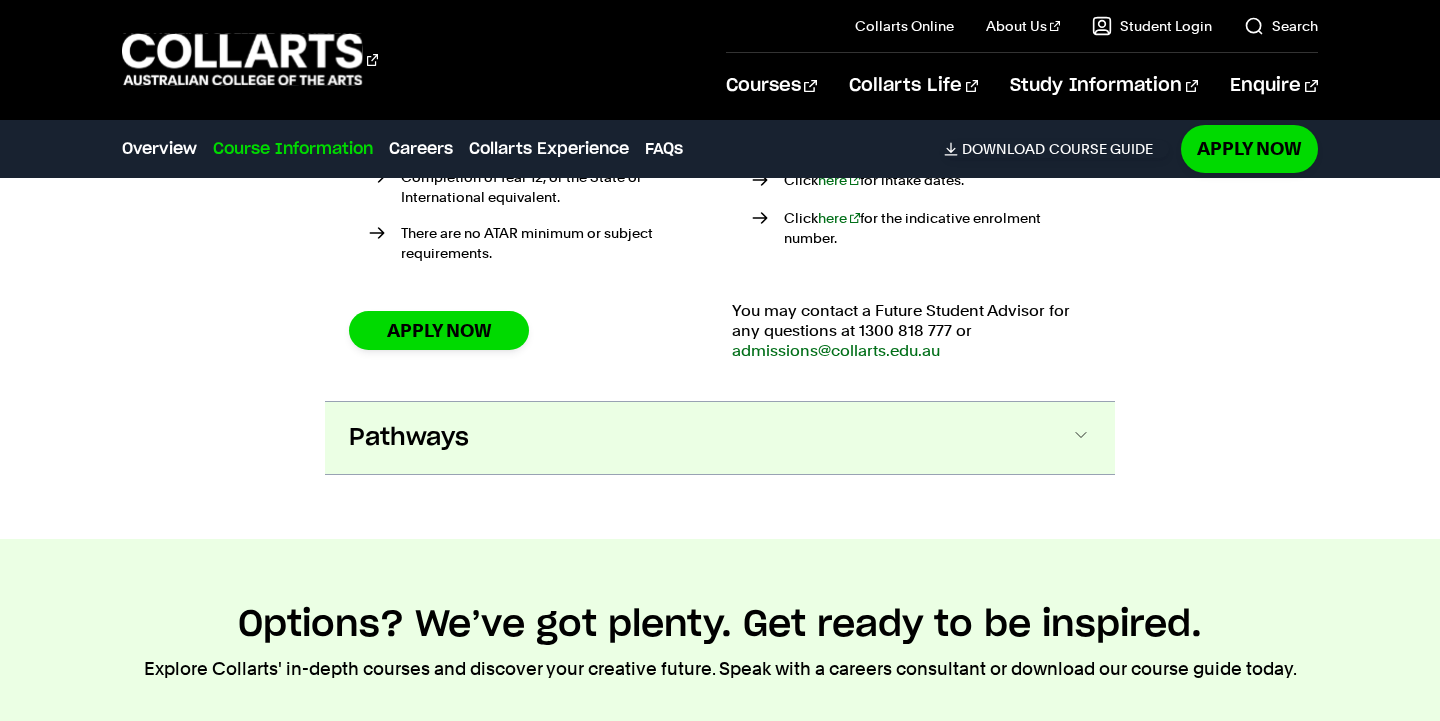 click on "Pathways" at bounding box center [720, 438] 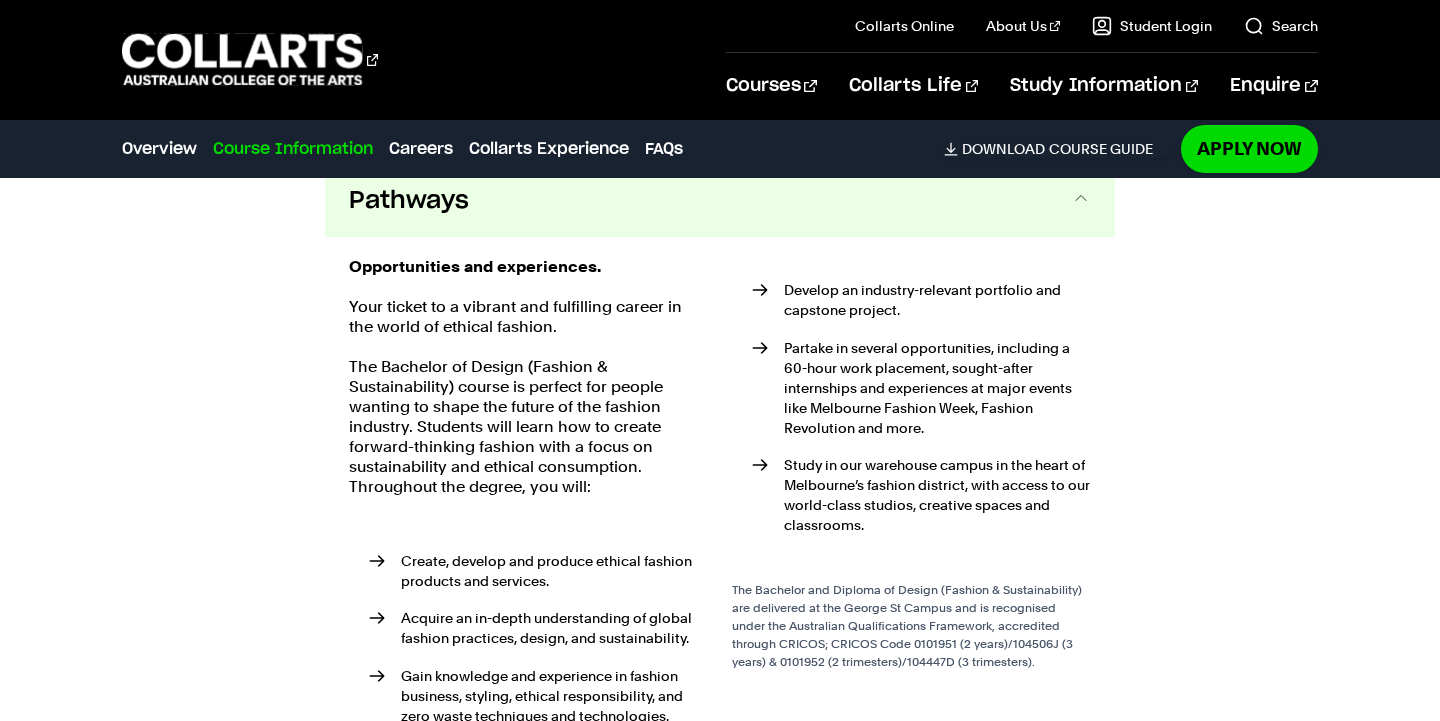 scroll, scrollTop: 3419, scrollLeft: 0, axis: vertical 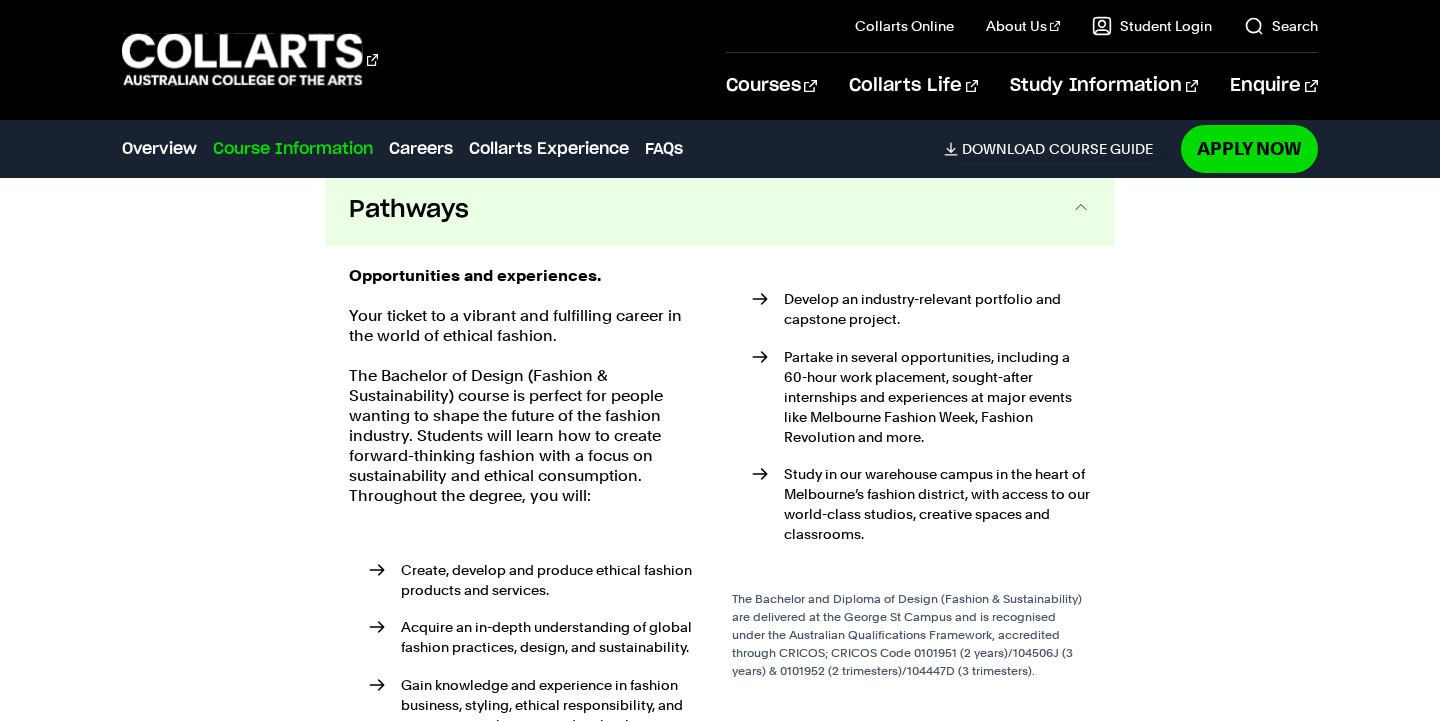 click on "Opportunities and experiences.
Your ticket to a vibrant and fulfilling career in the world of ethical fashion.
The Bachelor of Design (Fashion & Sustainability) course is perfect for people wanting to shape the future of the fashion industry. Students will learn how to create forward-thinking fashion with a focus on sustainability and ethical consumption. Throughout the degree, you will:
Create, develop and produce ethical fashion products and services.
Acquire an in-depth understanding of global fashion practices, design, and sustainability.
Gain knowledge and experience in fashion business, styling, ethical responsibility, and zero waste techniques and technologies.
Develop an industry-relevant portfolio and capstone project." at bounding box center [720, 517] 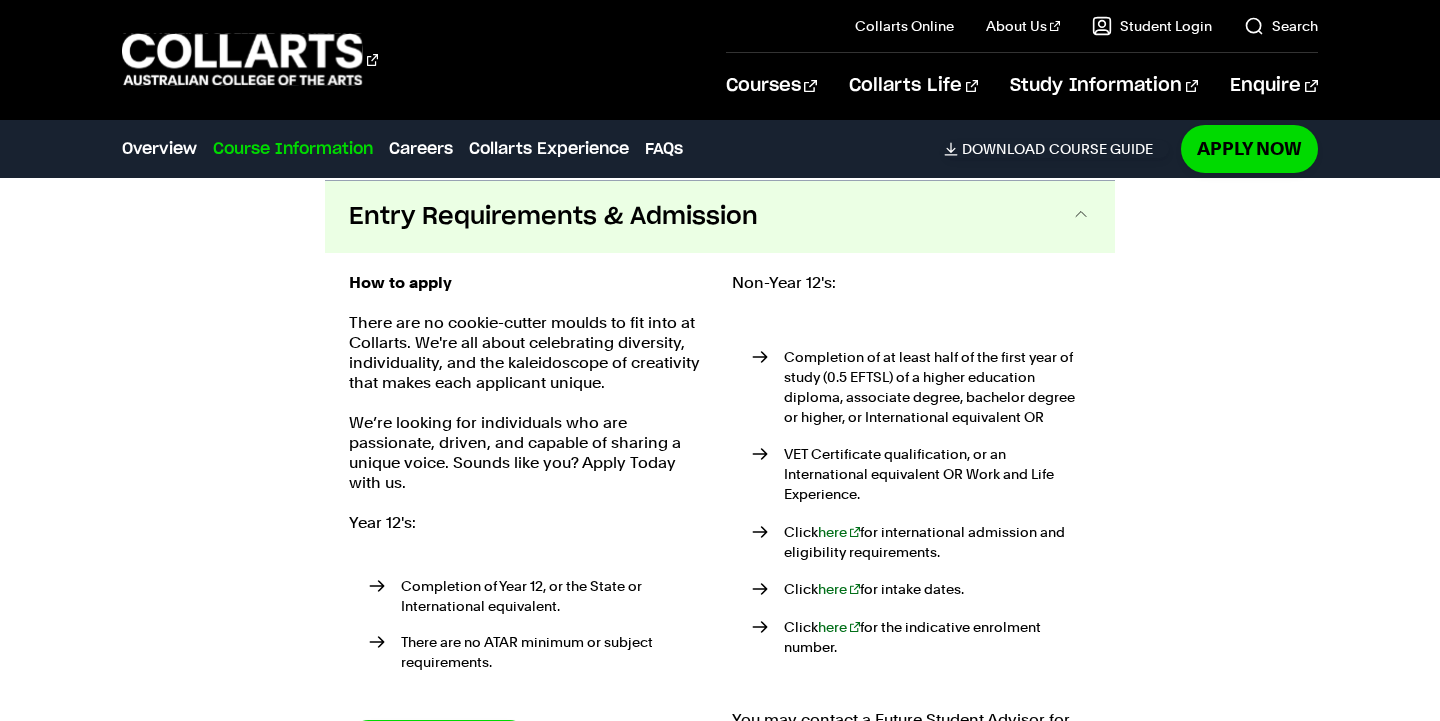 scroll, scrollTop: 2751, scrollLeft: 0, axis: vertical 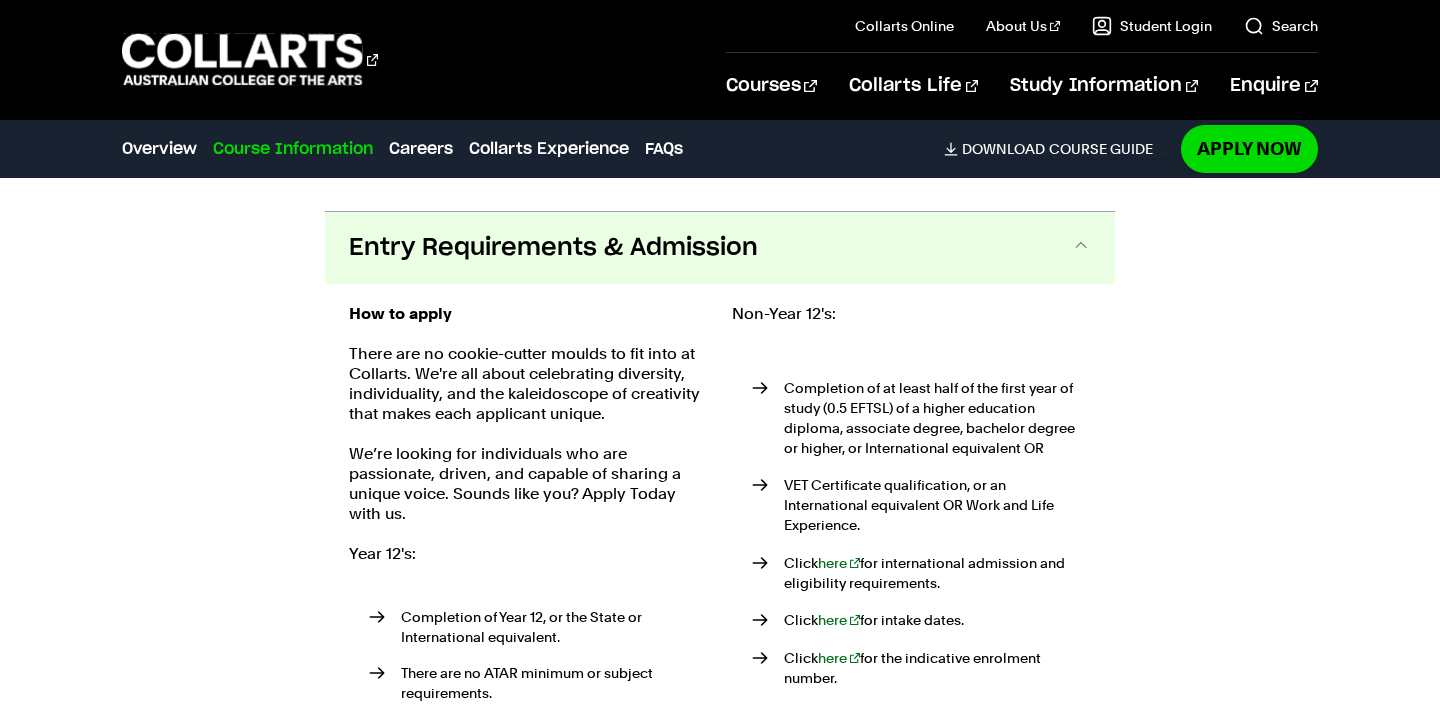 click on "Entry Requirements & Admission" at bounding box center [553, 248] 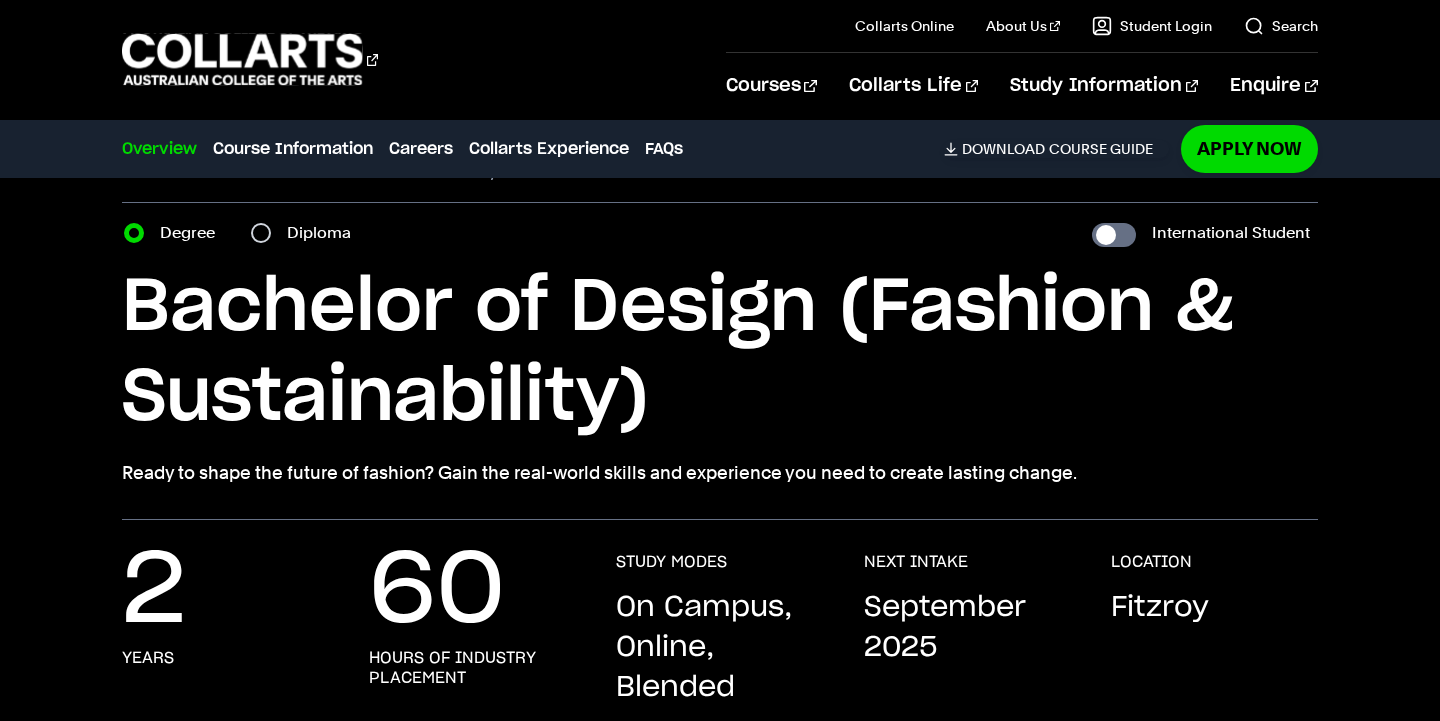 scroll, scrollTop: 63, scrollLeft: 0, axis: vertical 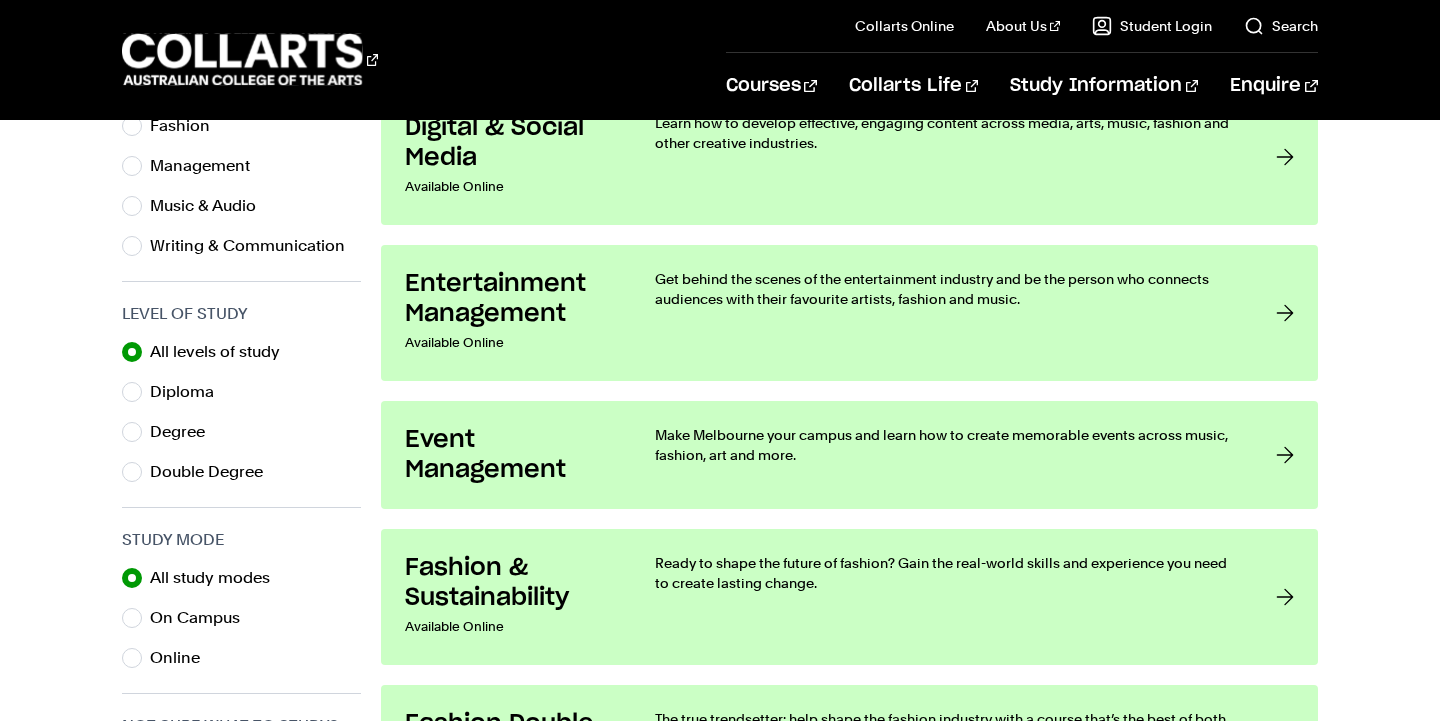 click on "Interest Area
All interest areas
Design
Fashion
Film & Theatre
Games & Animation
Management
Diploma" at bounding box center (720, 686) 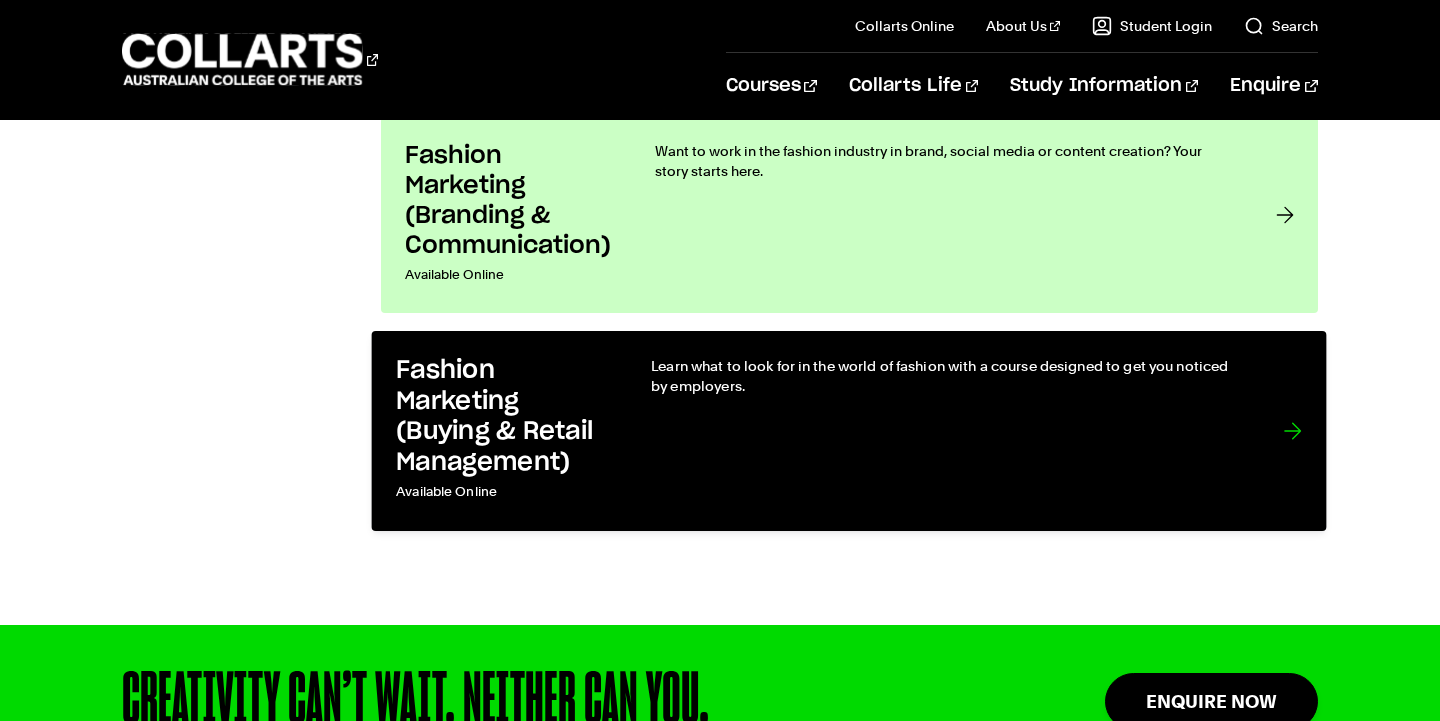scroll, scrollTop: 1517, scrollLeft: 0, axis: vertical 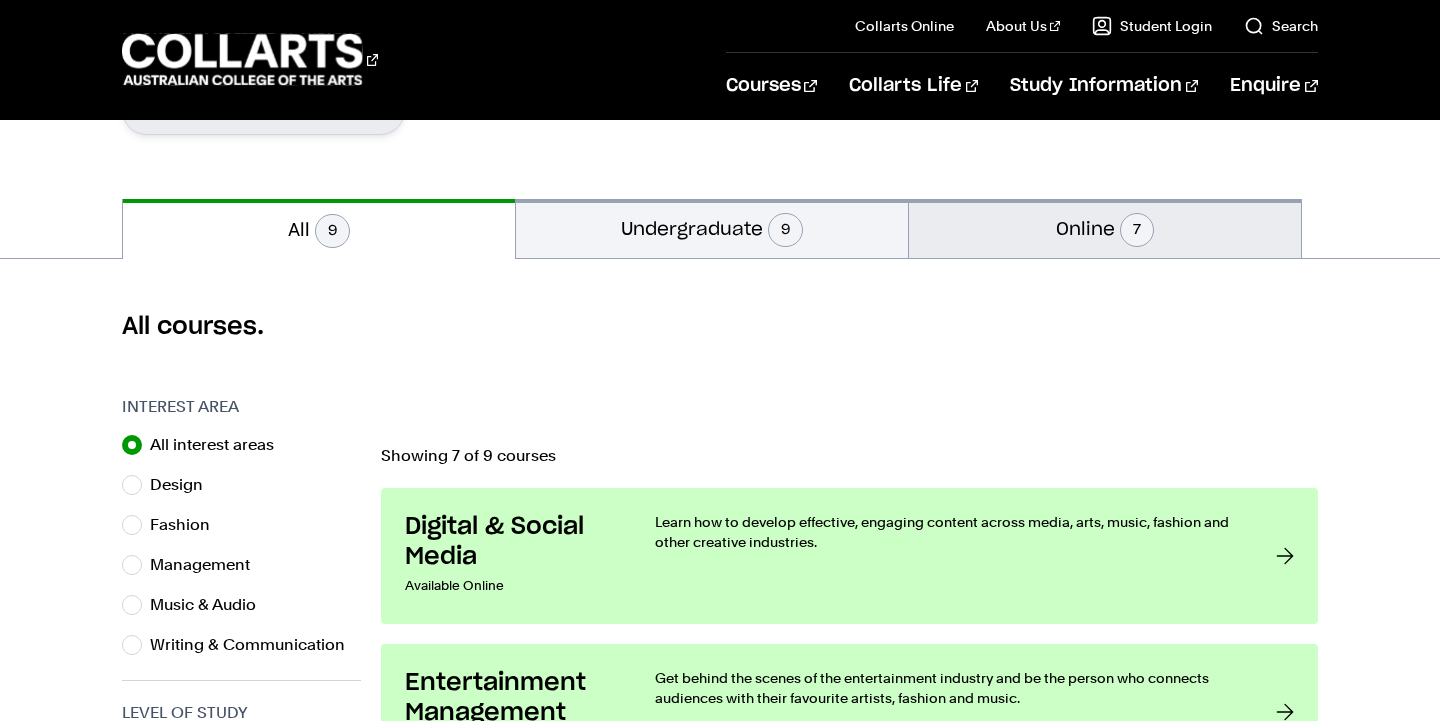 click on "Online  7" at bounding box center (1105, 228) 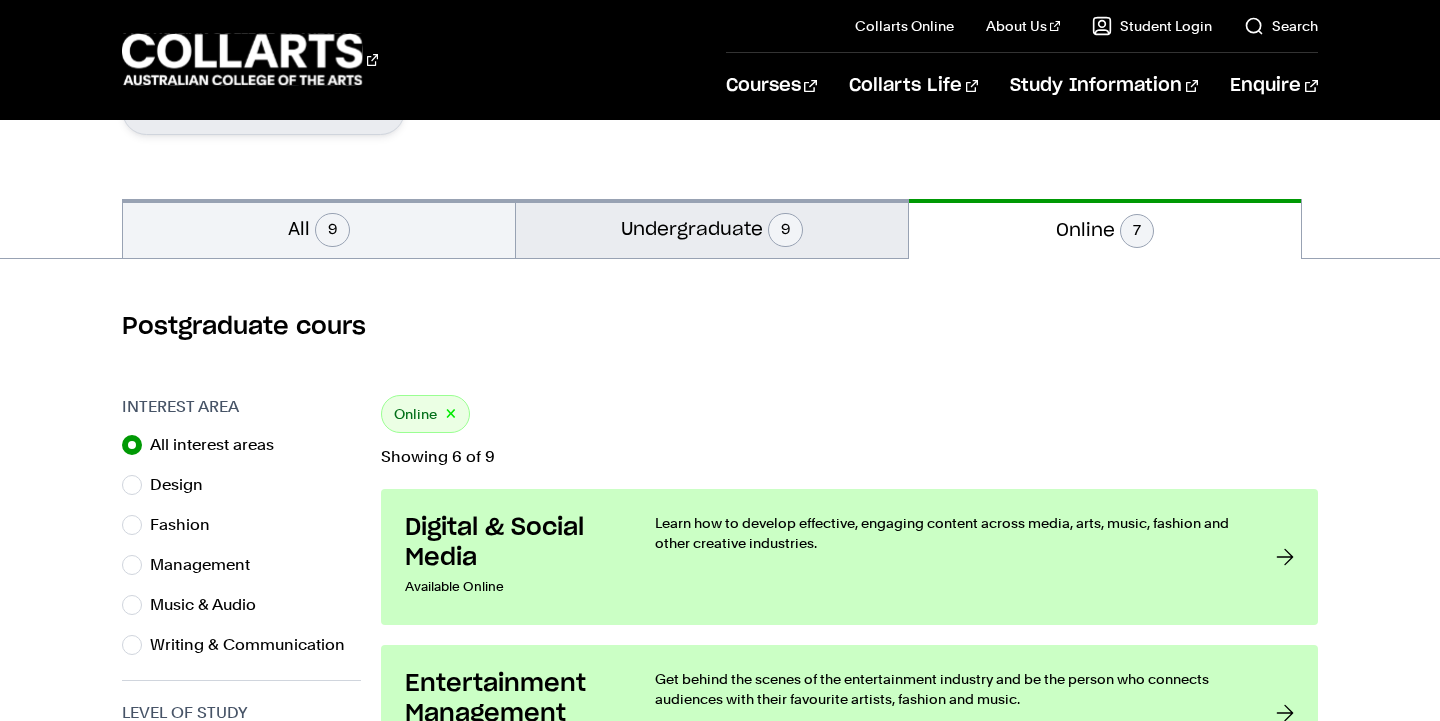 click on "Undergraduate  9" at bounding box center (712, 228) 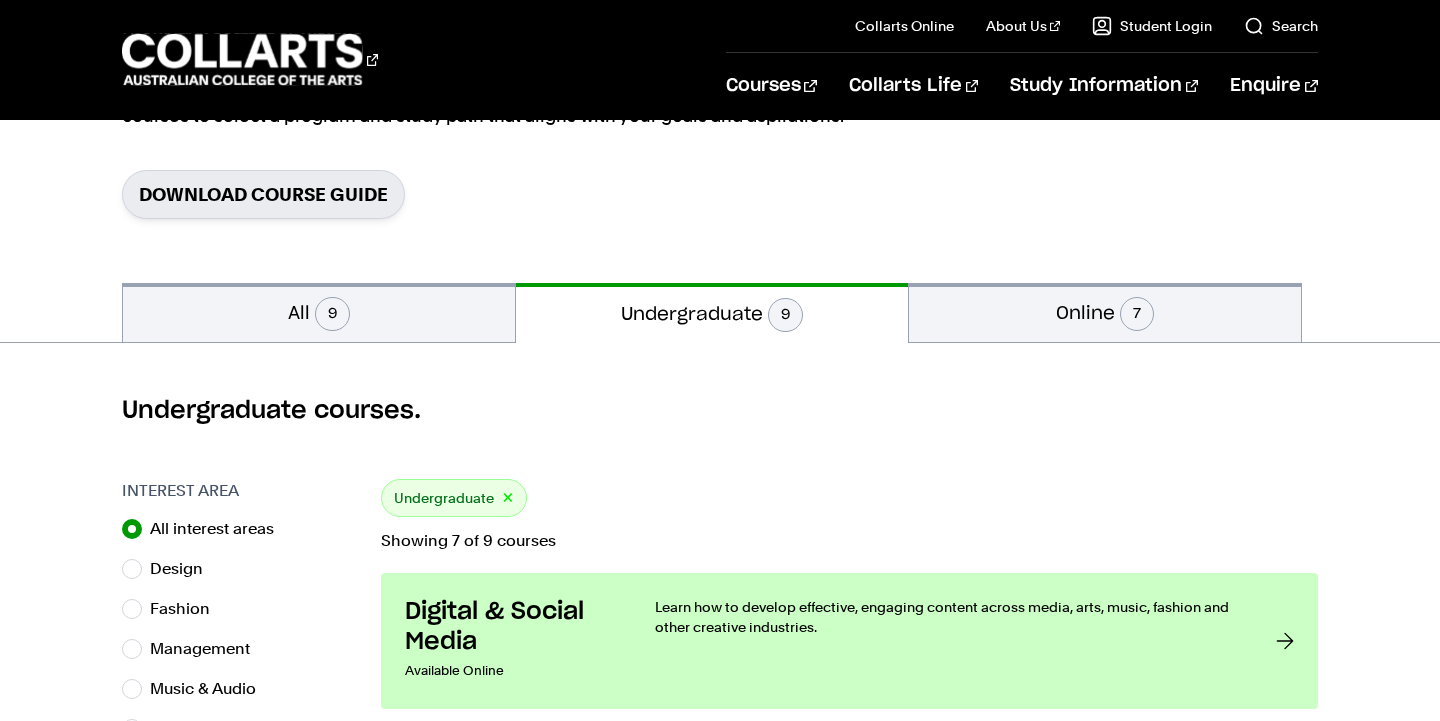 scroll, scrollTop: 356, scrollLeft: 0, axis: vertical 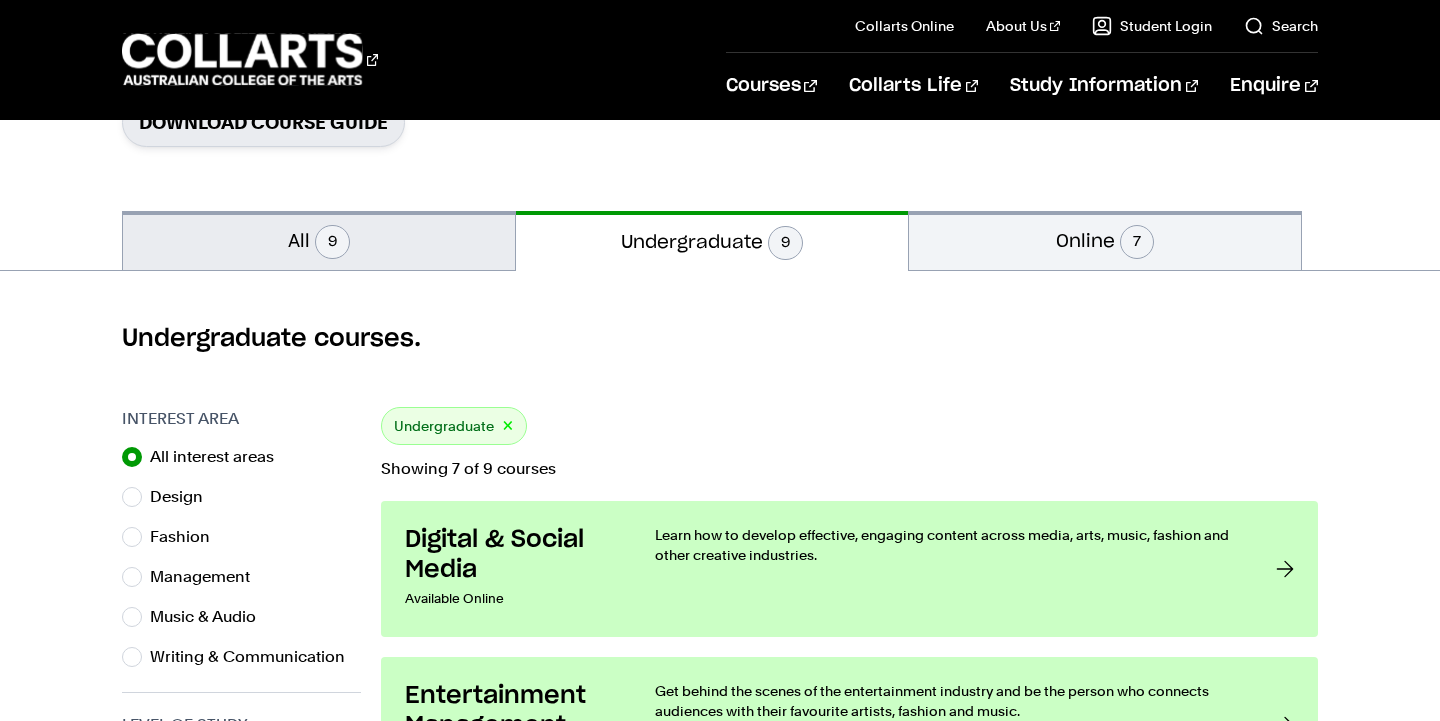 click on "All  9" at bounding box center [319, 240] 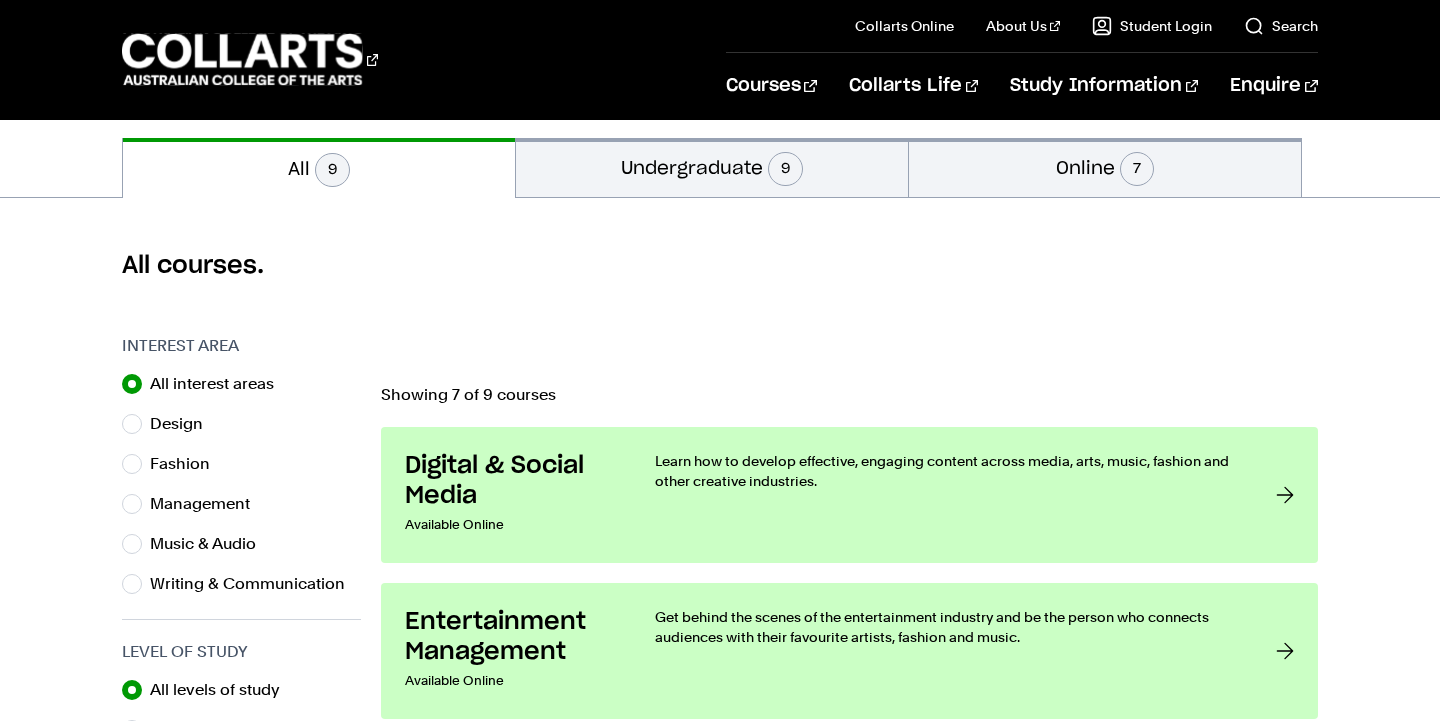 scroll, scrollTop: 0, scrollLeft: 0, axis: both 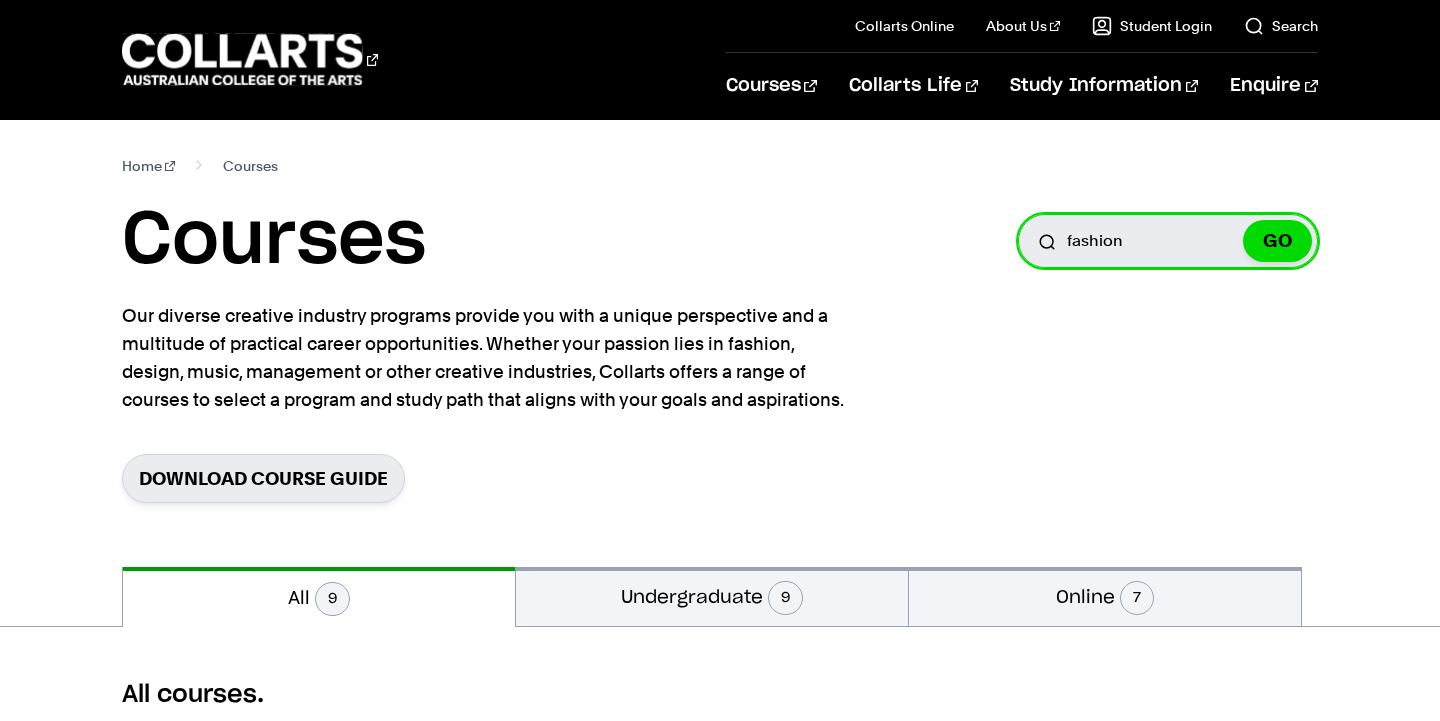 drag, startPoint x: 1137, startPoint y: 260, endPoint x: 1050, endPoint y: 237, distance: 89.98889 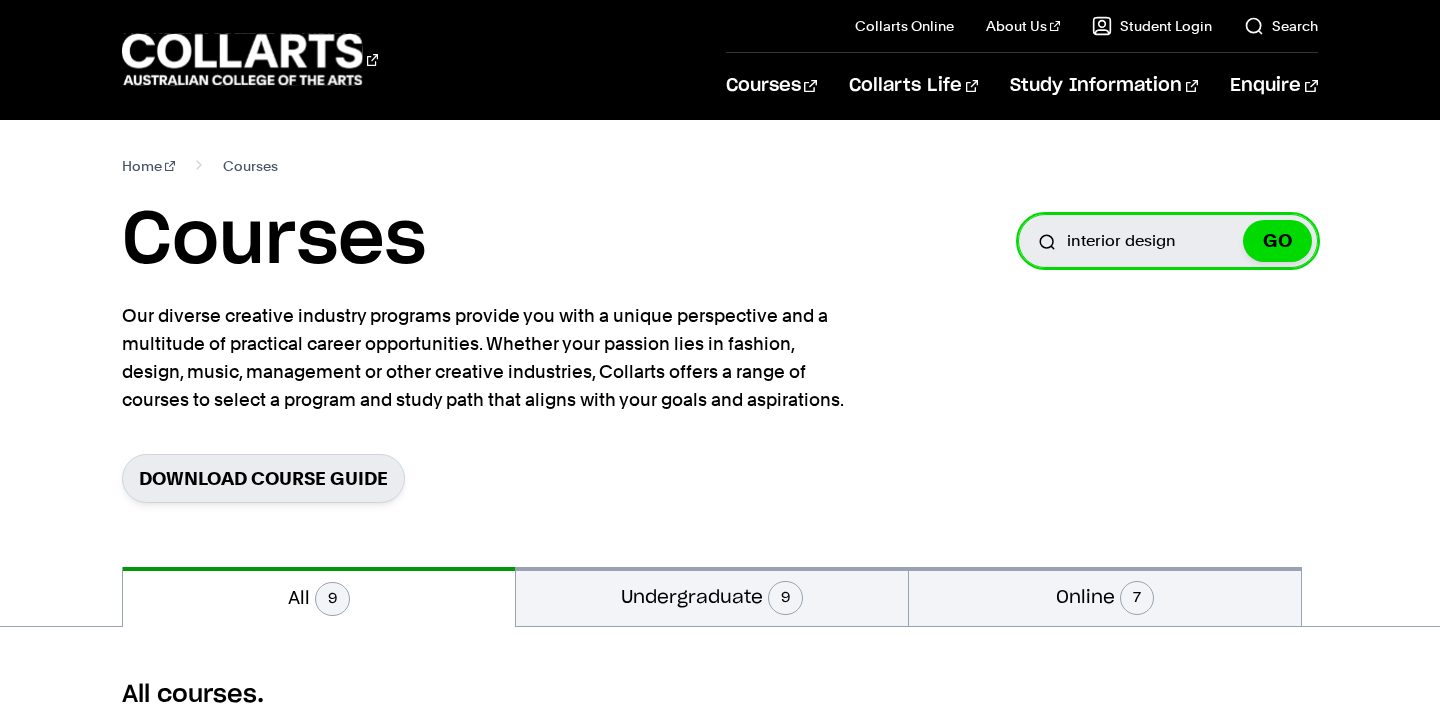 type on "interior design" 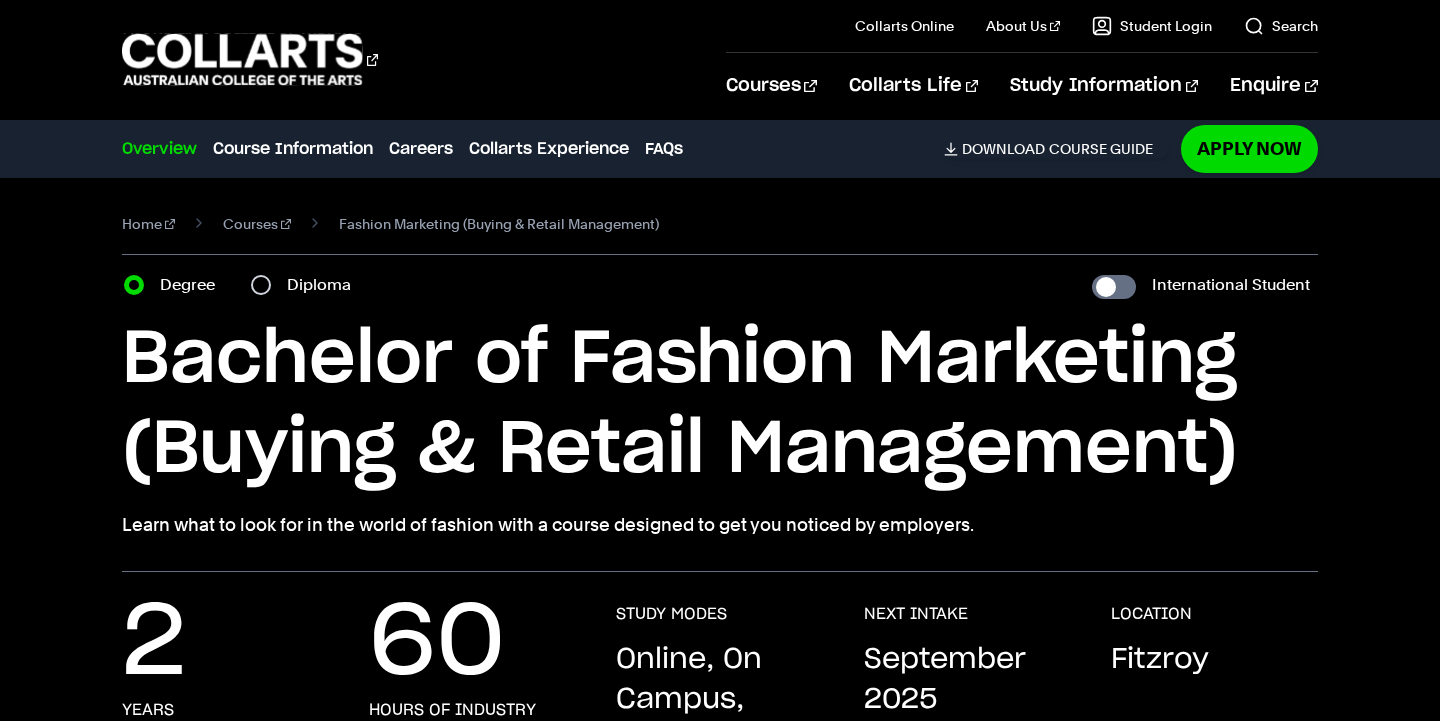 scroll, scrollTop: 0, scrollLeft: 0, axis: both 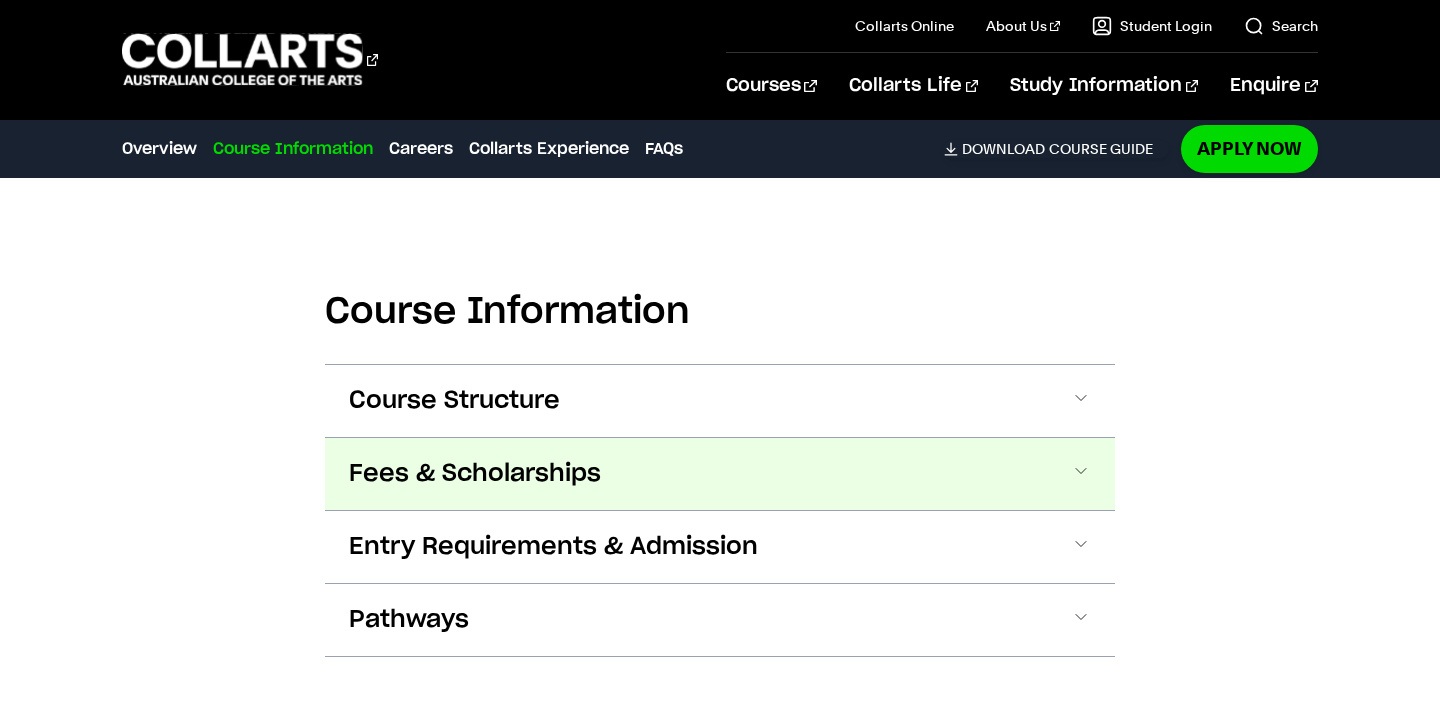 click on "Fees & Scholarships" at bounding box center (720, 474) 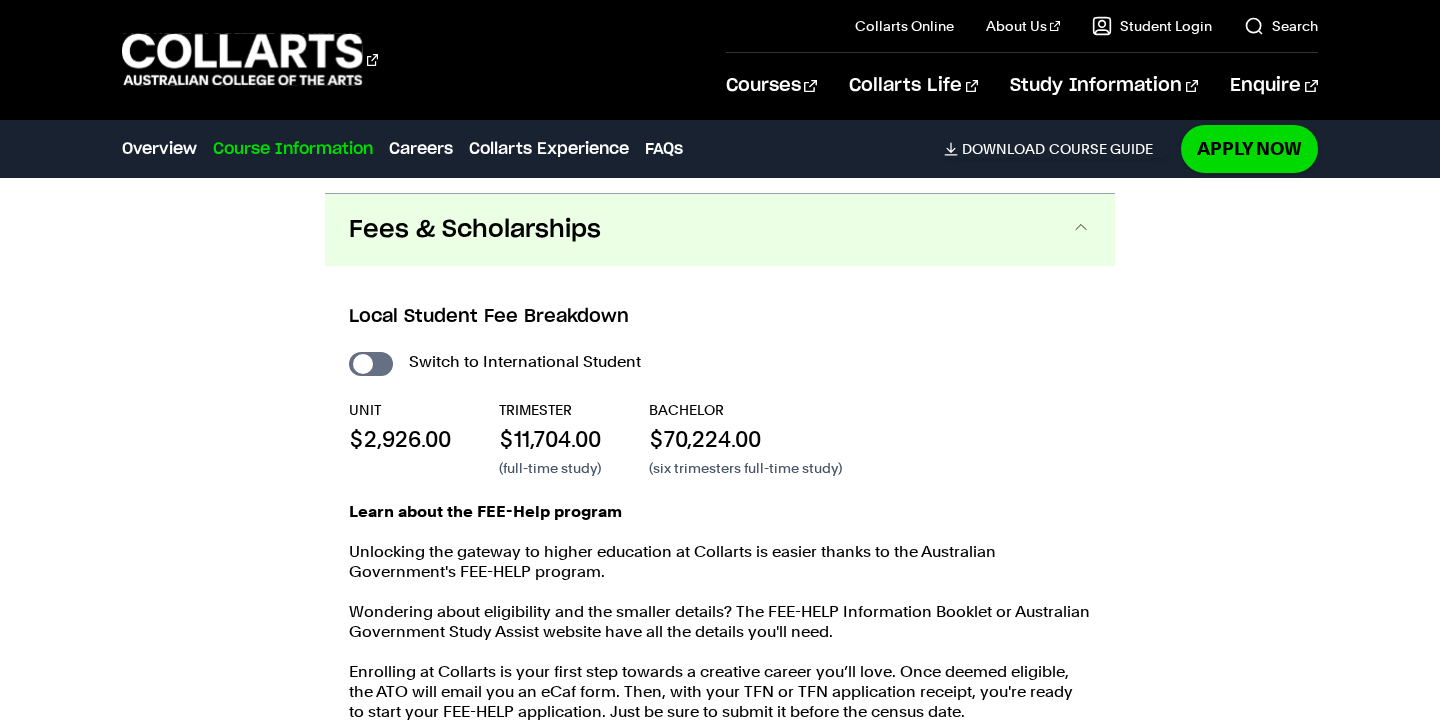 scroll, scrollTop: 2192, scrollLeft: 0, axis: vertical 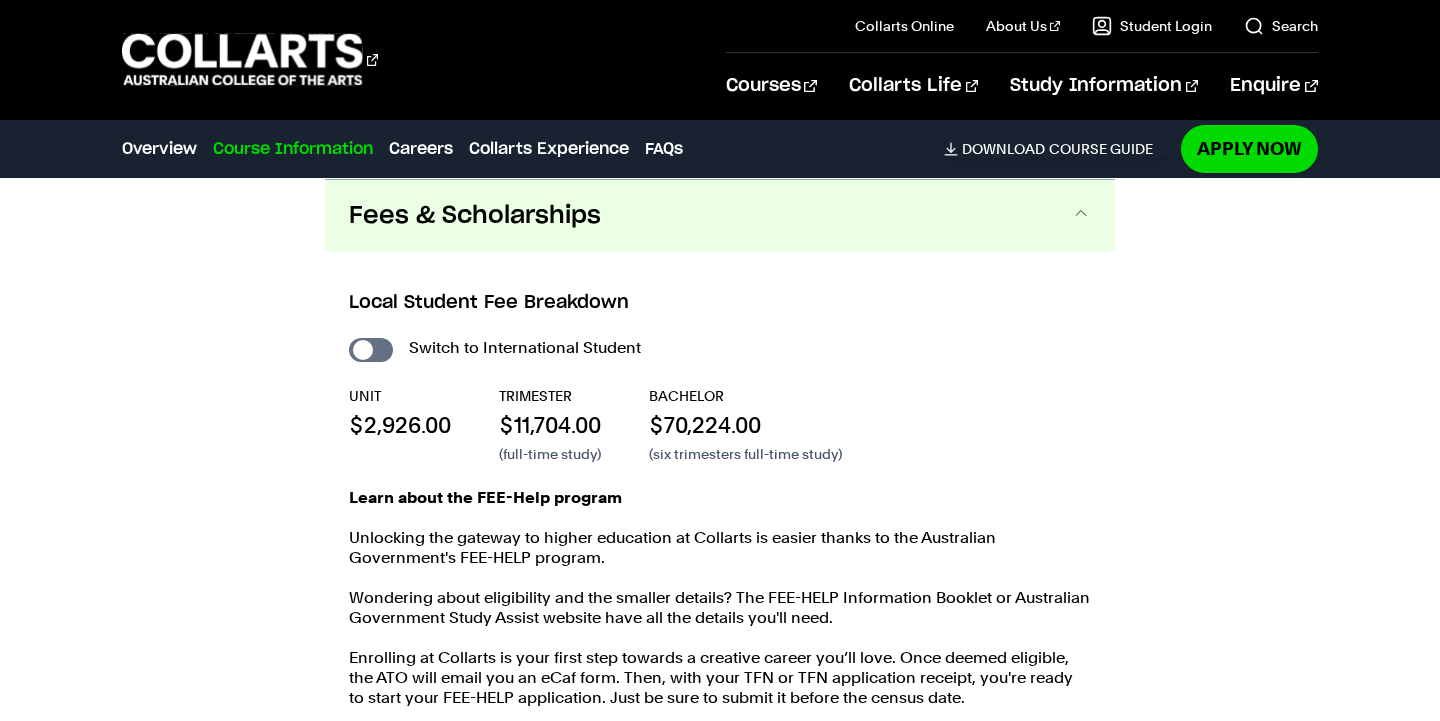 click on "Fees & Scholarships" at bounding box center [720, 216] 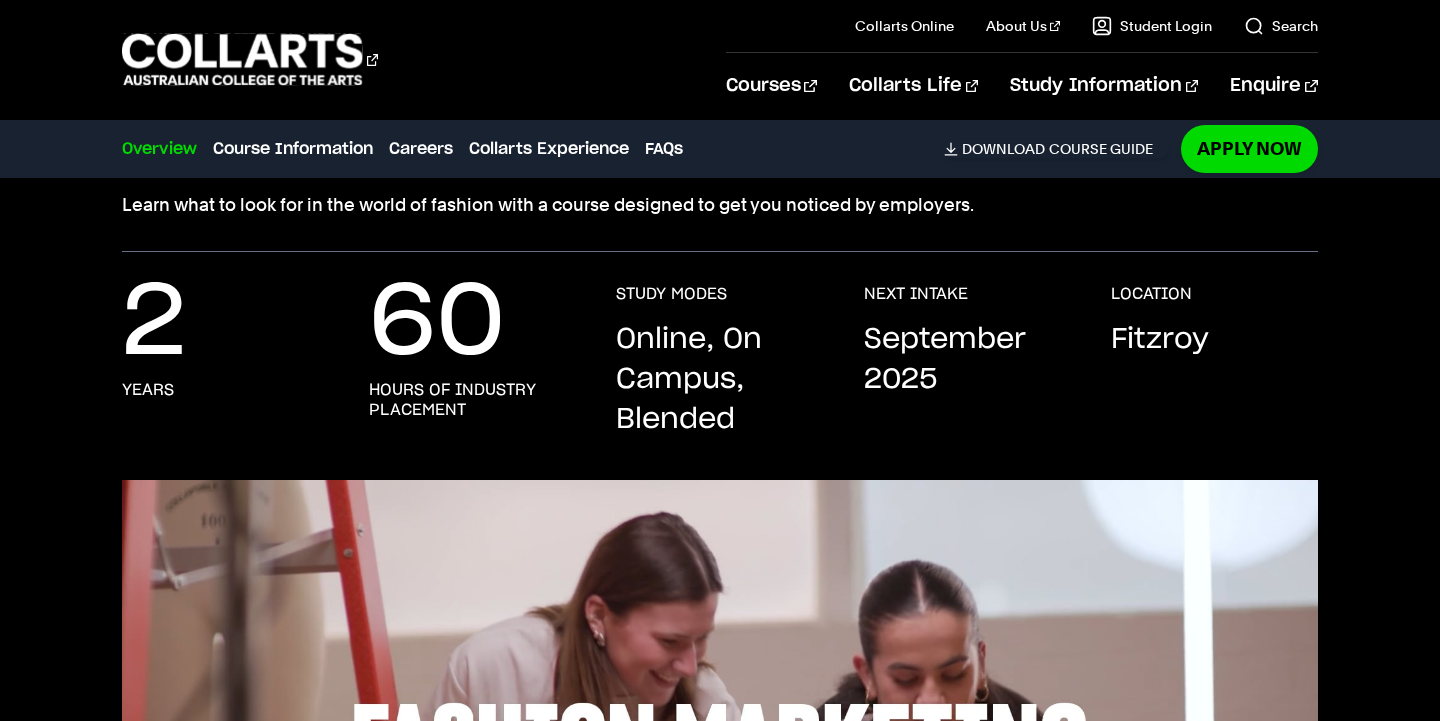 scroll, scrollTop: 0, scrollLeft: 0, axis: both 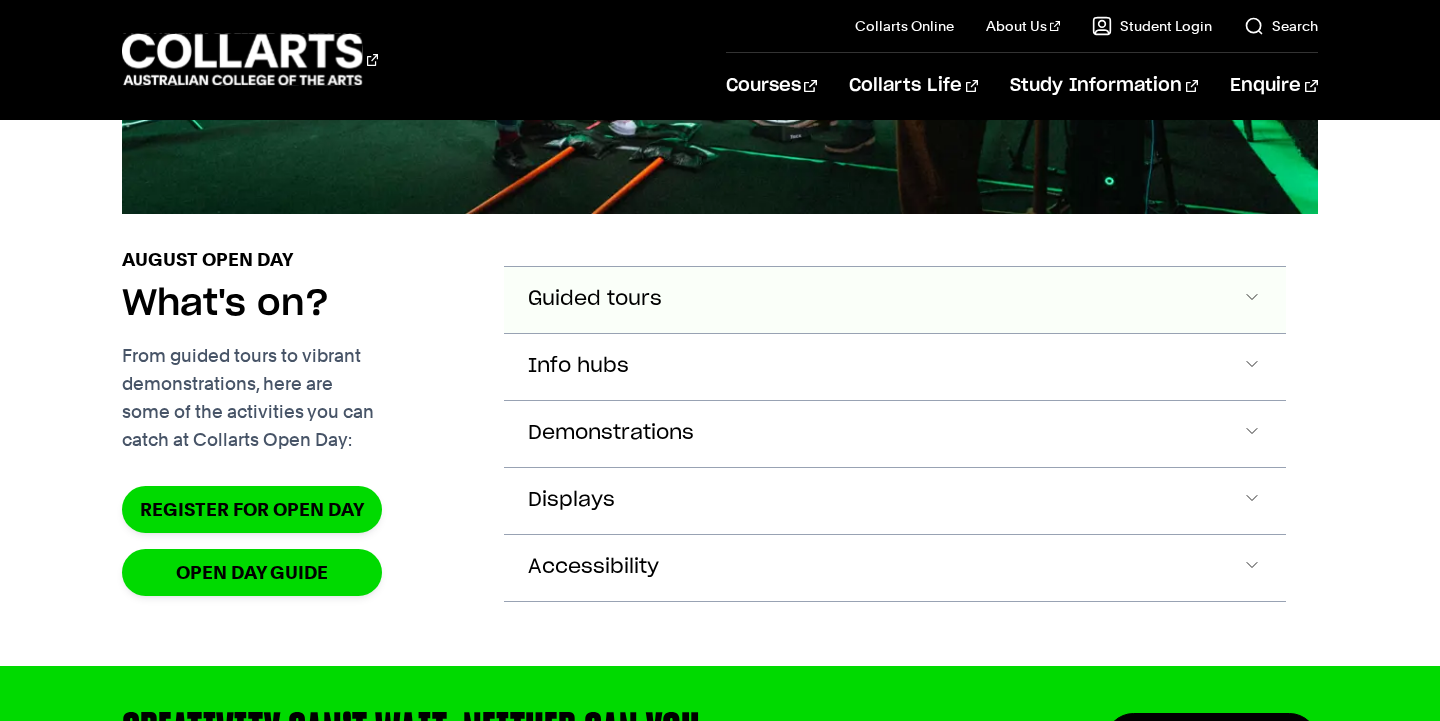 click on "Guided tours" at bounding box center (894, 300) 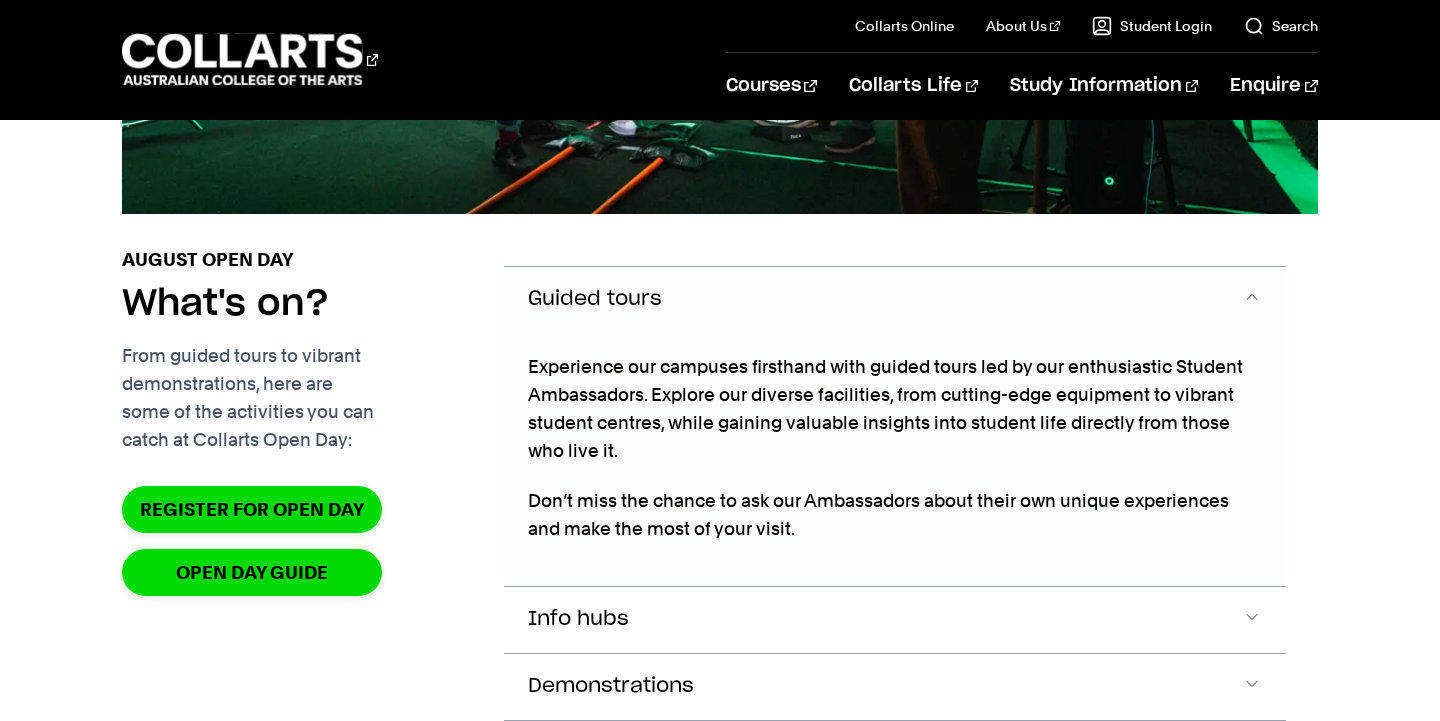 scroll, scrollTop: 2150, scrollLeft: 0, axis: vertical 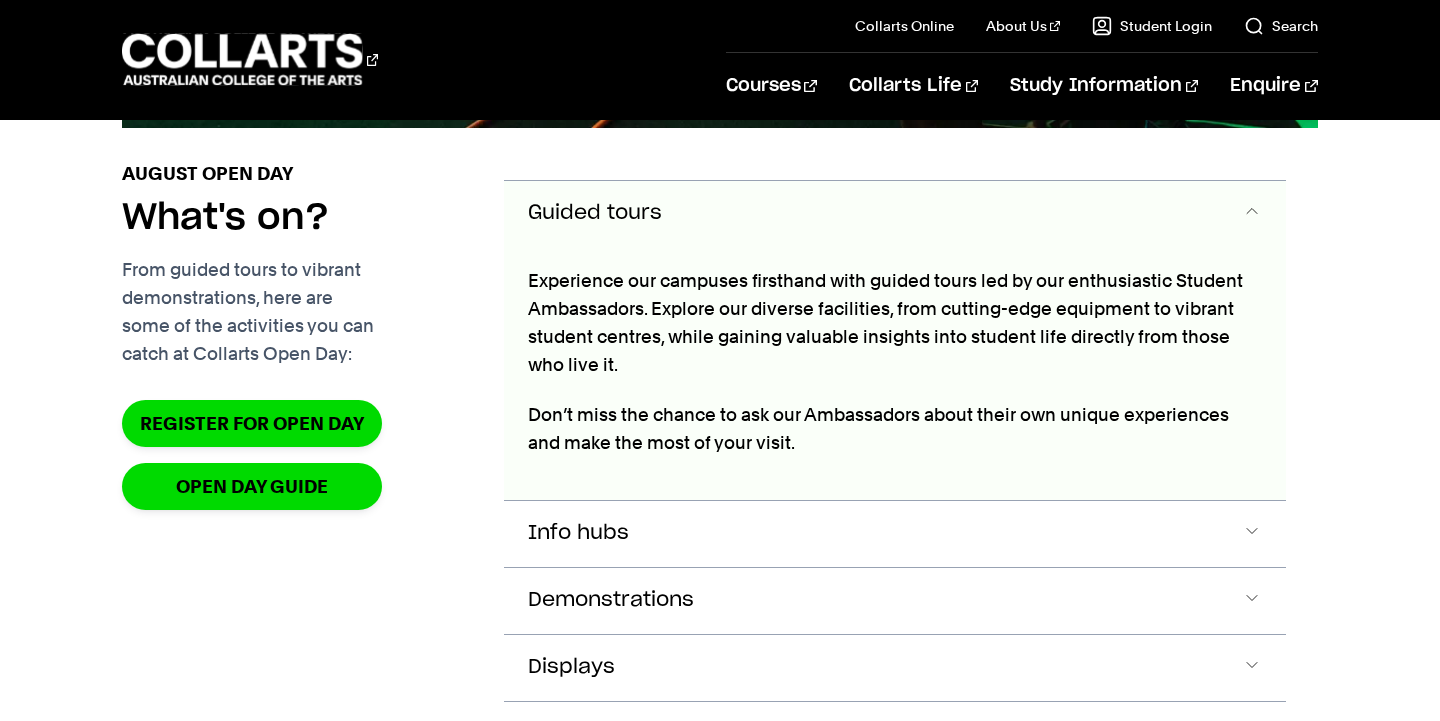 click on "Guided tours" at bounding box center [894, 214] 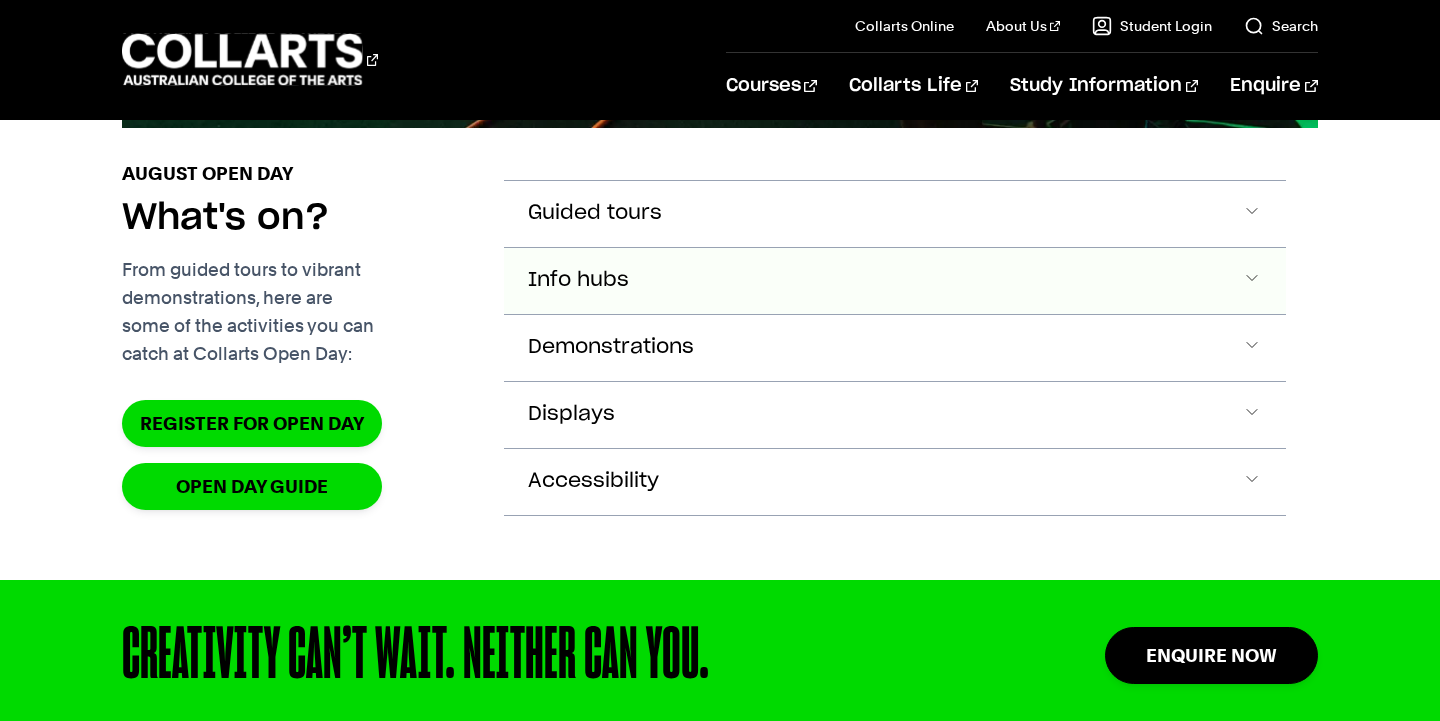 click on "Info hubs" at bounding box center [894, 214] 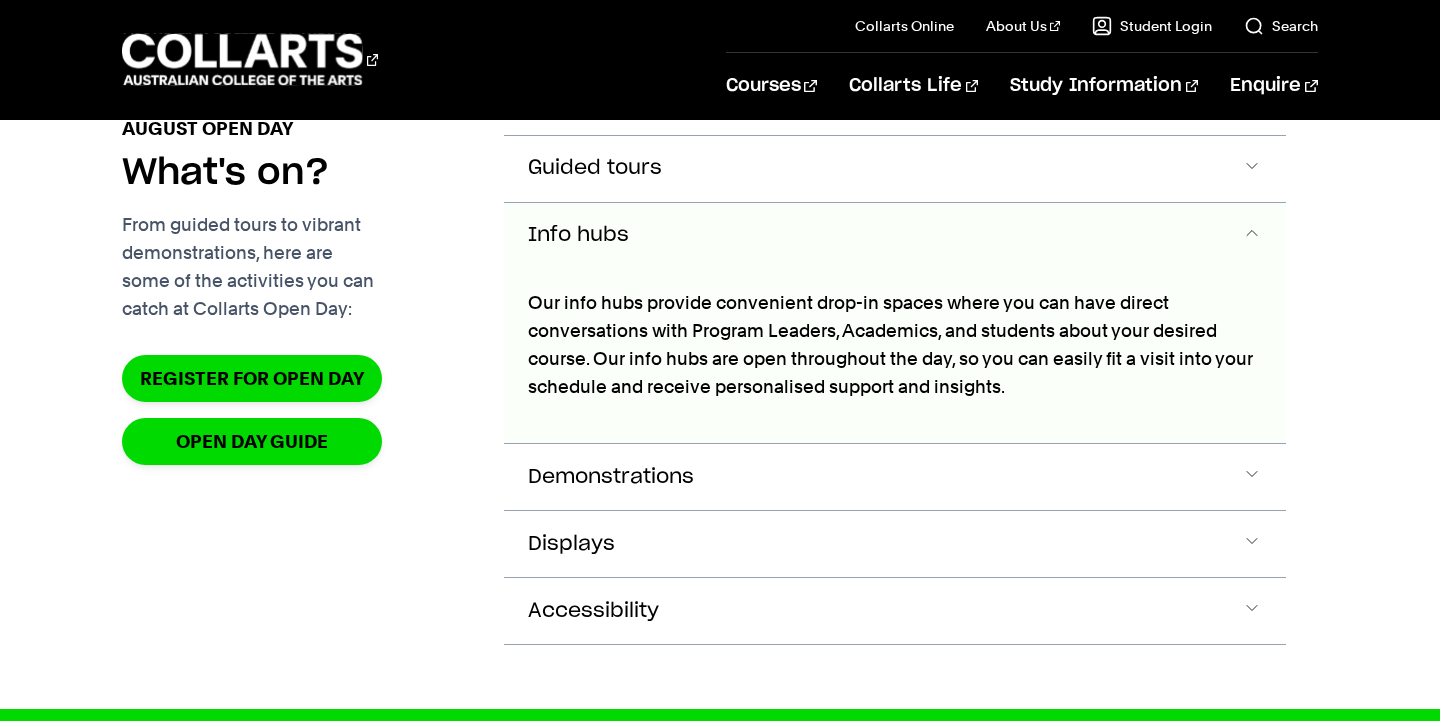 scroll, scrollTop: 2216, scrollLeft: 0, axis: vertical 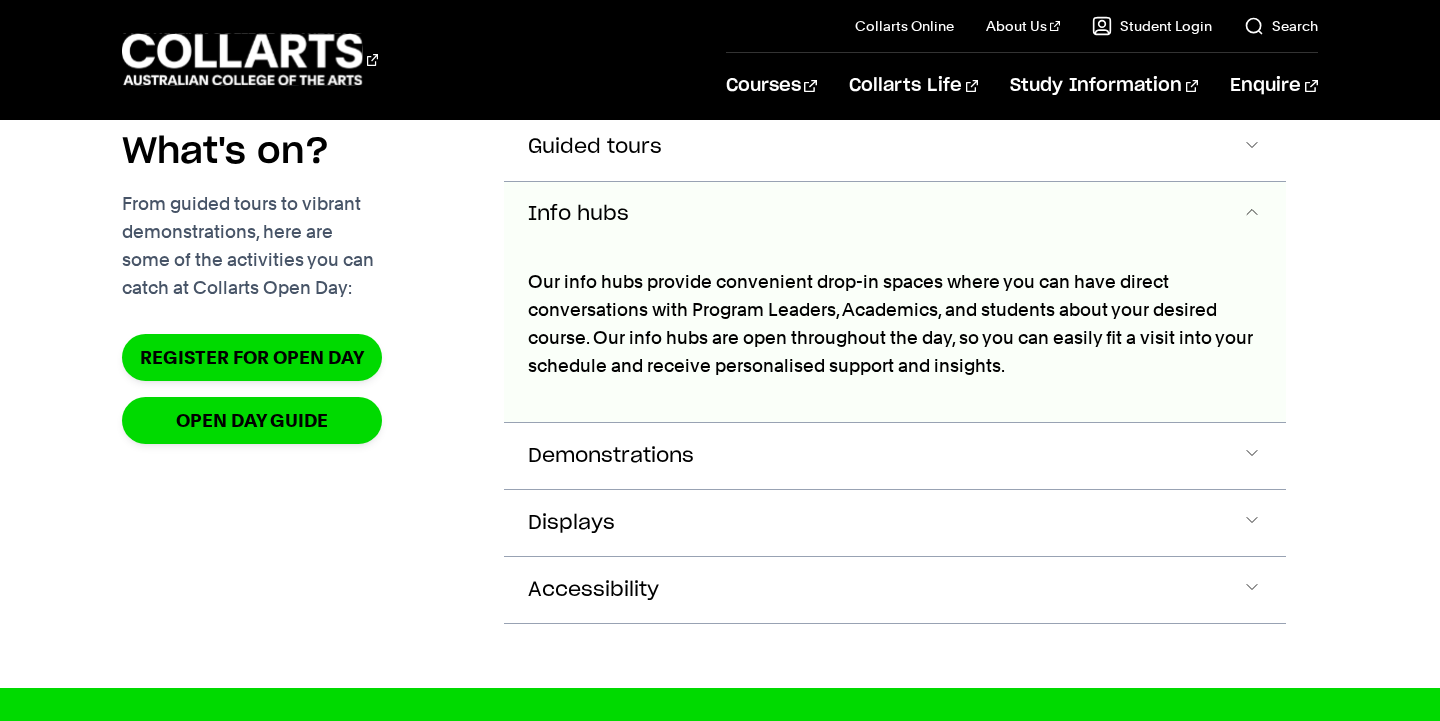 click on "Our info hubs provide convenient drop-in spaces where you can have direct conversations with Program Leaders, Academics, and students about your desired course. Our info hubs are open throughout the day, so you can easily fit a visit into your schedule and receive personalised support and insights." at bounding box center [894, 335] 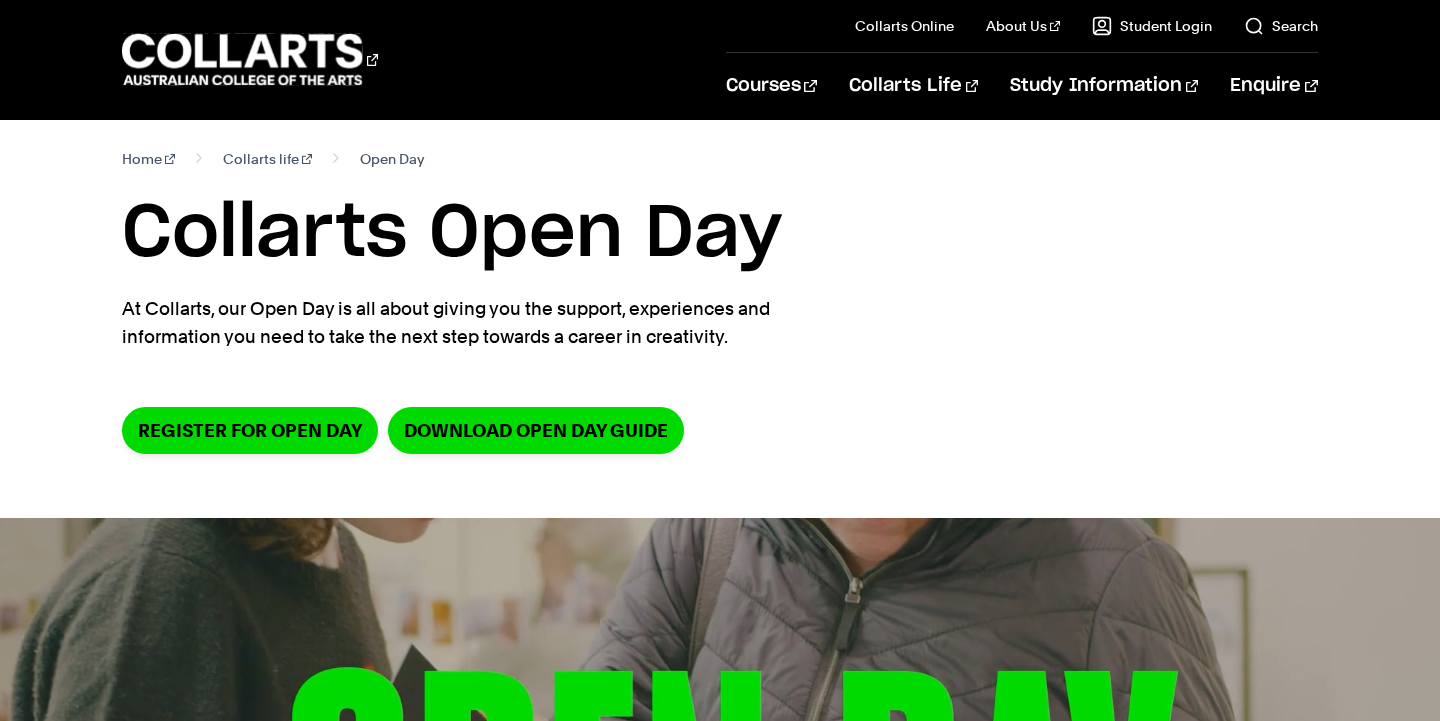 scroll, scrollTop: 8, scrollLeft: 0, axis: vertical 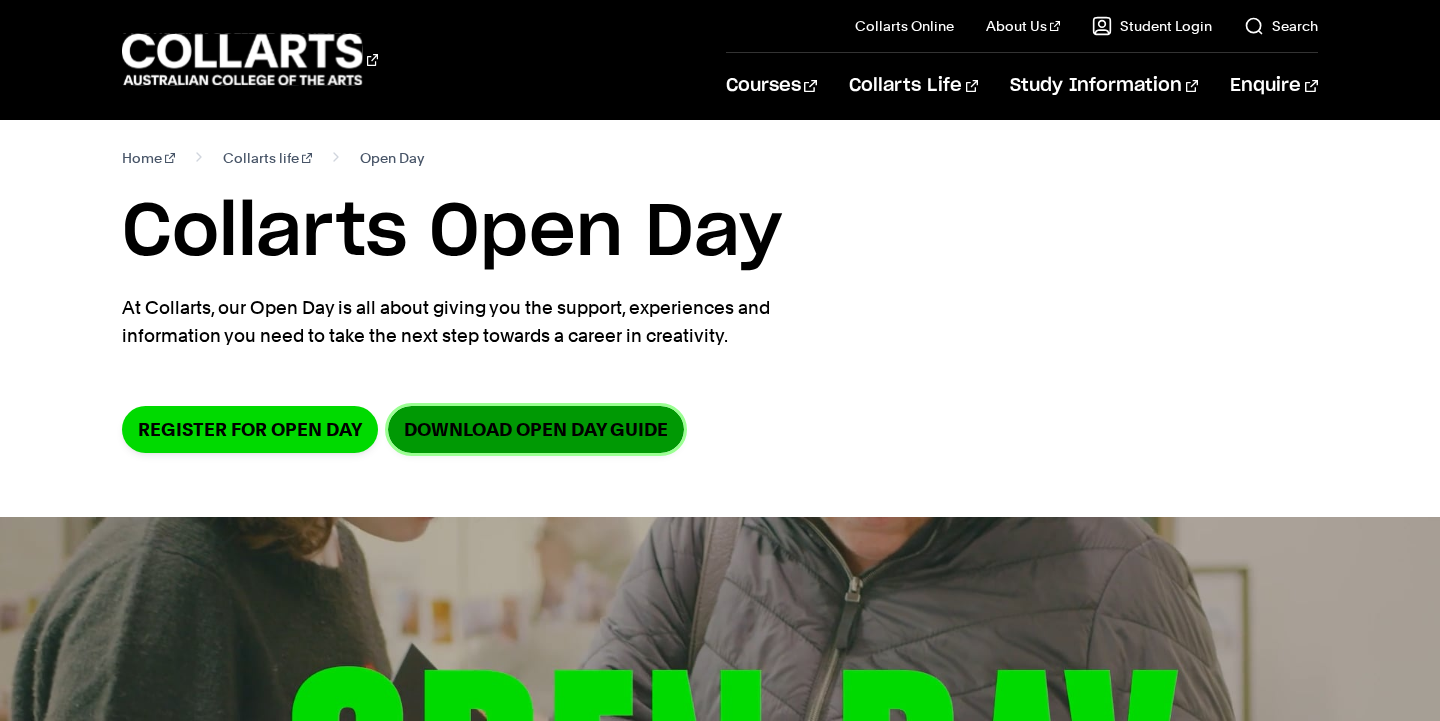click on "DOWNLOAD OPEN DAY GUIDE" at bounding box center [536, 429] 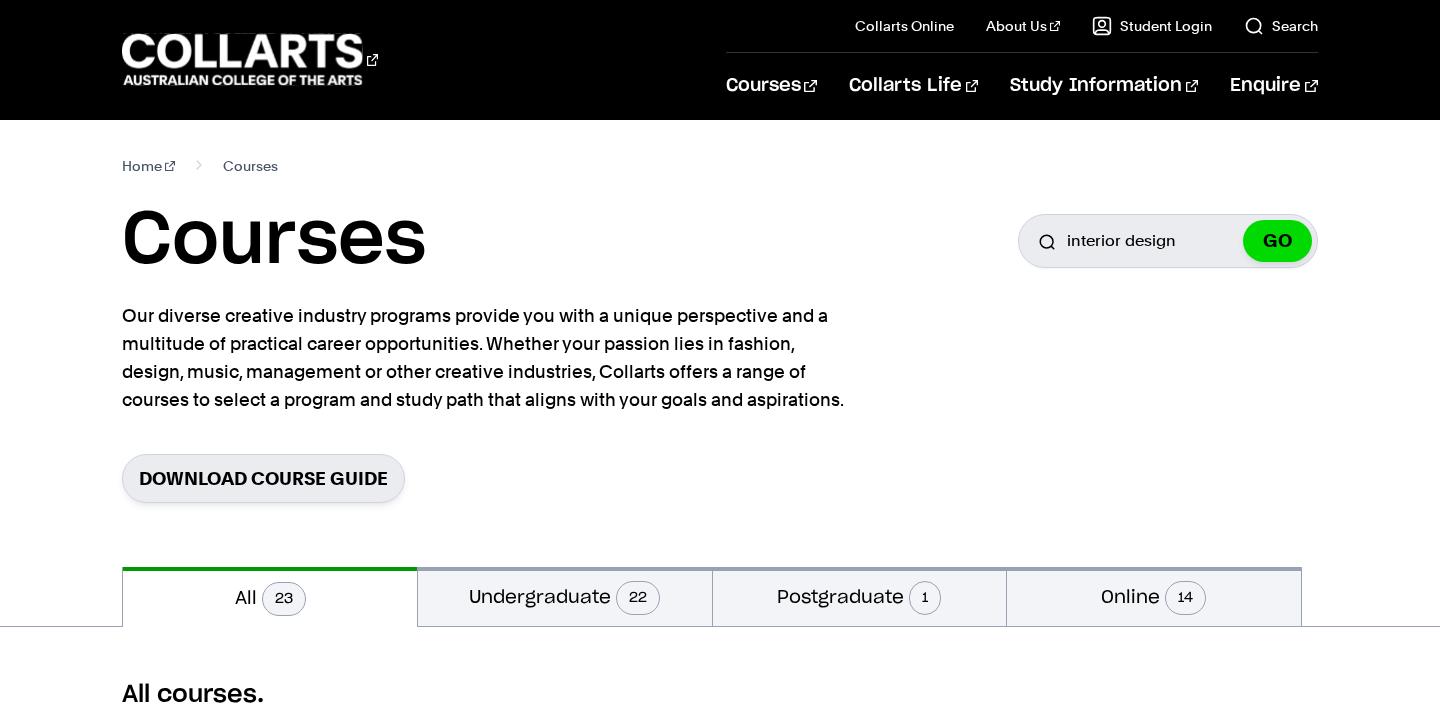 scroll, scrollTop: 0, scrollLeft: 0, axis: both 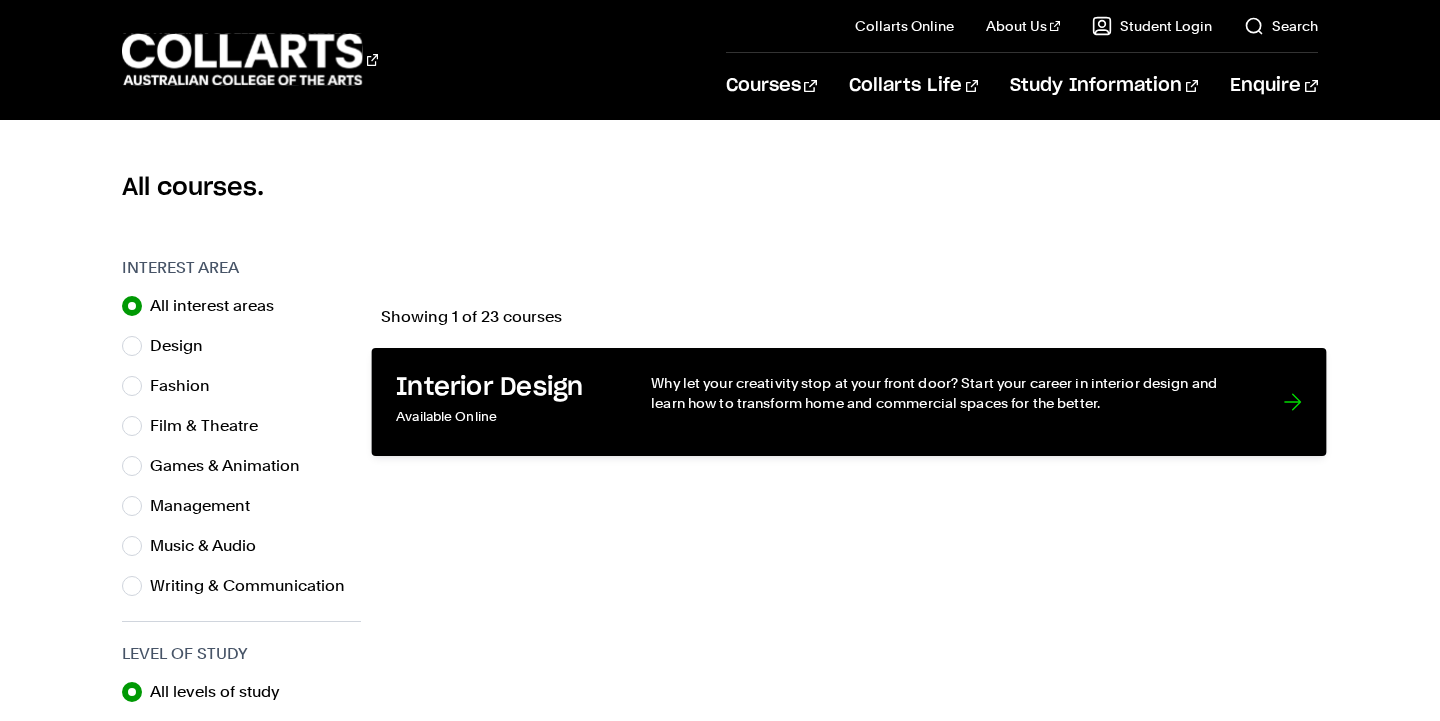 click on "Why let your creativity stop at your front door? Start your career in interior design and learn how to transform home and commercial spaces for the better." at bounding box center [948, 402] 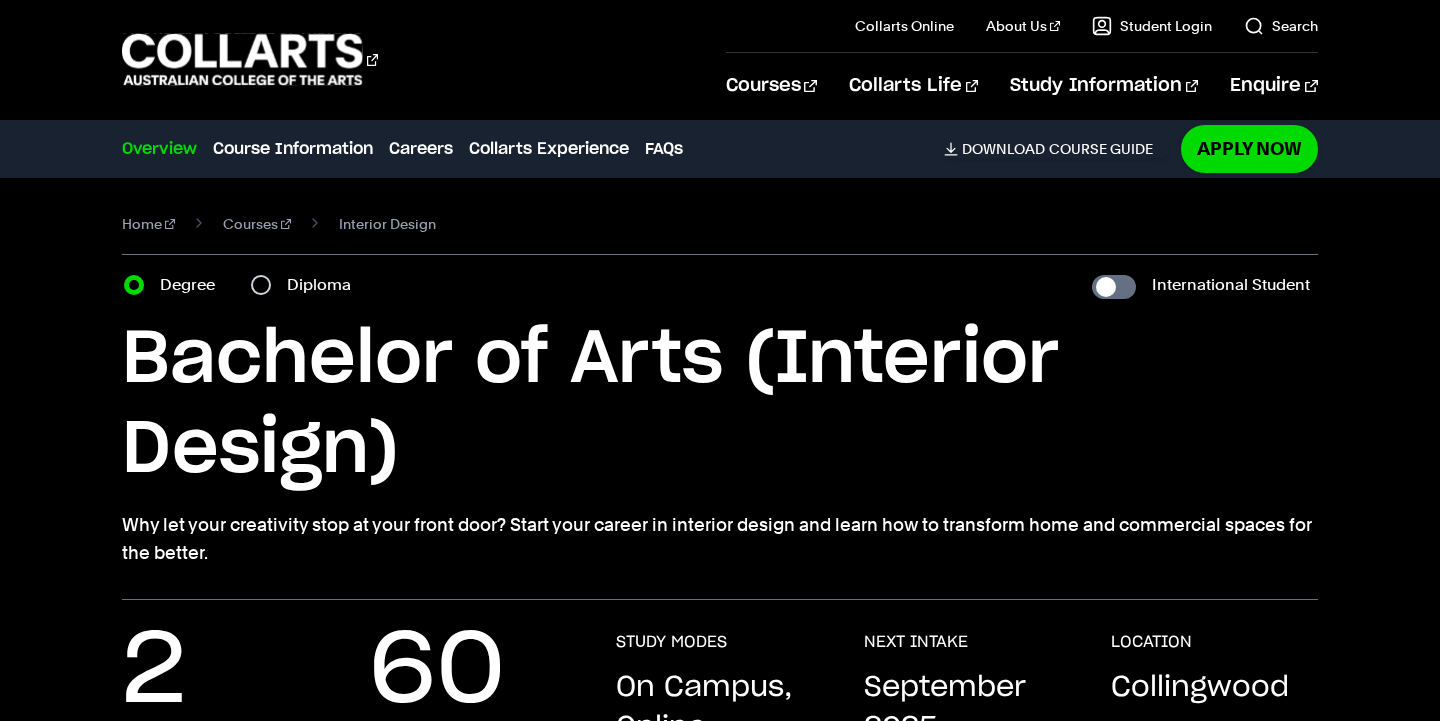 scroll, scrollTop: 0, scrollLeft: 0, axis: both 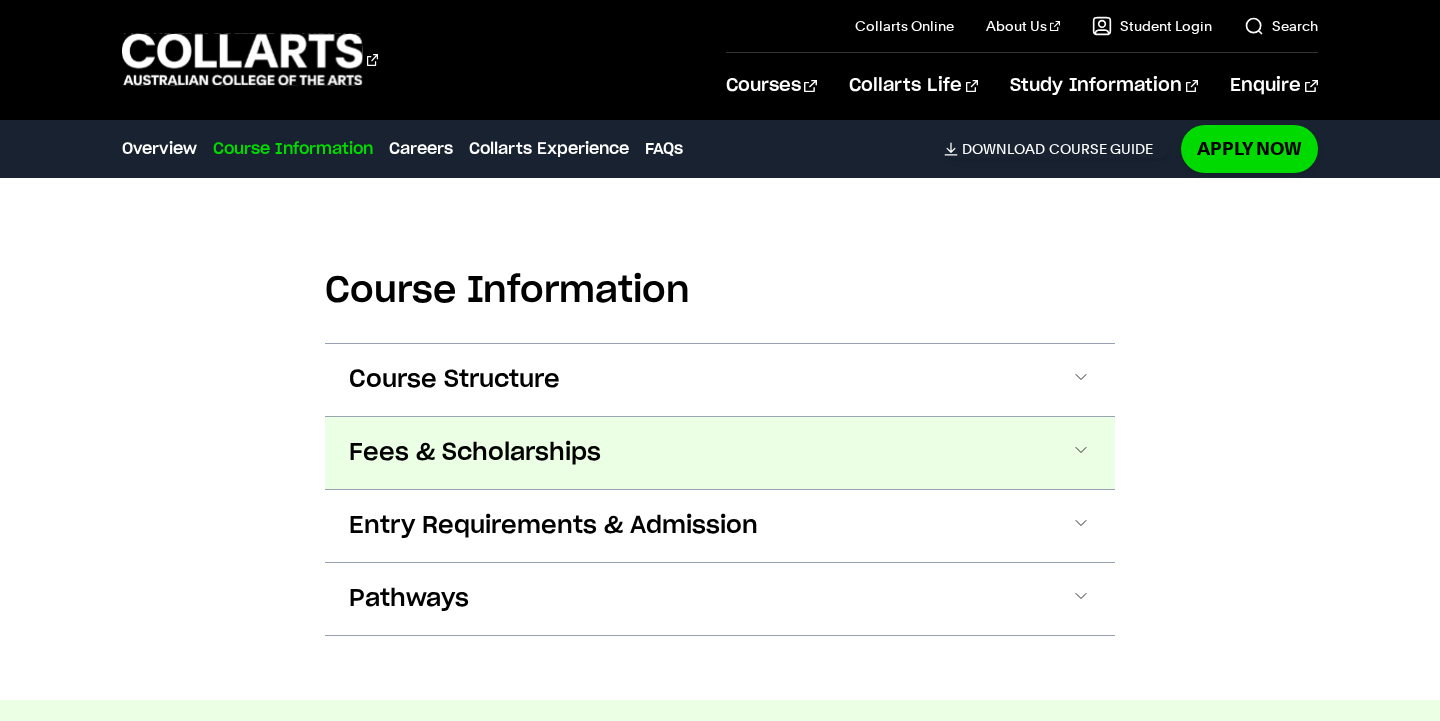 click on "Fees & Scholarships" at bounding box center [720, 453] 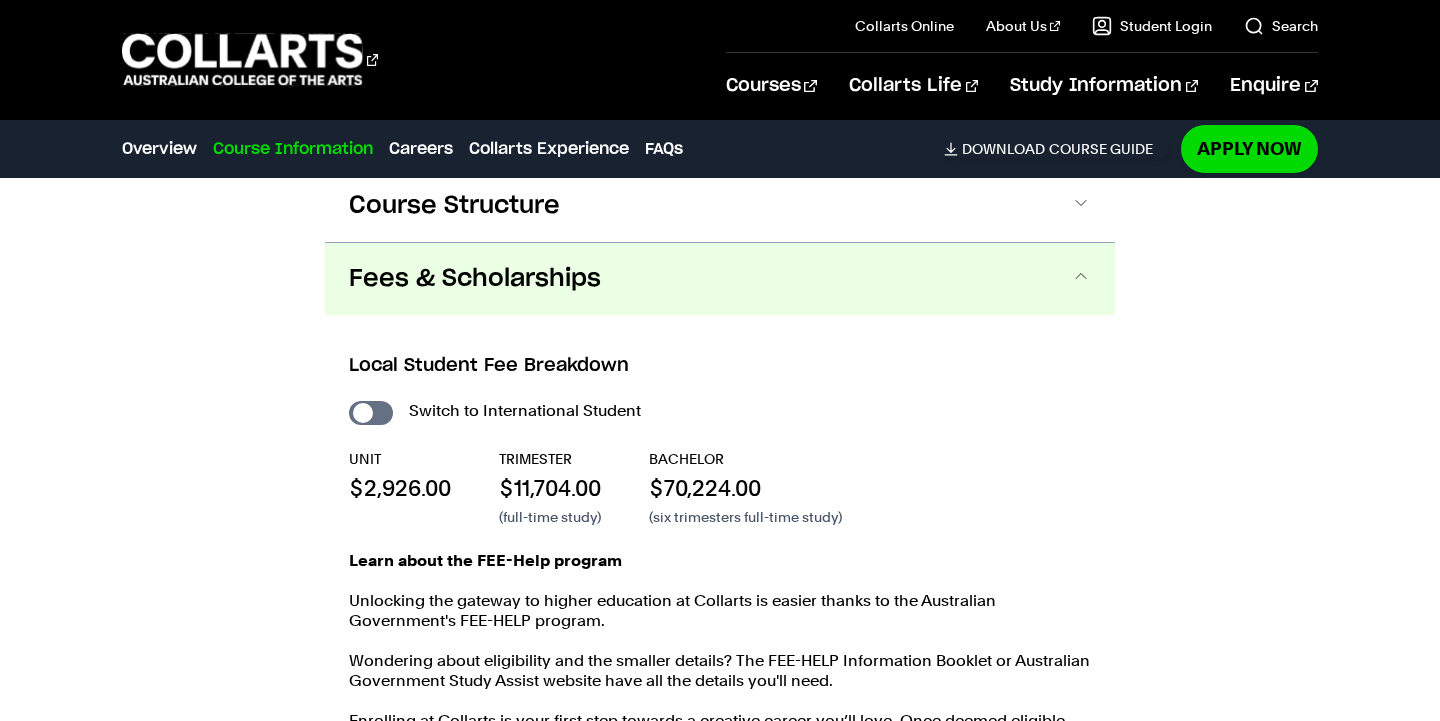 scroll, scrollTop: 2478, scrollLeft: 0, axis: vertical 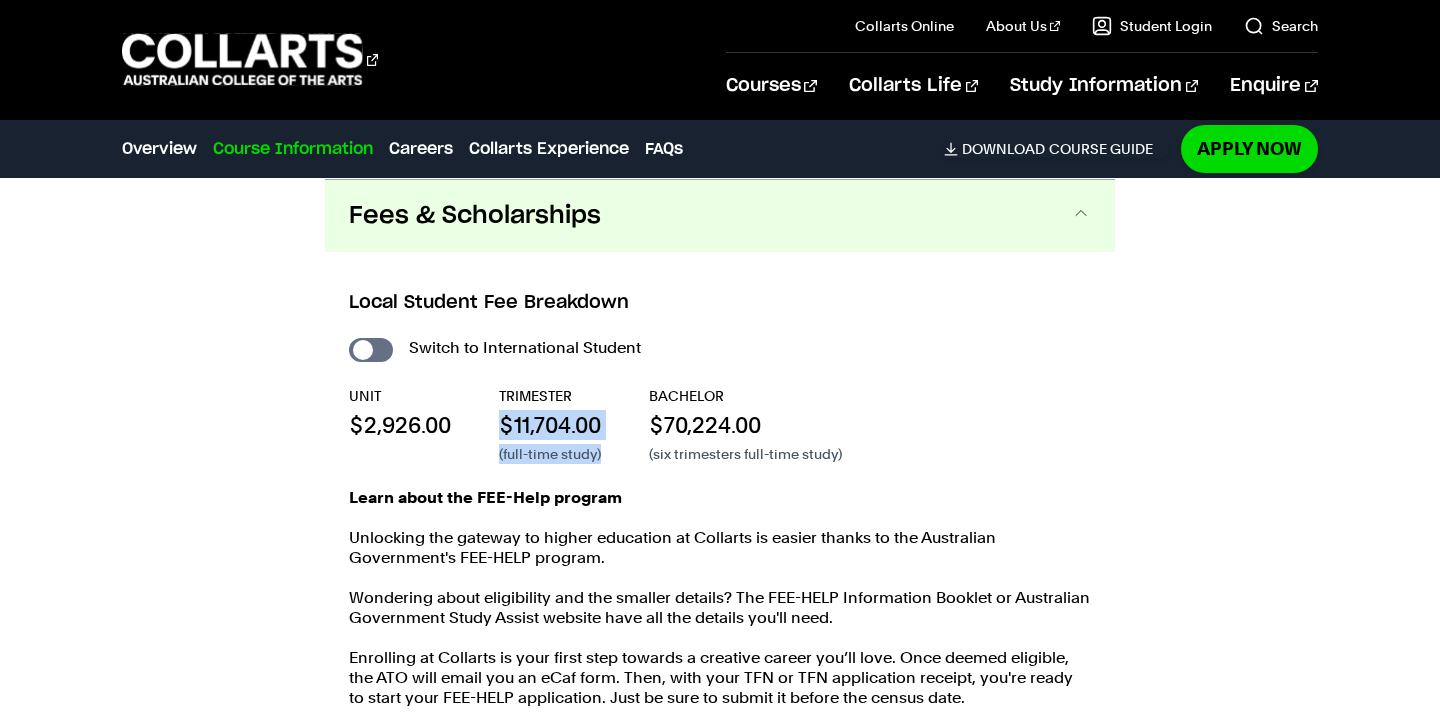 drag, startPoint x: 491, startPoint y: 423, endPoint x: 604, endPoint y: 462, distance: 119.54079 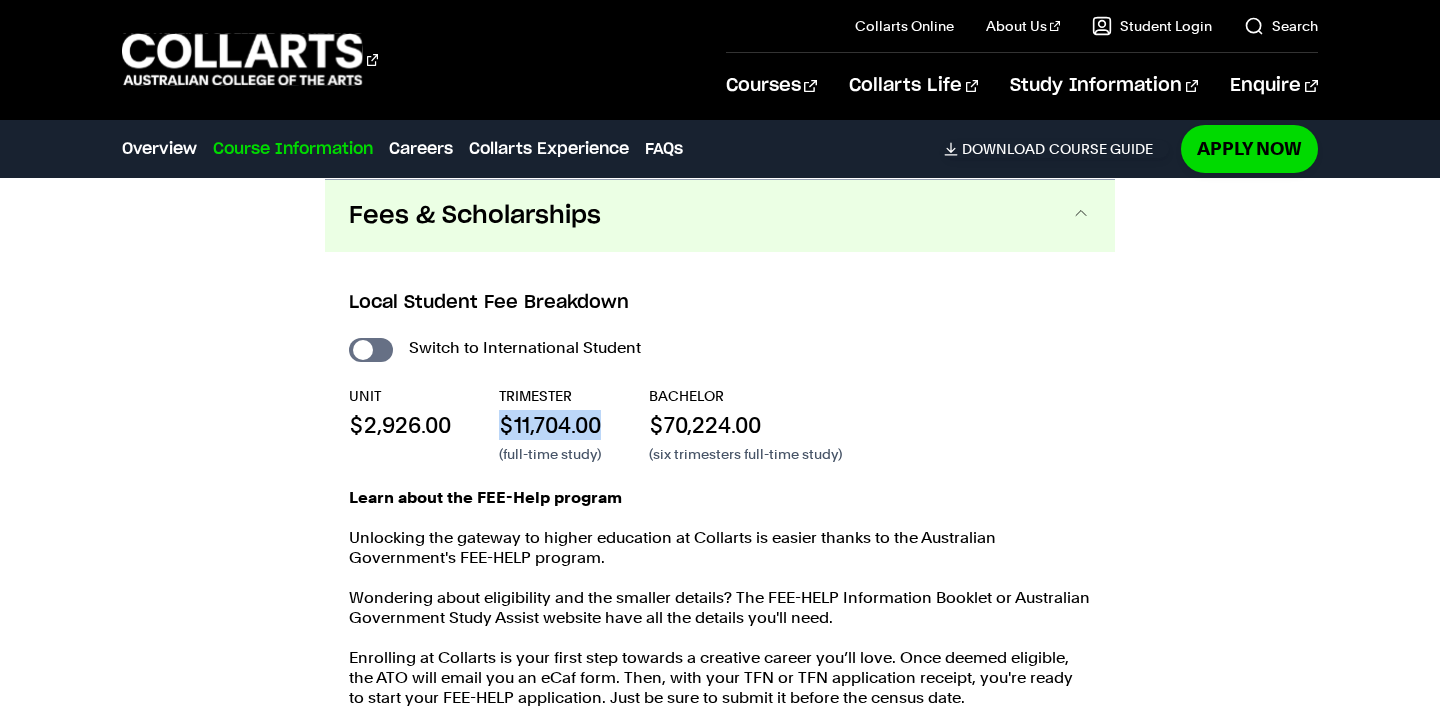 drag, startPoint x: 501, startPoint y: 421, endPoint x: 609, endPoint y: 439, distance: 109.48972 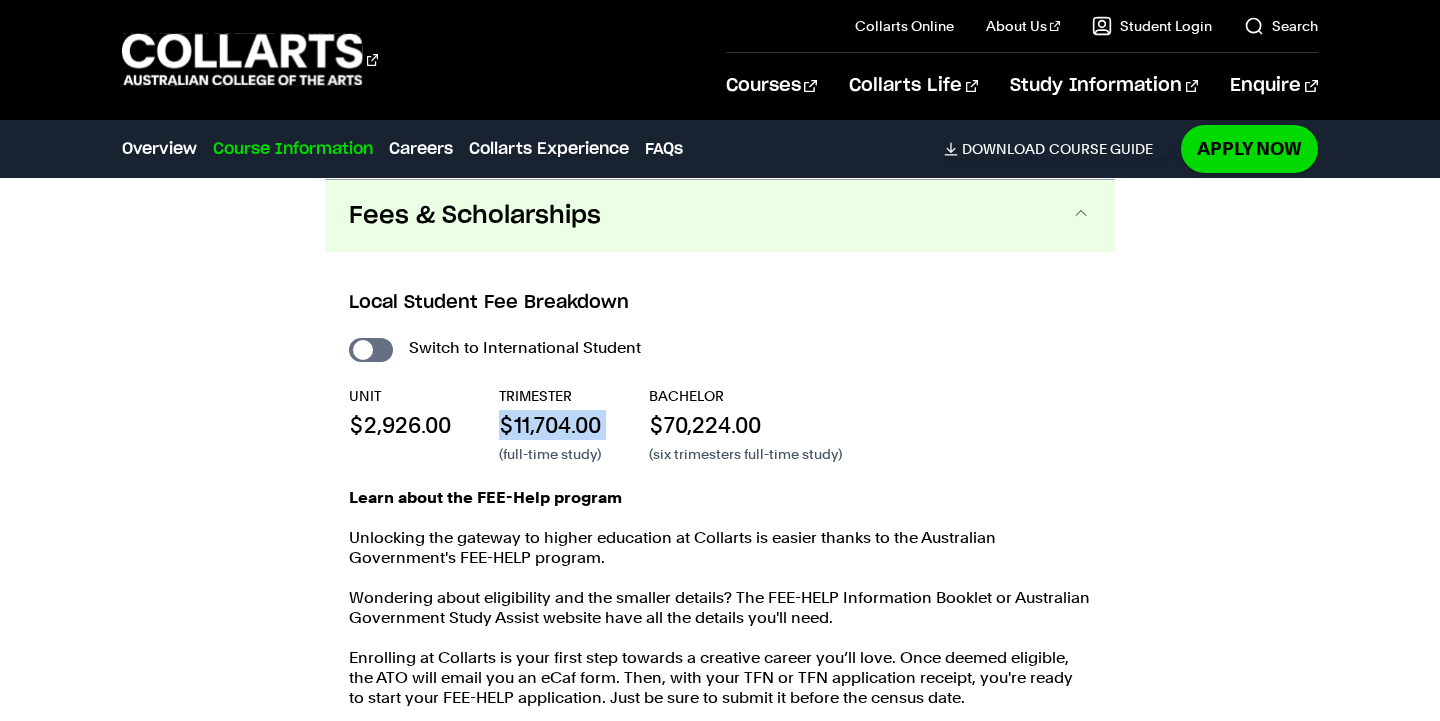 drag, startPoint x: 498, startPoint y: 420, endPoint x: 625, endPoint y: 426, distance: 127.141655 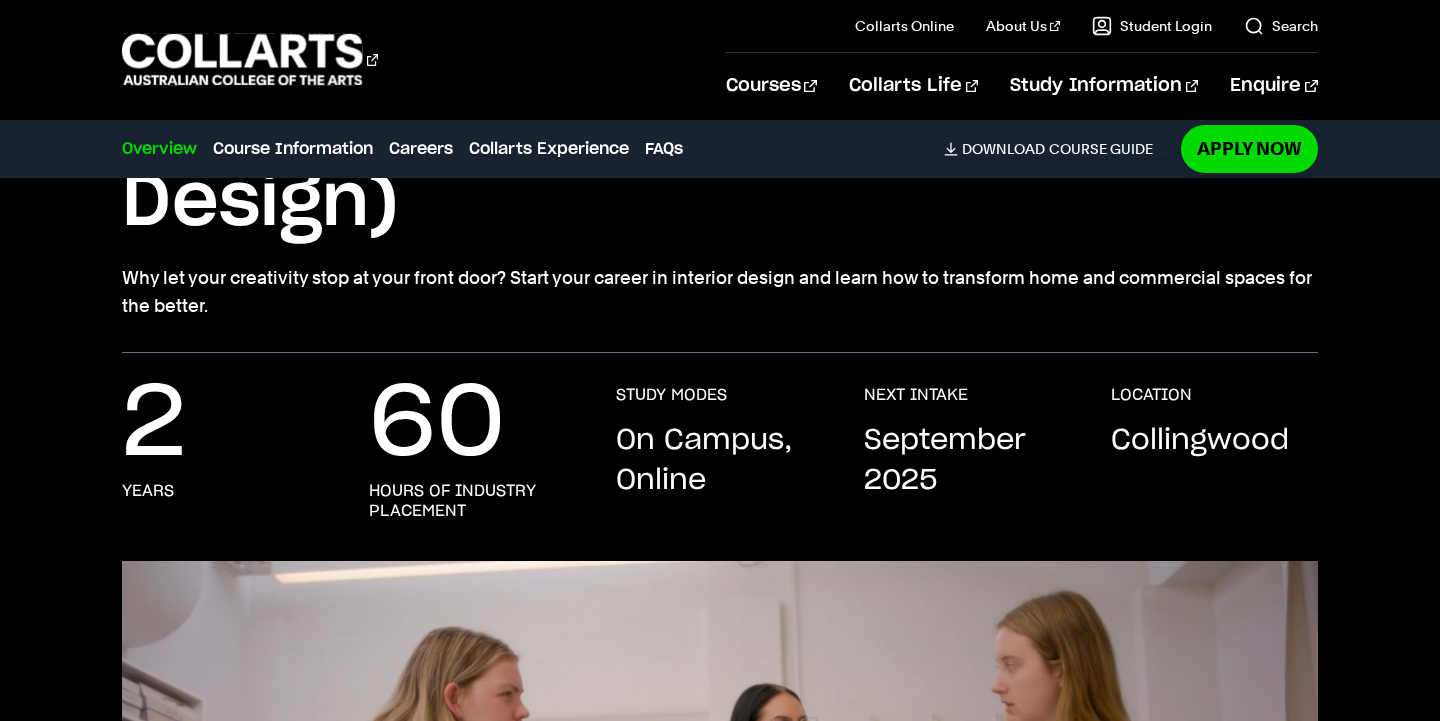 scroll, scrollTop: 0, scrollLeft: 0, axis: both 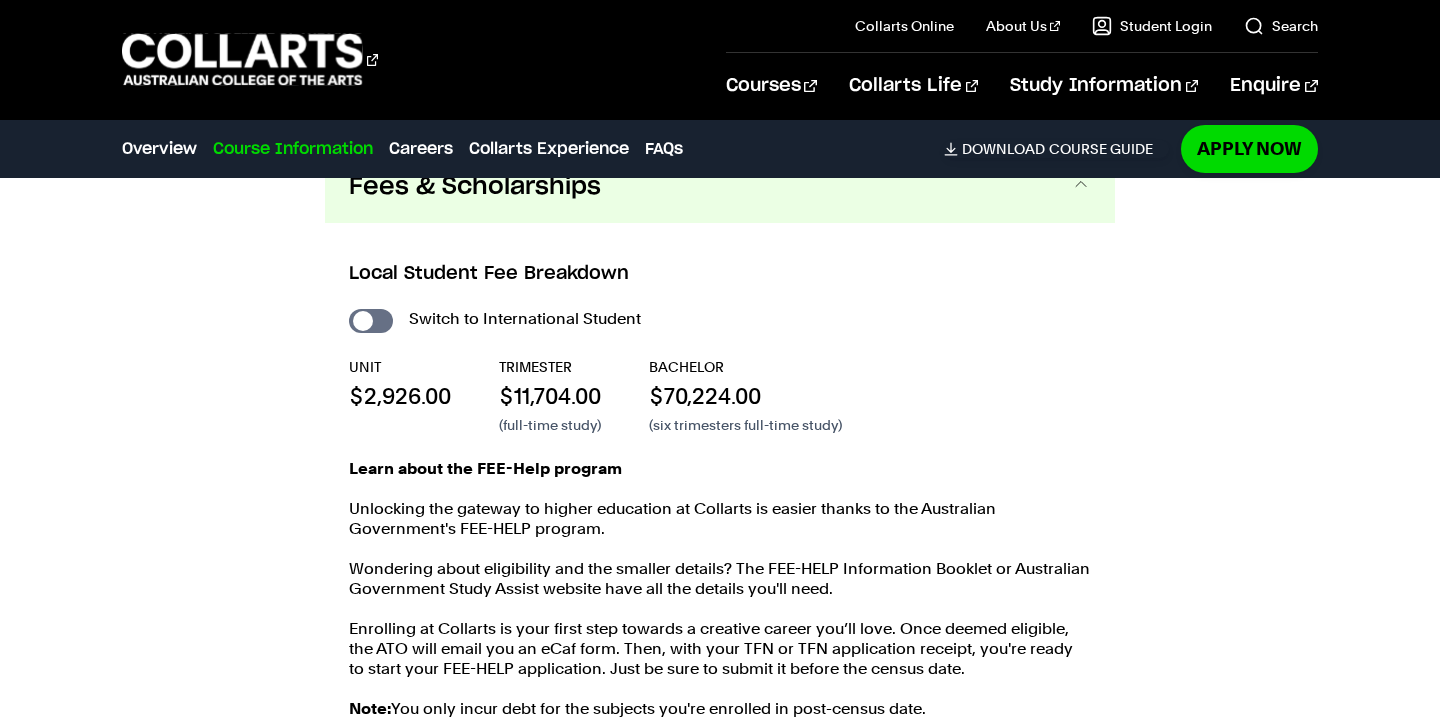 click on "Switch to International Student
UNIT
$2,926.00
TRIMESTER
$11,704.00
(full-time study)
BACHELOR
$70,224.00
(six trimesters full-time study)
Learn about the FEE-Help program
Unlocking the gateway to higher education at Collarts is easier thanks to the Australian Government's FEE-HELP program.
Wondering about eligibility and the smaller details? The FEE-HELP Information Booklet or Australian Government Study Assist website have all the details you'll need.
Enrolling at Collarts is your first step towards a creative career you’ll love. Once deemed eligible, the ATO will email you an eCaf form. Then, with your TFN or TFN application receipt, you're ready to start your FEE-HELP application. Just be sure to submit it before the census date.
Note:" at bounding box center [720, 522] 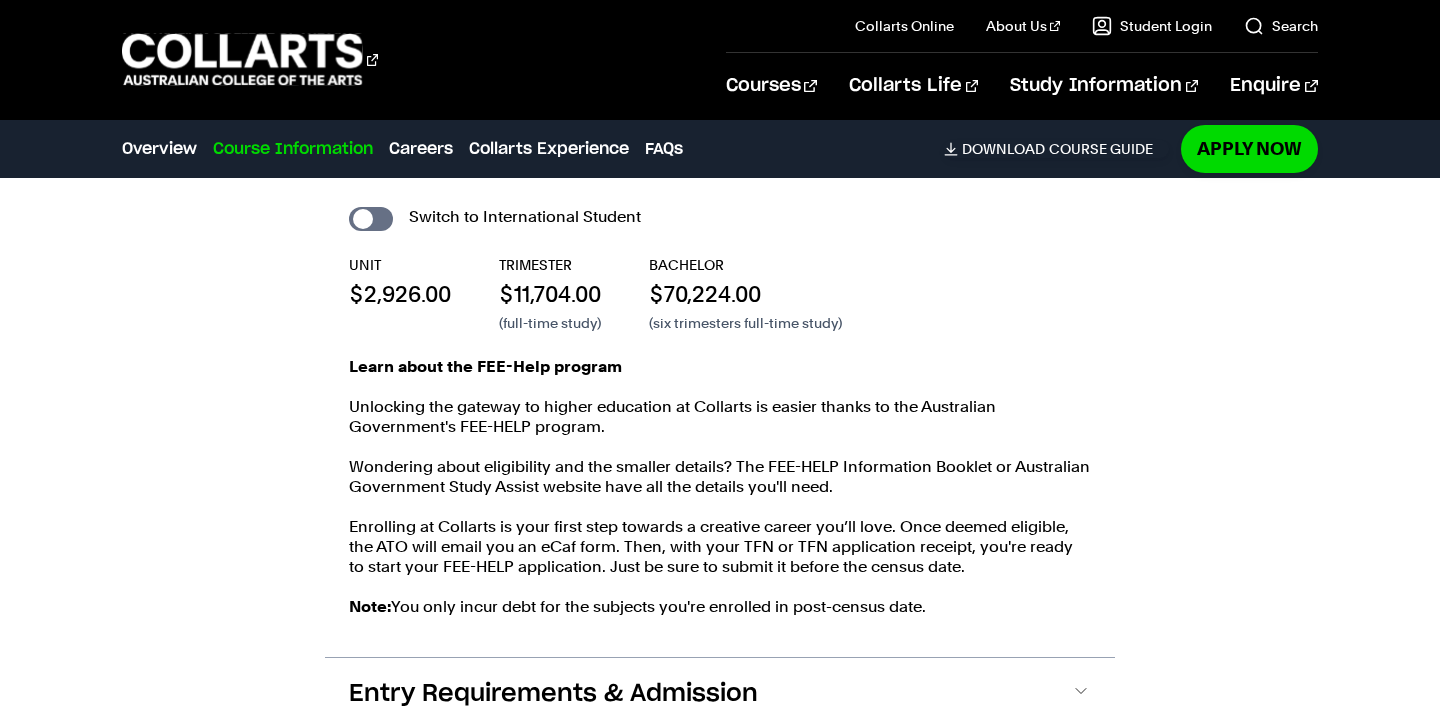 scroll, scrollTop: 2607, scrollLeft: 0, axis: vertical 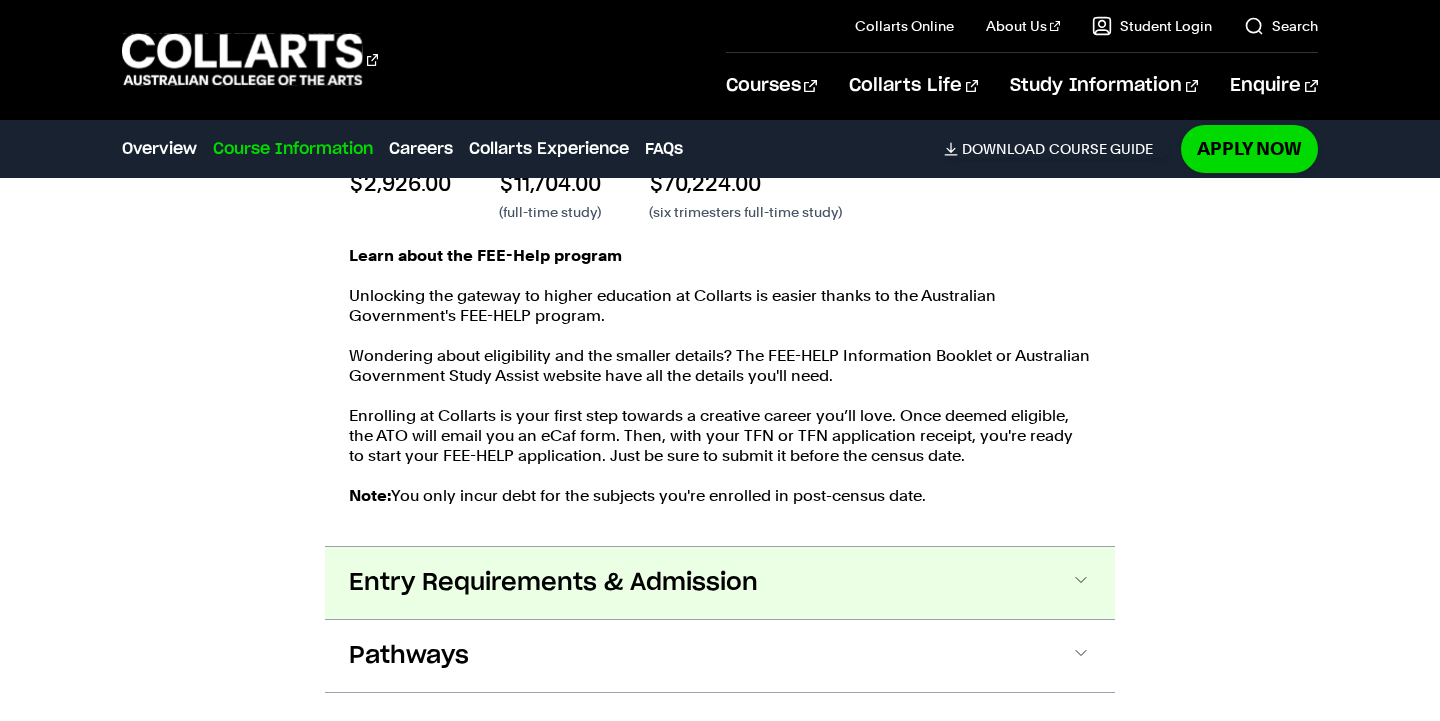 click on "Entry Requirements & Admission" at bounding box center (553, 583) 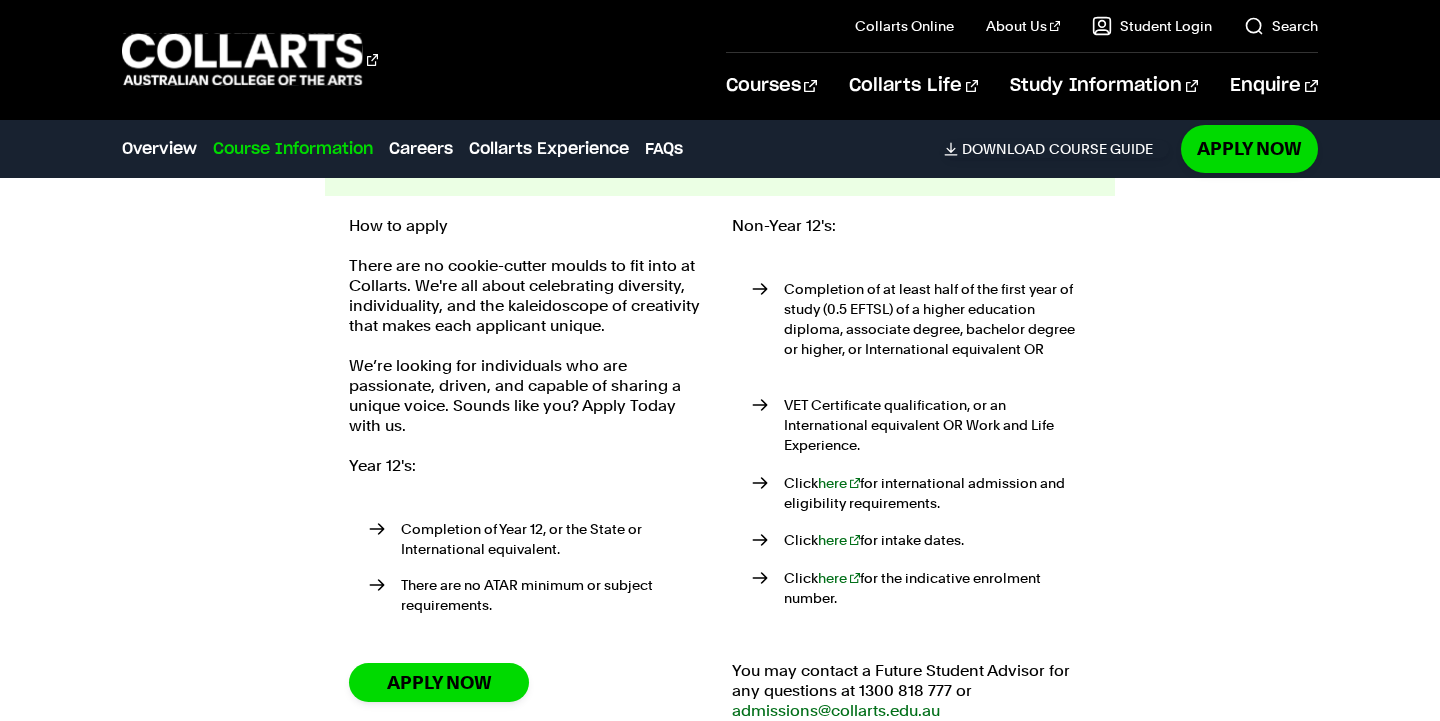 scroll, scrollTop: 3139, scrollLeft: 0, axis: vertical 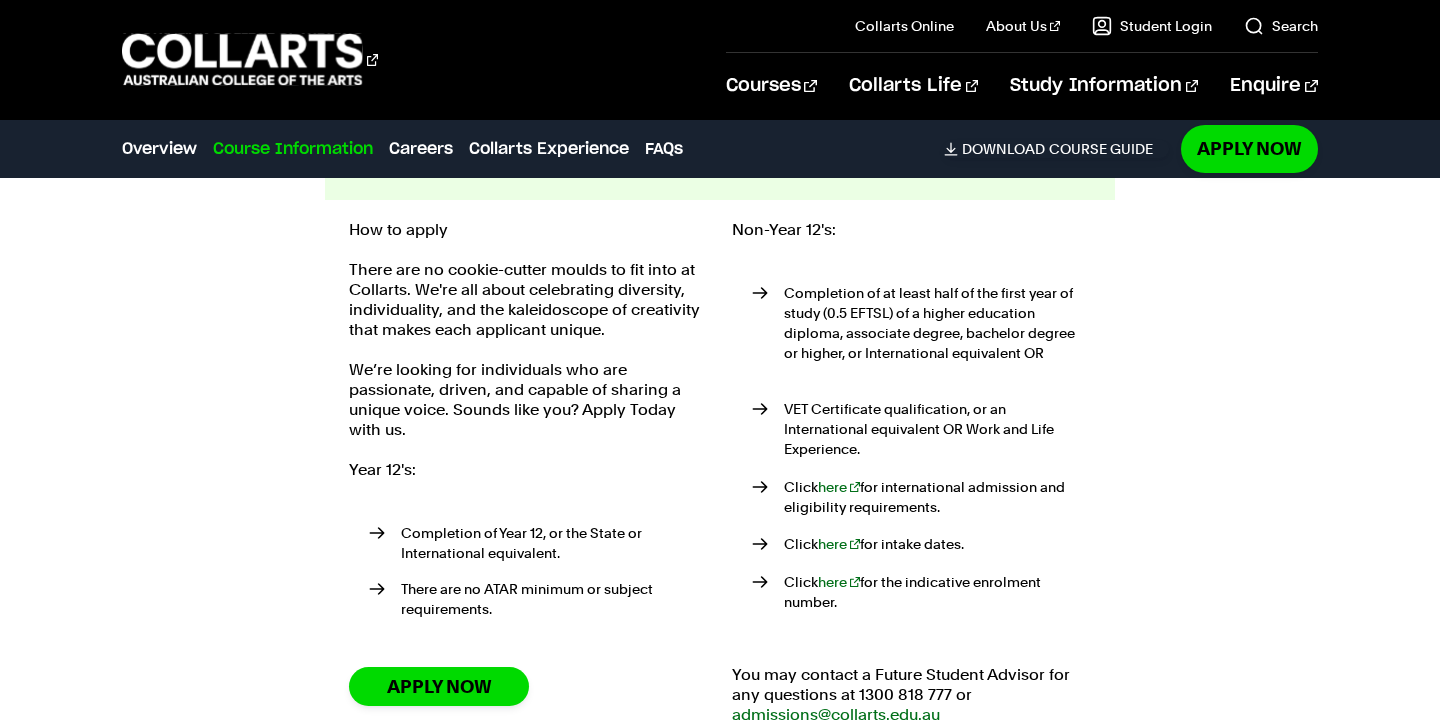 click on "Entry Requirements & Admission" at bounding box center [553, 164] 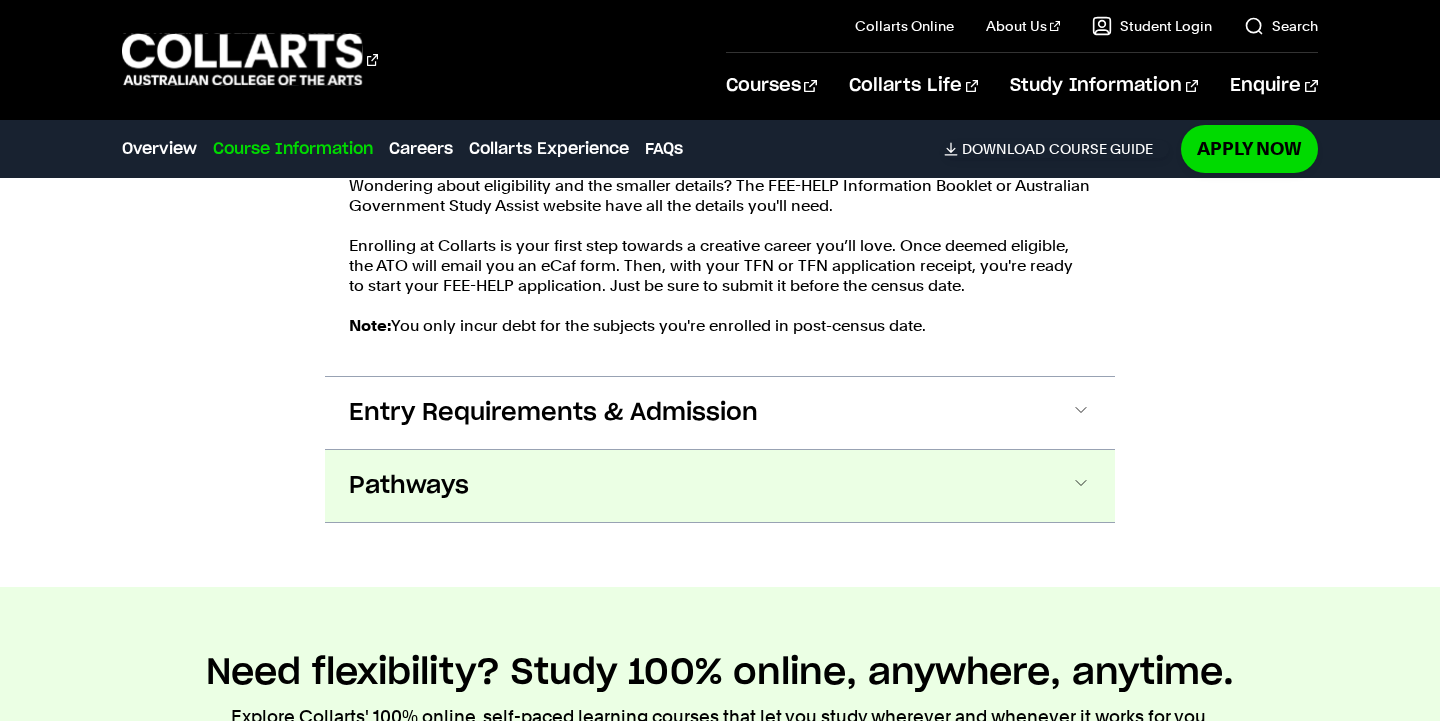 click on "Pathways" at bounding box center (720, 486) 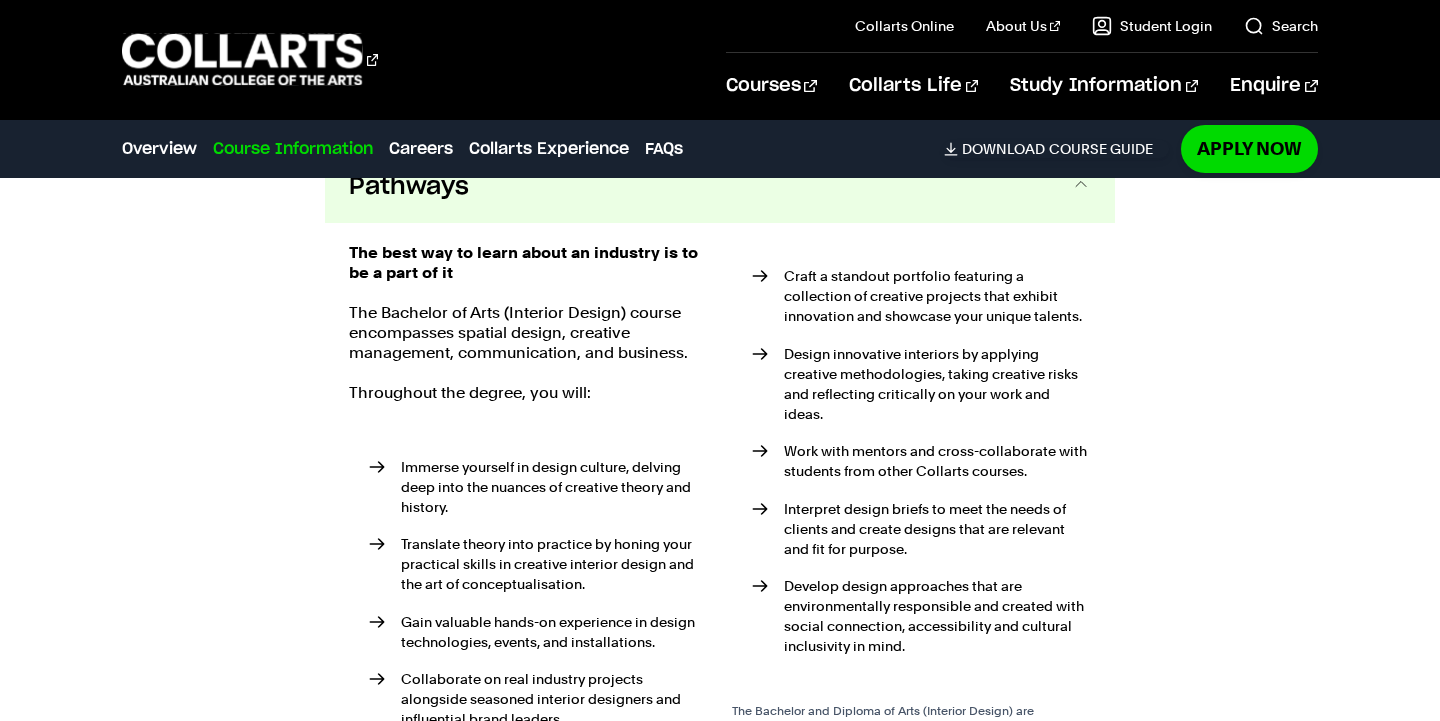 scroll, scrollTop: 3179, scrollLeft: 0, axis: vertical 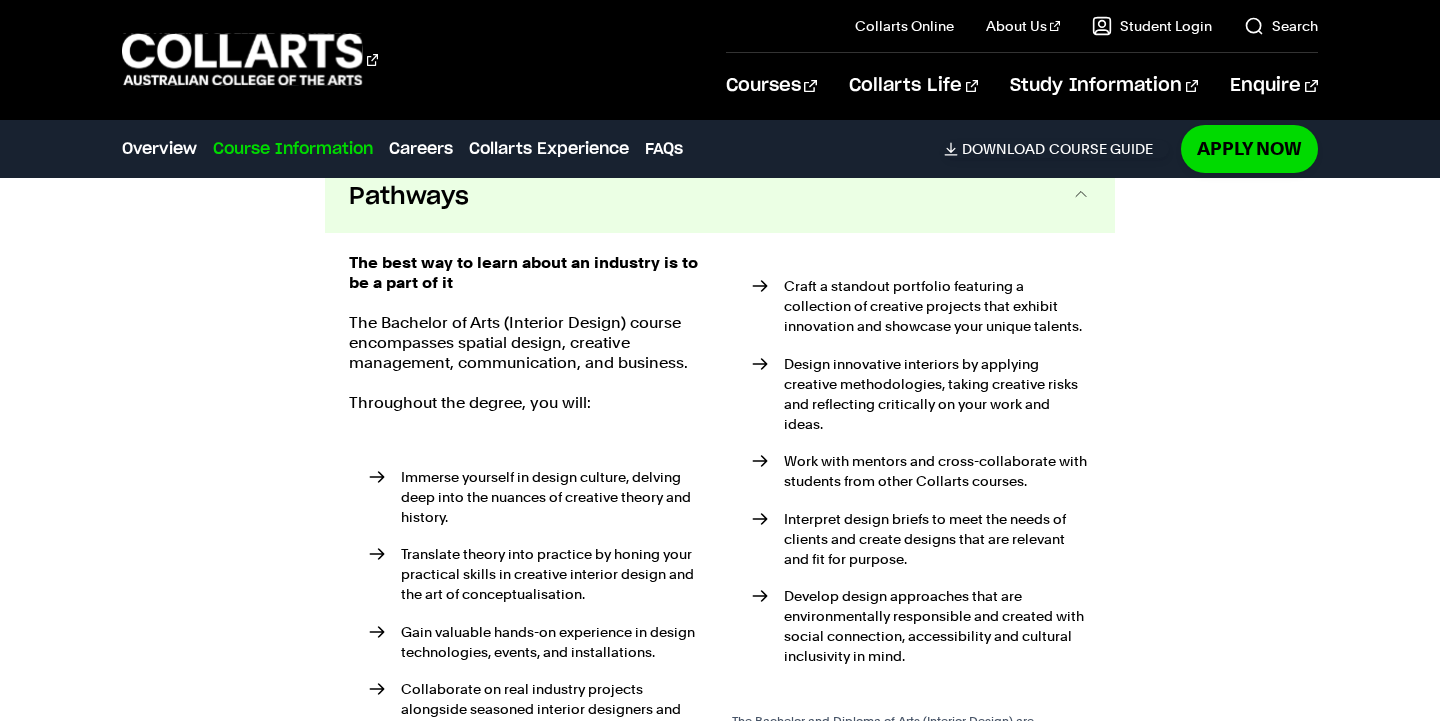 click on "Pathways" at bounding box center [720, 197] 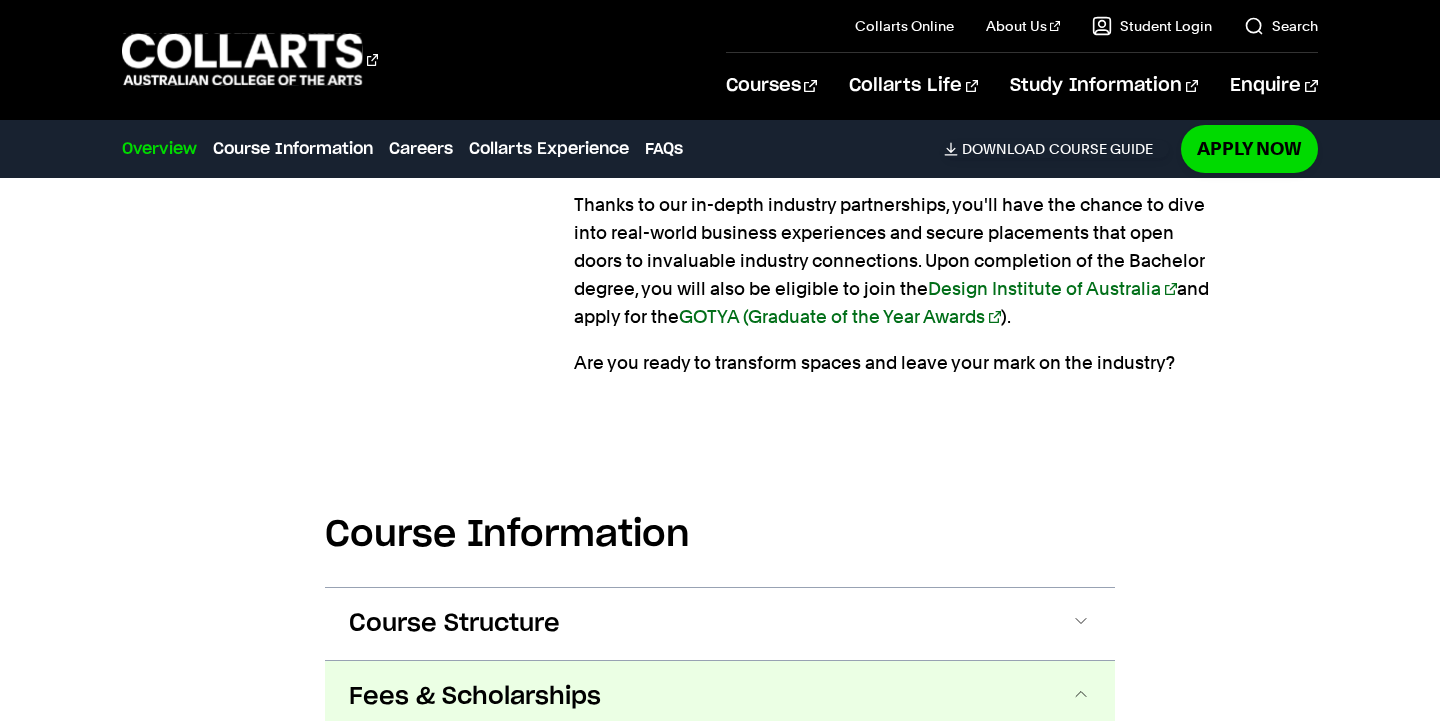 scroll, scrollTop: 0, scrollLeft: 0, axis: both 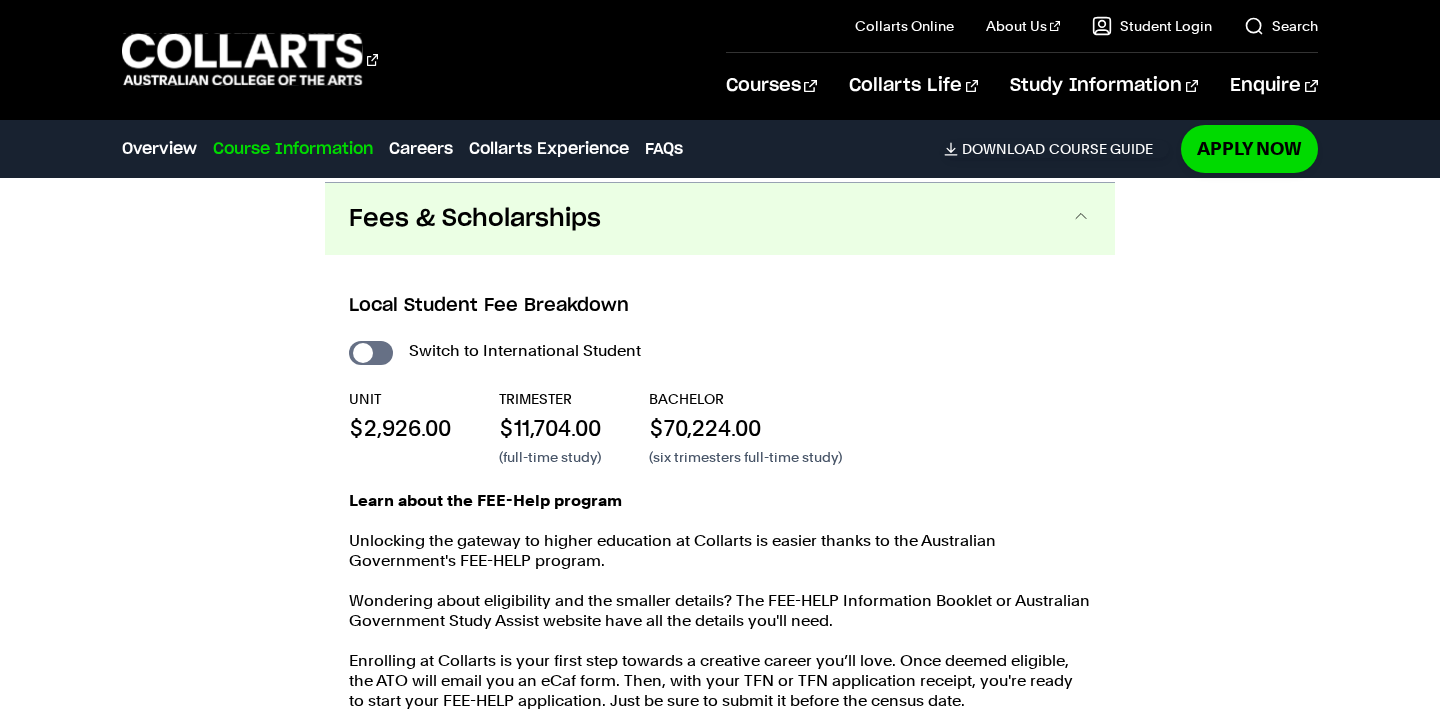 click on "Fees & Scholarships" at bounding box center [475, 219] 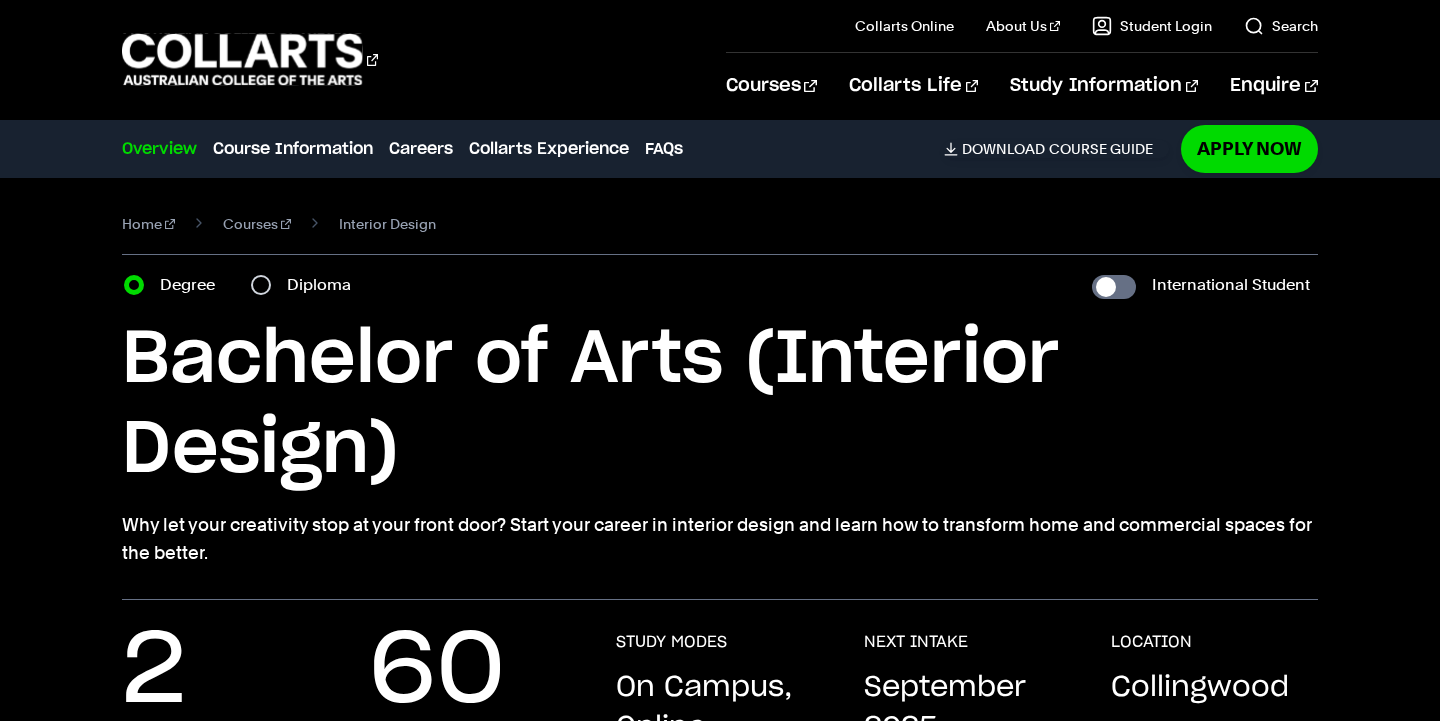 scroll, scrollTop: 3, scrollLeft: 0, axis: vertical 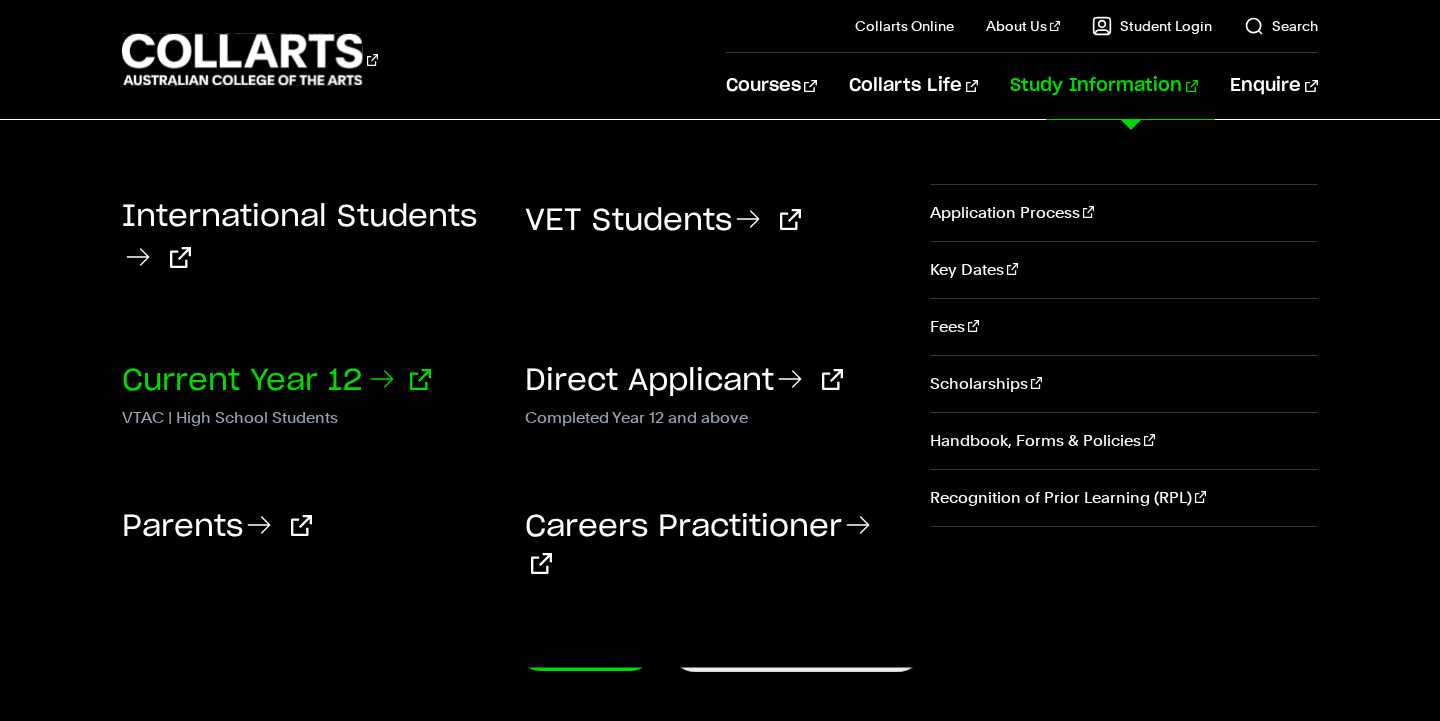 click on "Current Year 12" at bounding box center (276, 381) 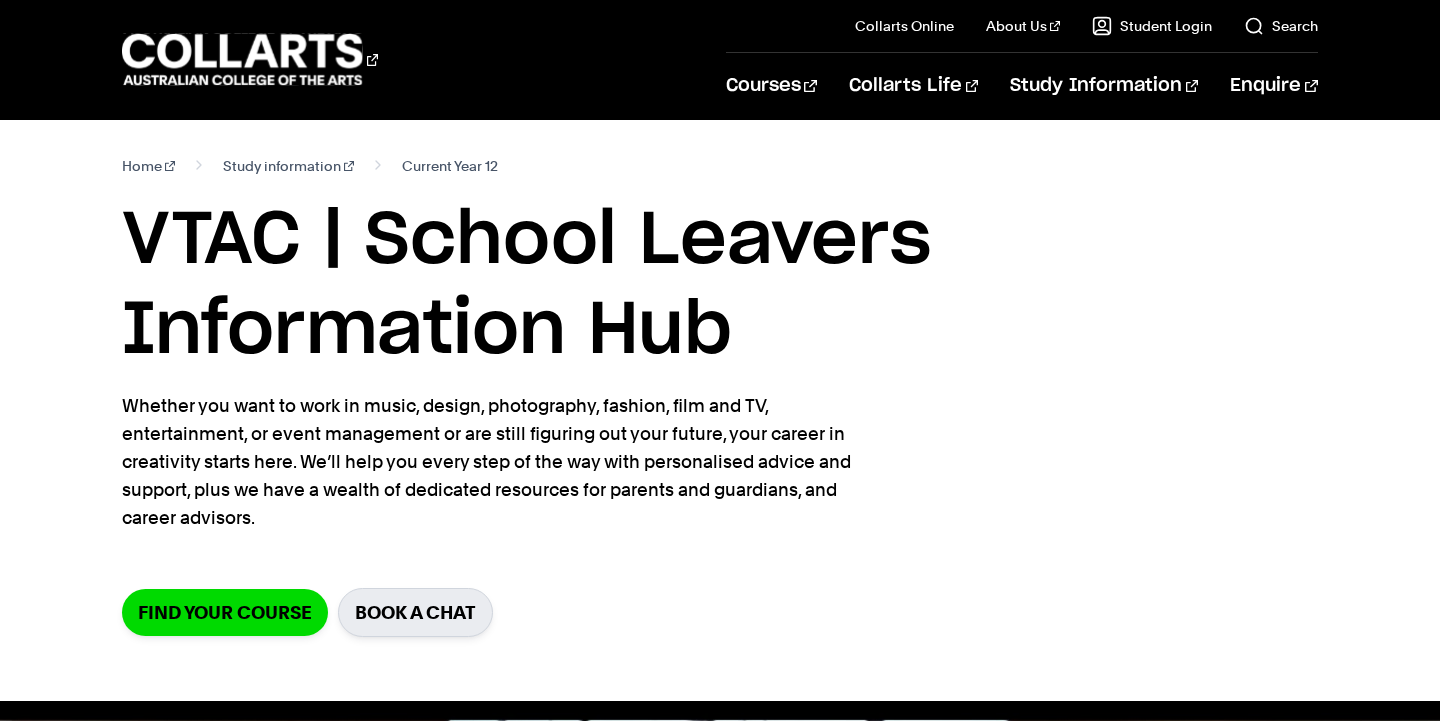 scroll, scrollTop: 0, scrollLeft: 0, axis: both 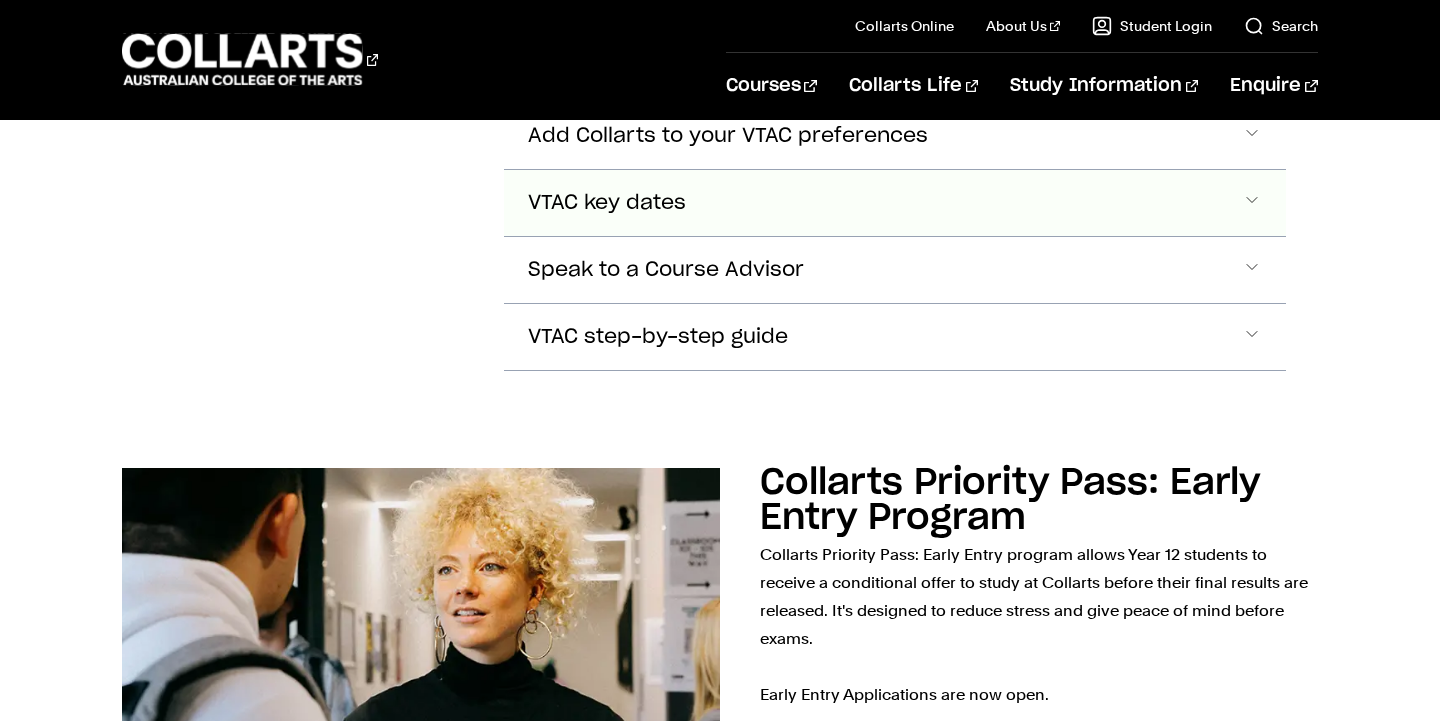 click on "VTAC key dates" at bounding box center [616, 2] 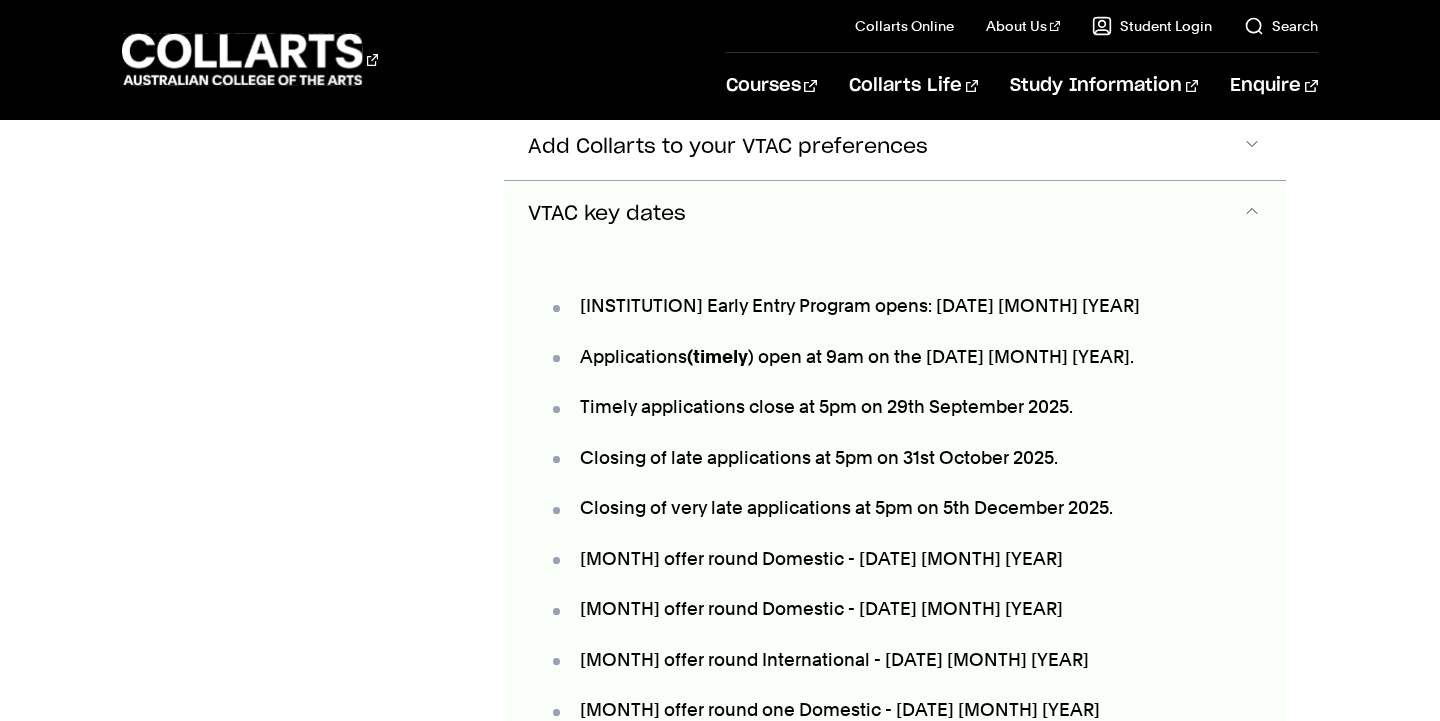 scroll, scrollTop: 1901, scrollLeft: 0, axis: vertical 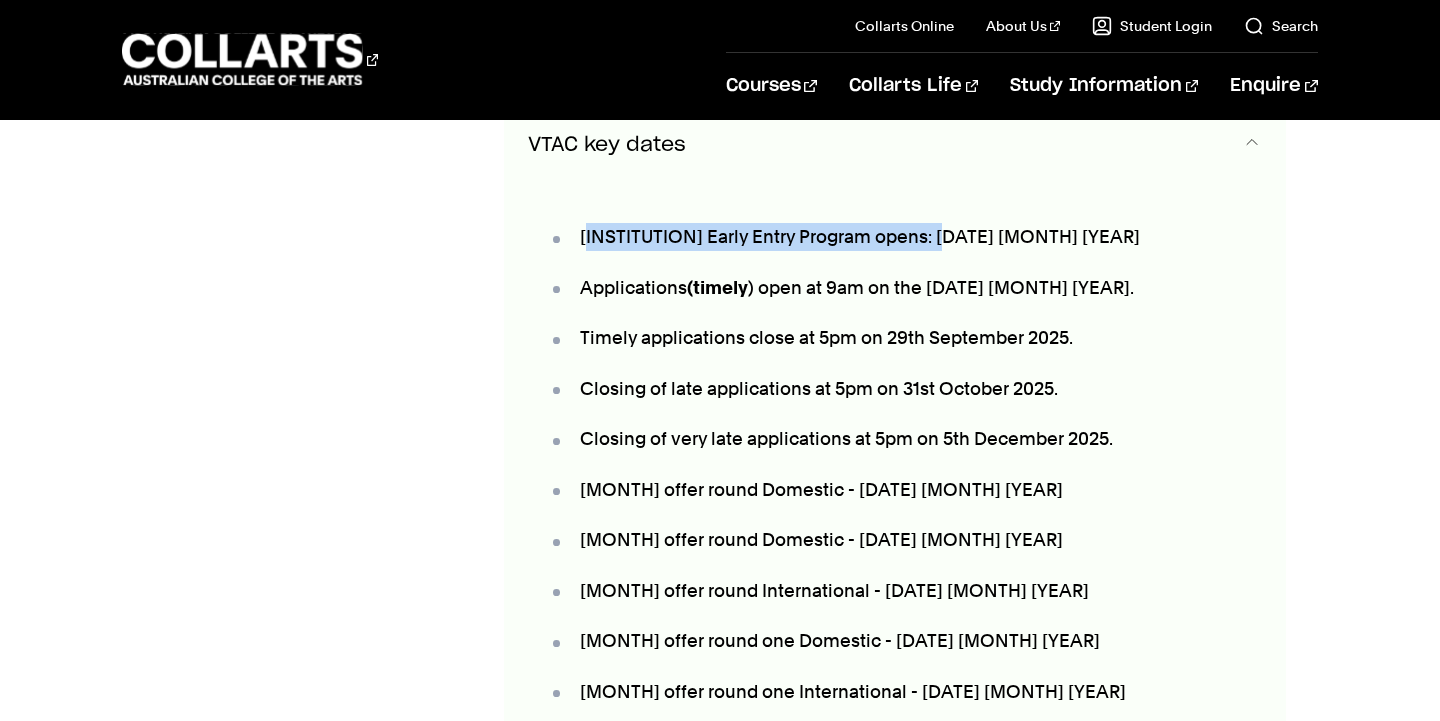 drag, startPoint x: 593, startPoint y: 235, endPoint x: 969, endPoint y: 248, distance: 376.22467 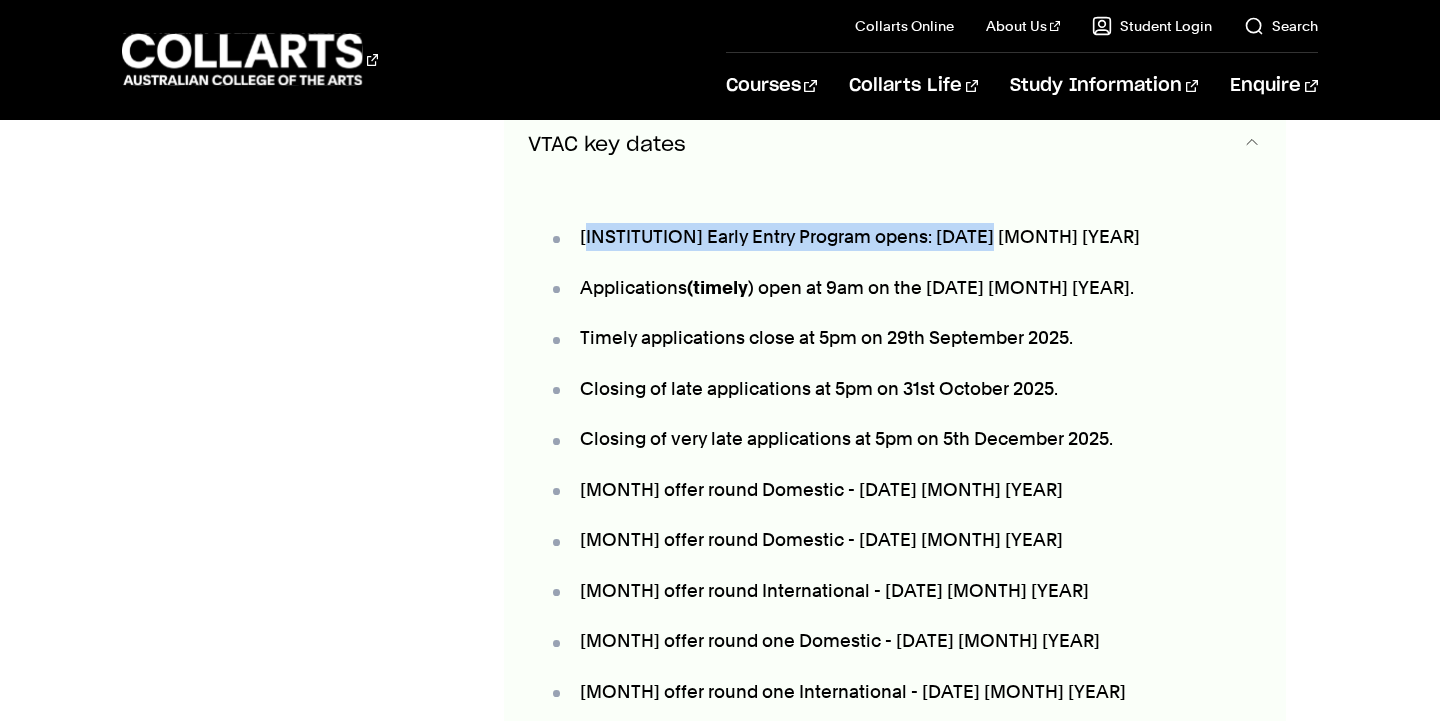 click on "Collarts Early Entry Program opens: 7th July 2025" at bounding box center [904, 237] 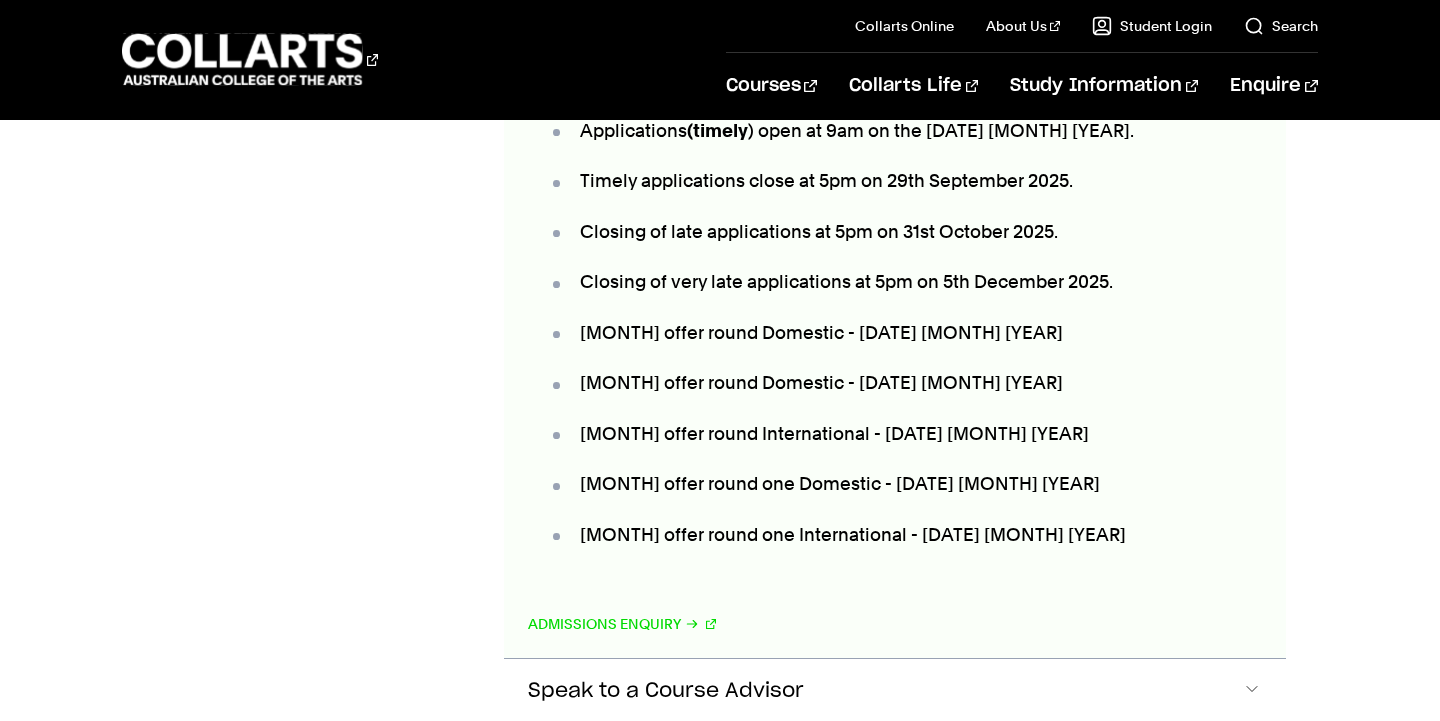 scroll, scrollTop: 2057, scrollLeft: 0, axis: vertical 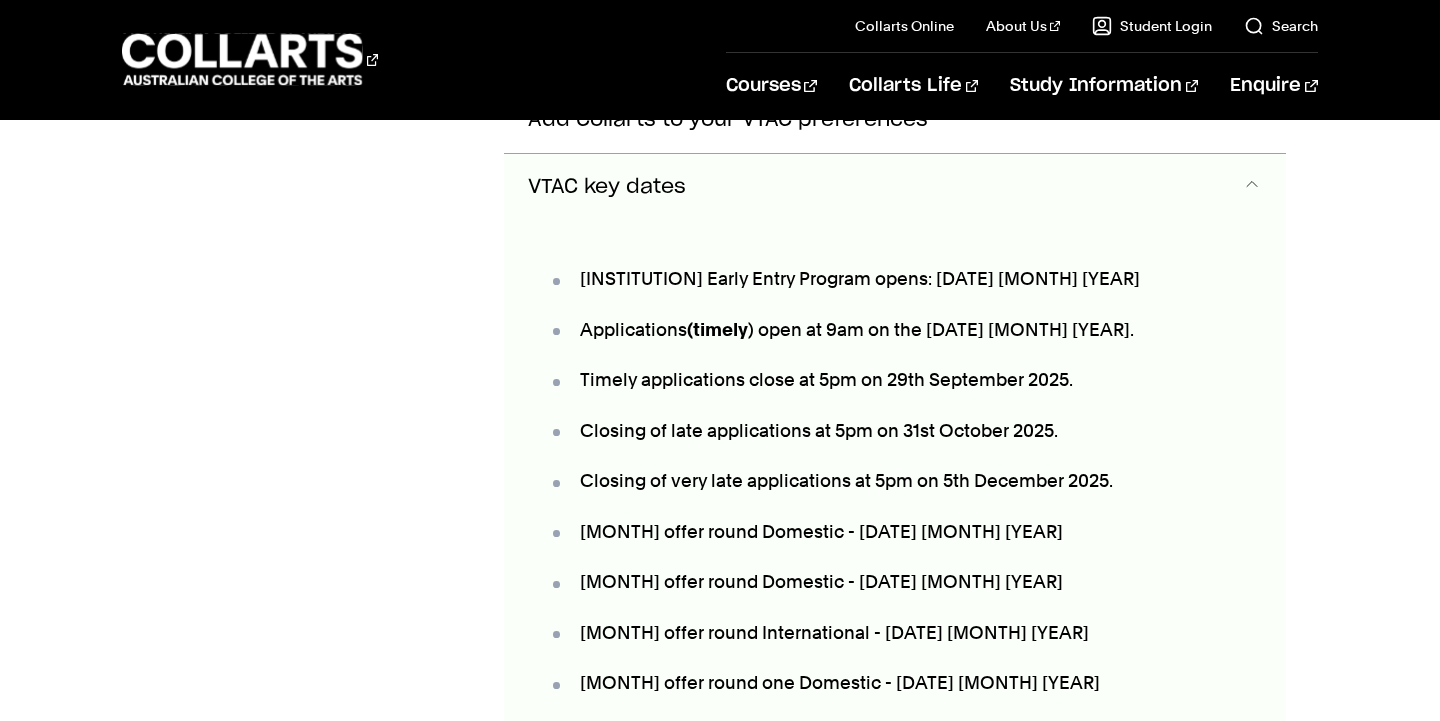 click on "VTAC key dates" at bounding box center [894, 187] 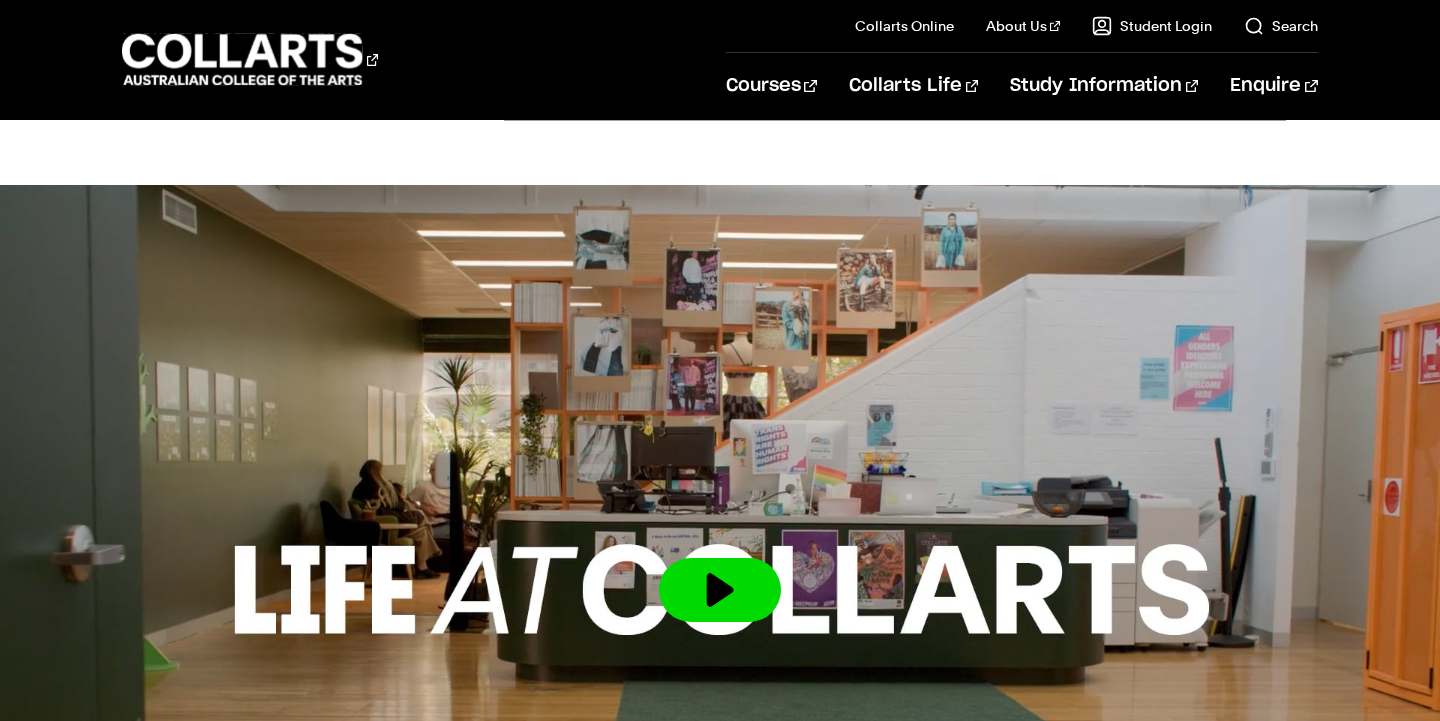 scroll, scrollTop: 3324, scrollLeft: 0, axis: vertical 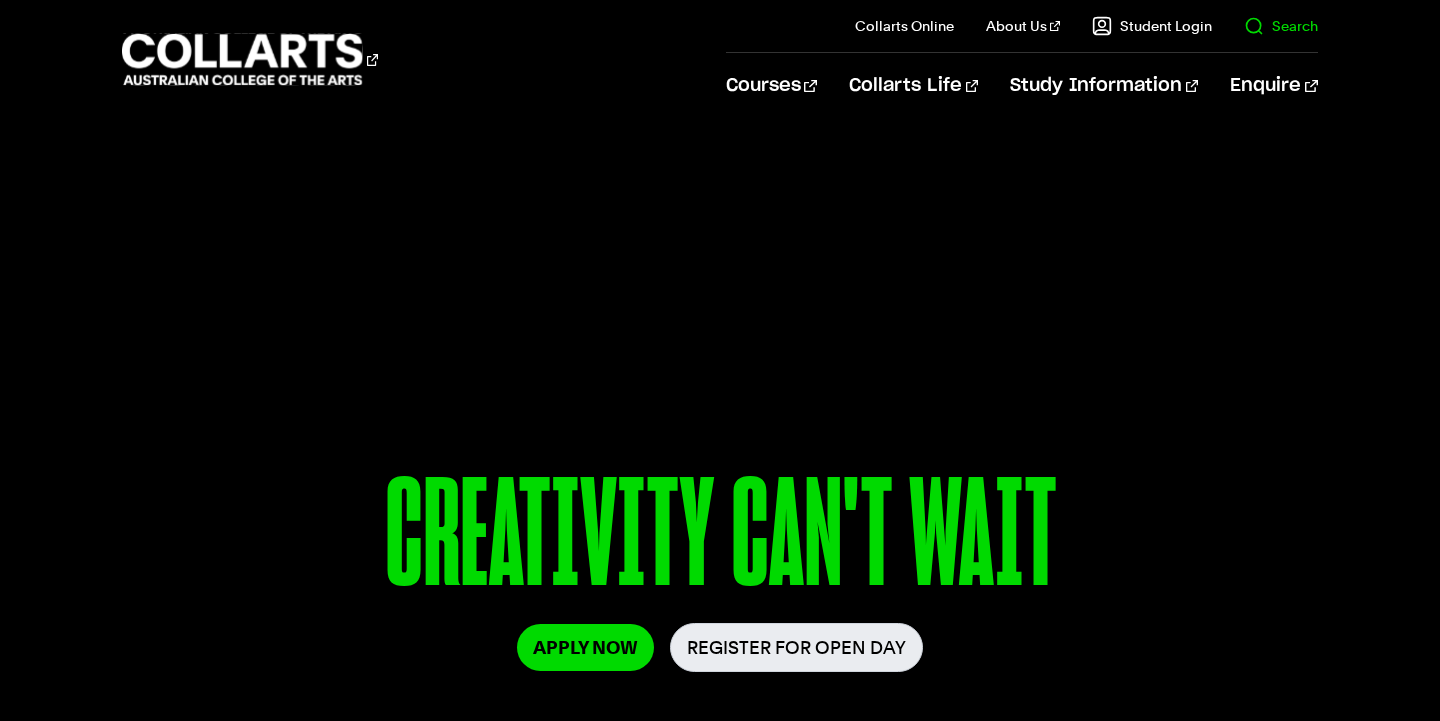 click on "Search" at bounding box center [1265, 26] 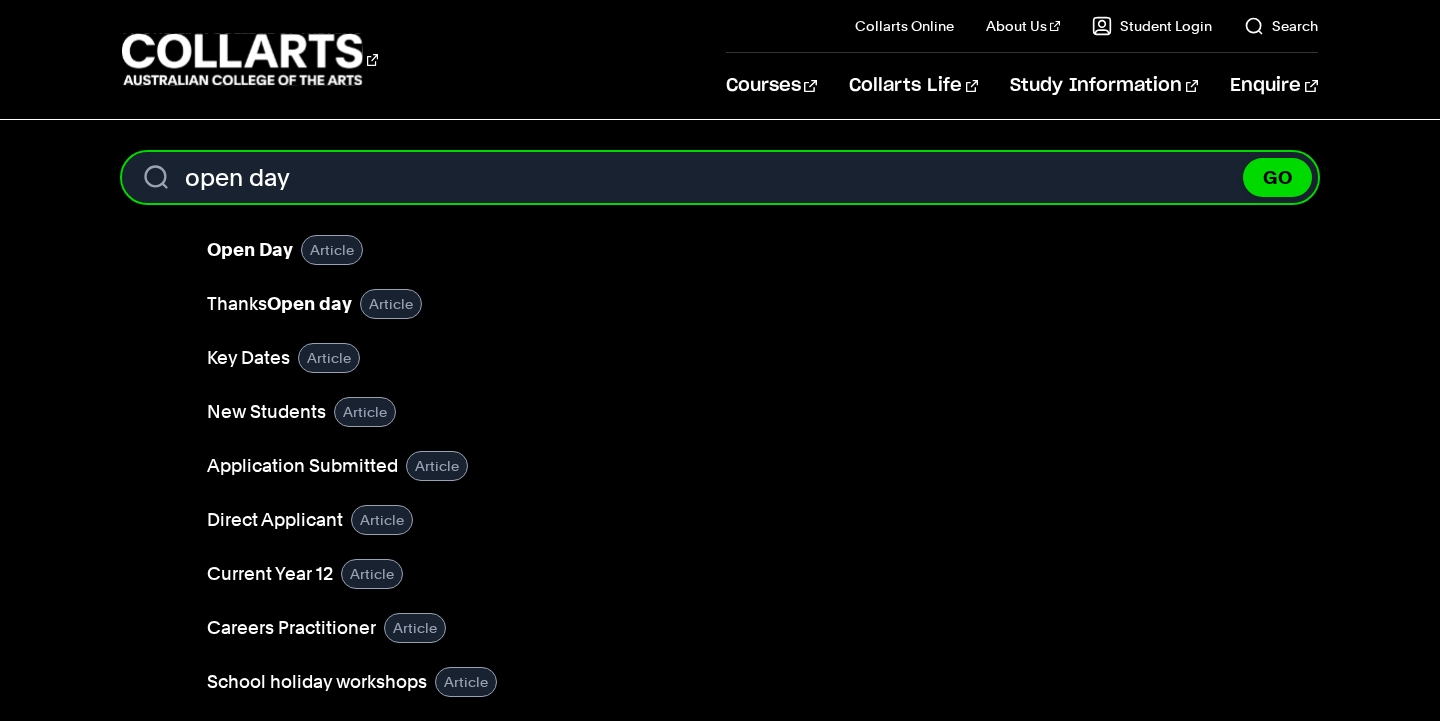 type on "open day" 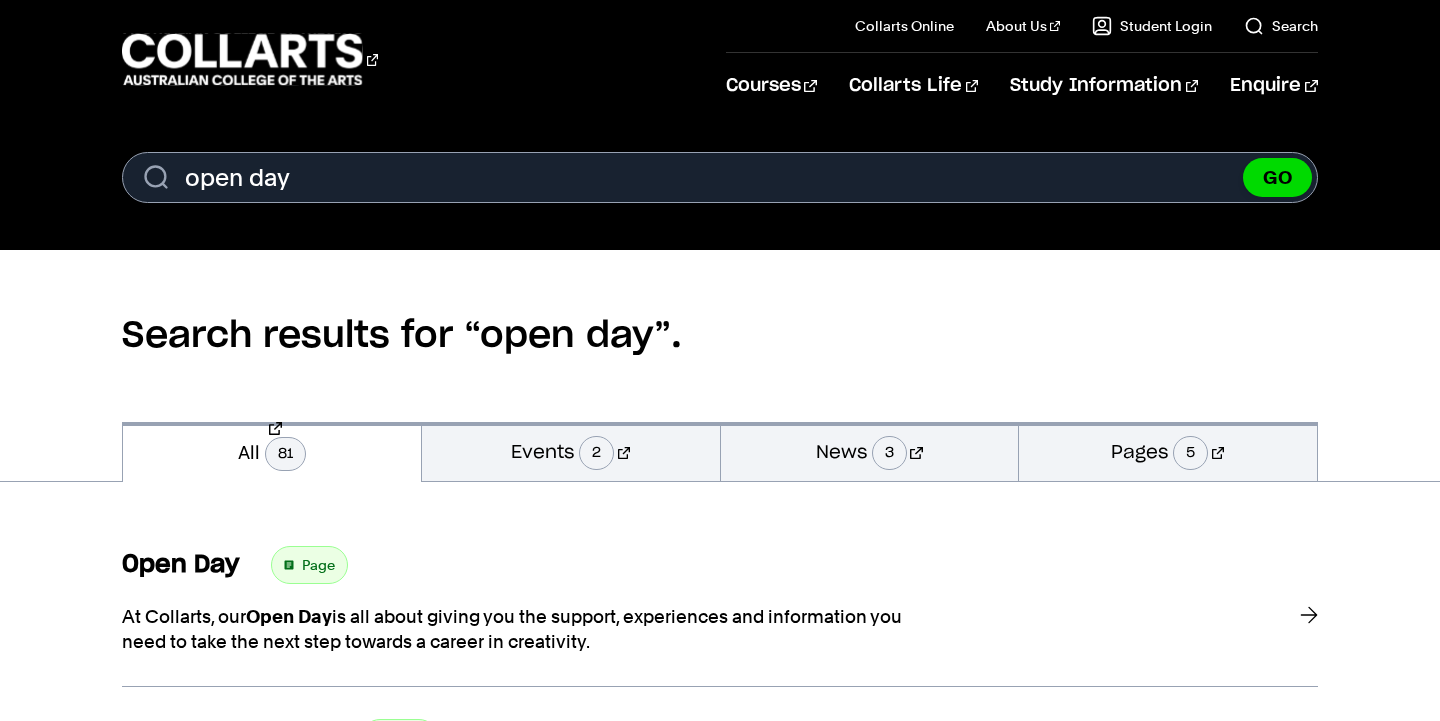 scroll, scrollTop: 0, scrollLeft: 0, axis: both 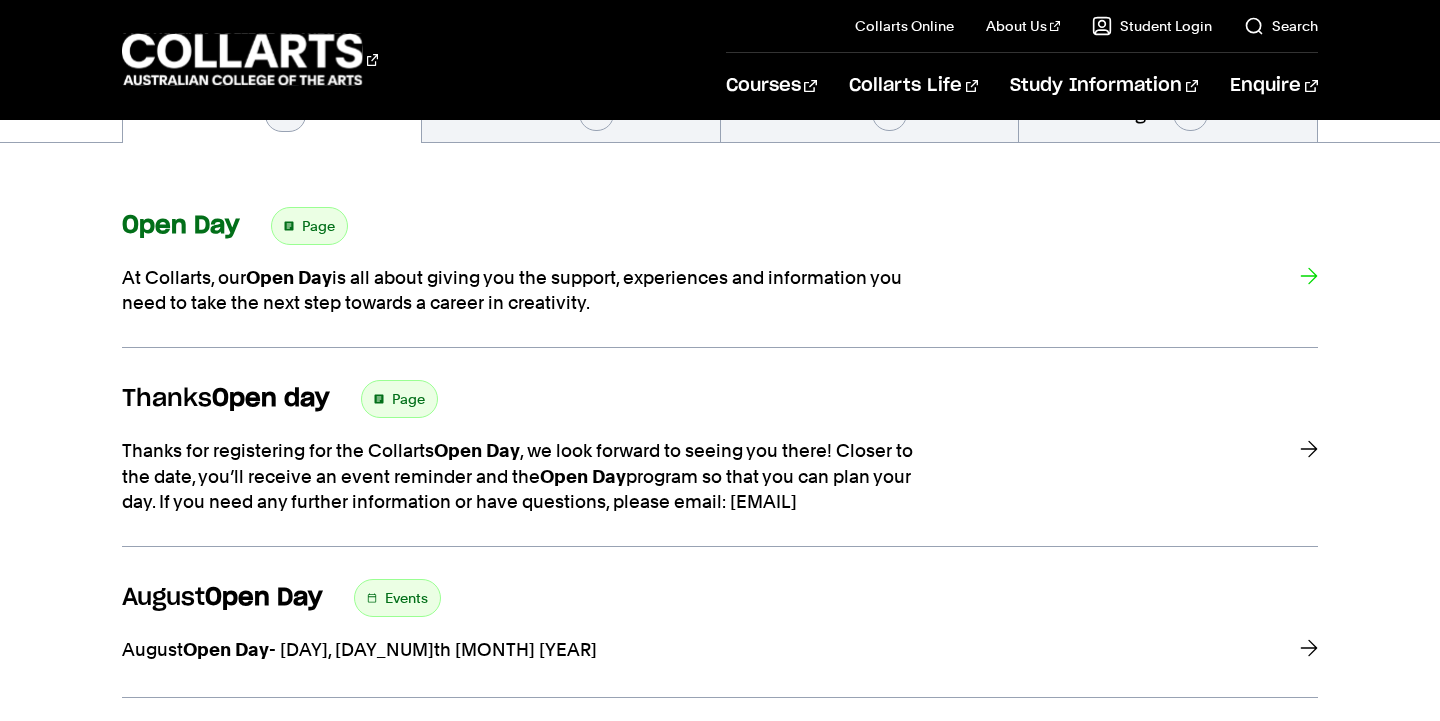 click on "At Collarts, our  Open Day  is all about giving you the support, experiences and information you need to take the next step towards a career in creativity." at bounding box center (522, 290) 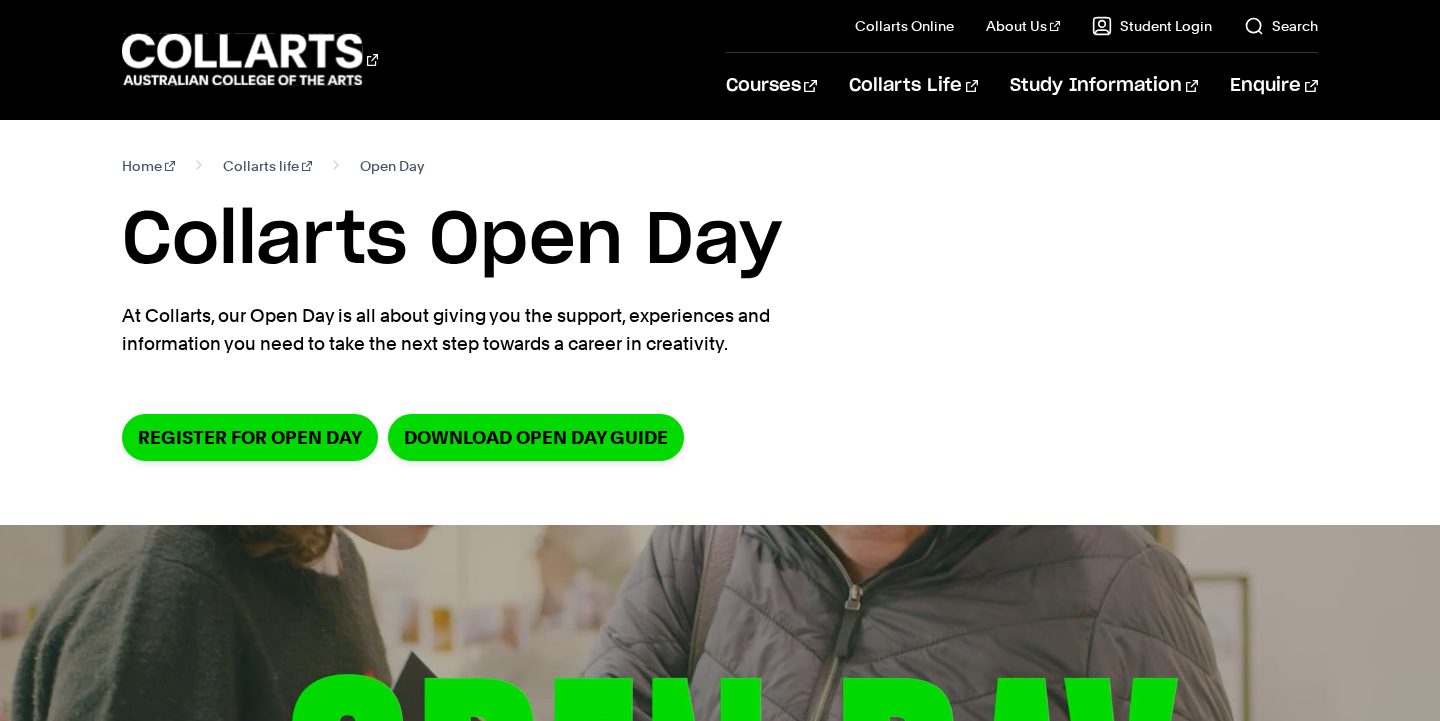 scroll, scrollTop: 0, scrollLeft: 0, axis: both 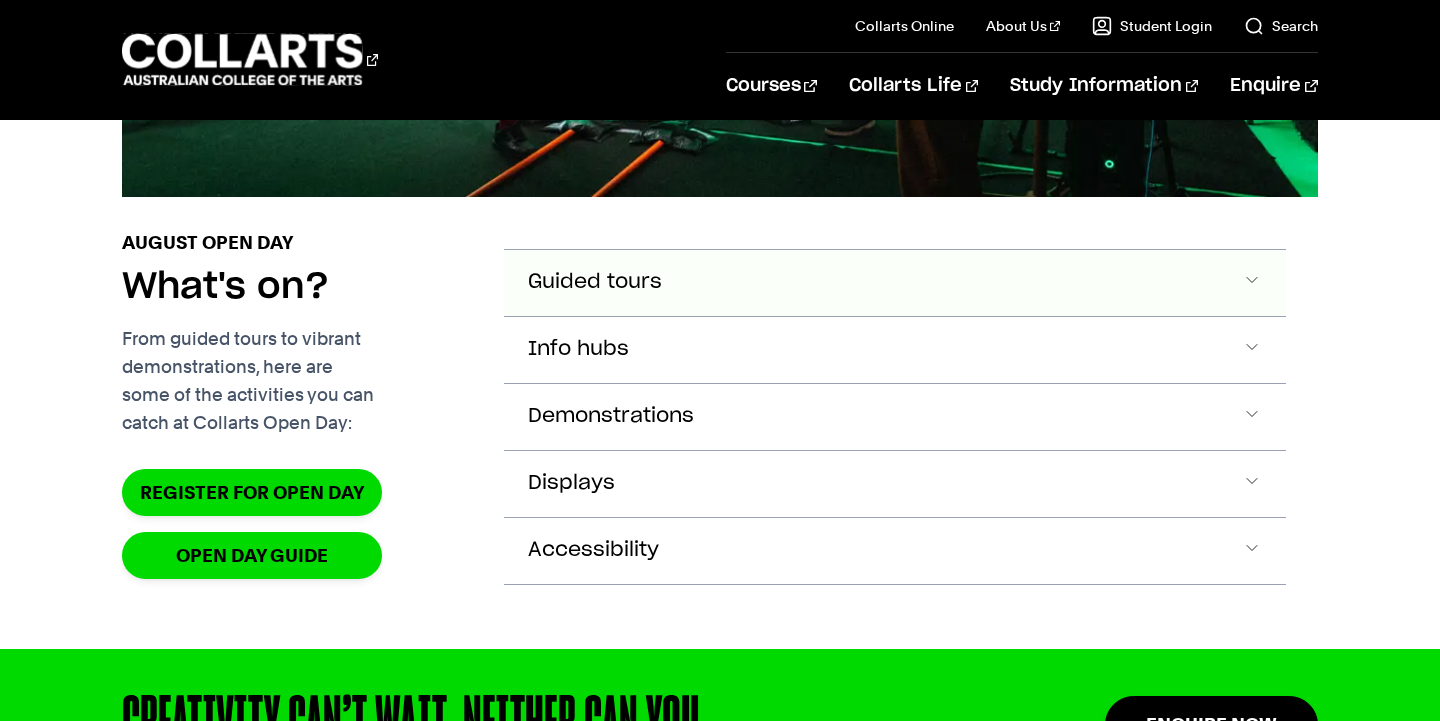 click on "Guided tours" at bounding box center [894, 283] 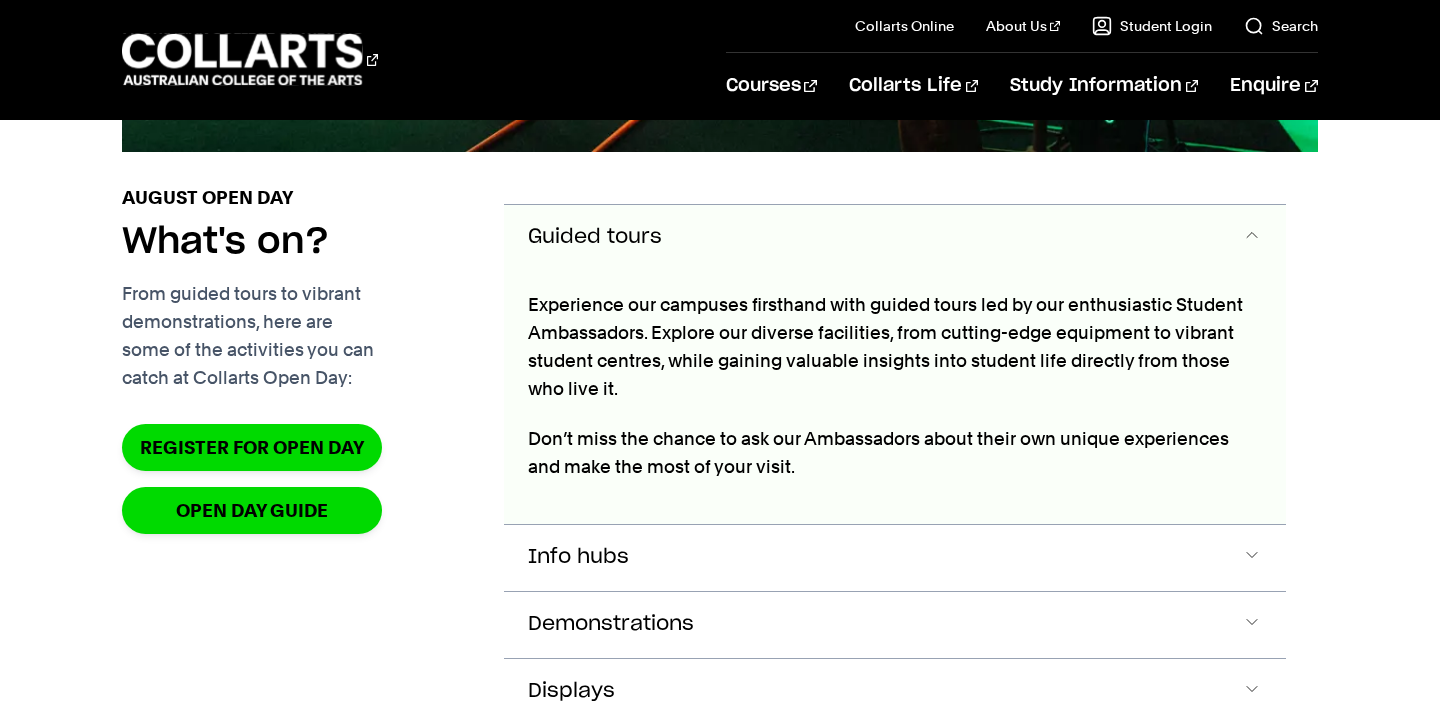 scroll, scrollTop: 2150, scrollLeft: 0, axis: vertical 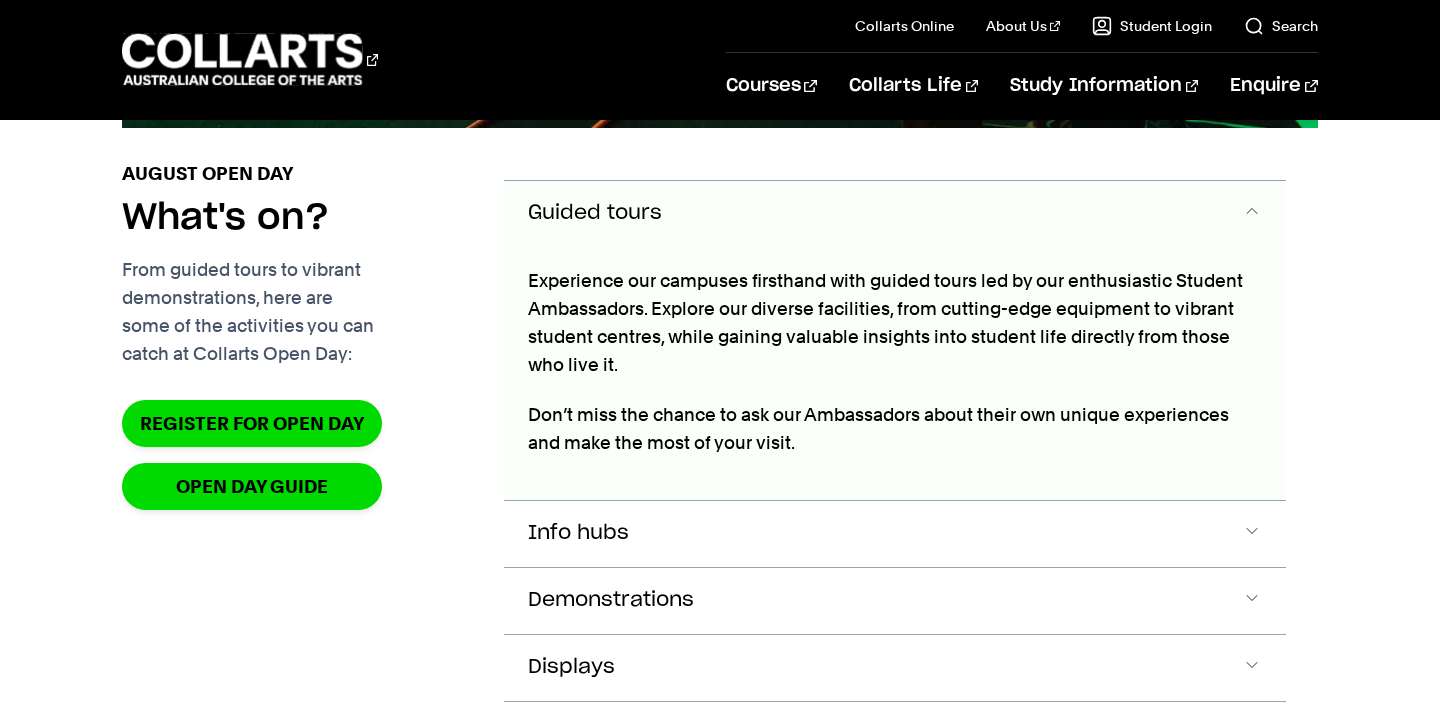 click on "Guided tours" at bounding box center (894, 214) 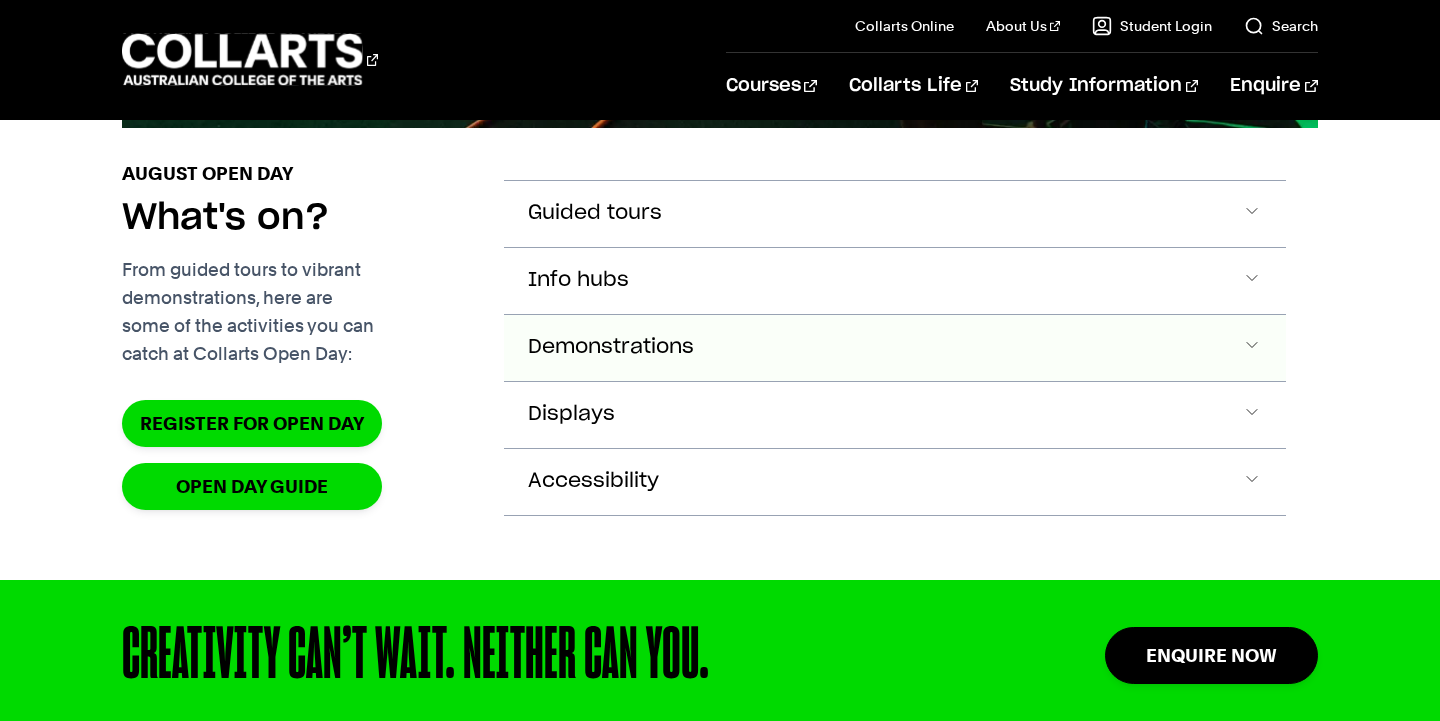 click on "Demonstrations" at bounding box center [894, 214] 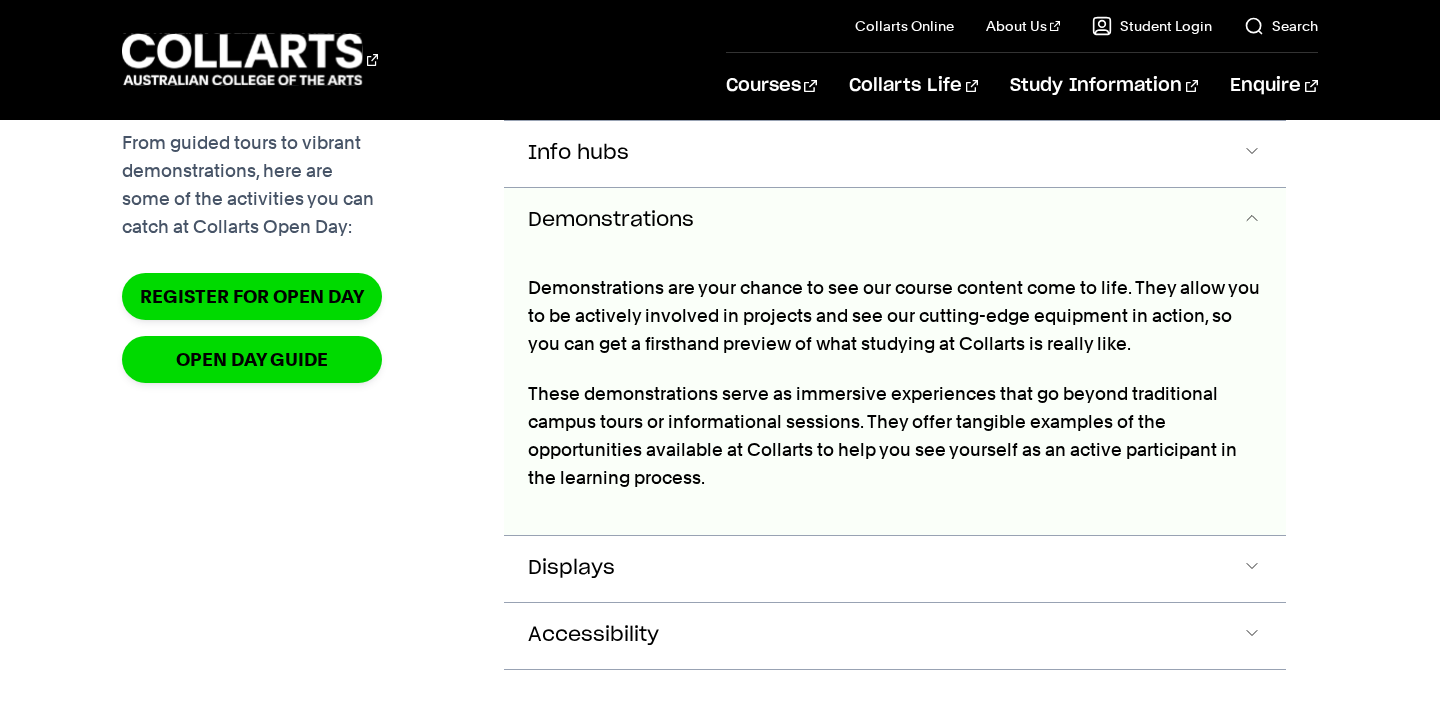 scroll, scrollTop: 2283, scrollLeft: 0, axis: vertical 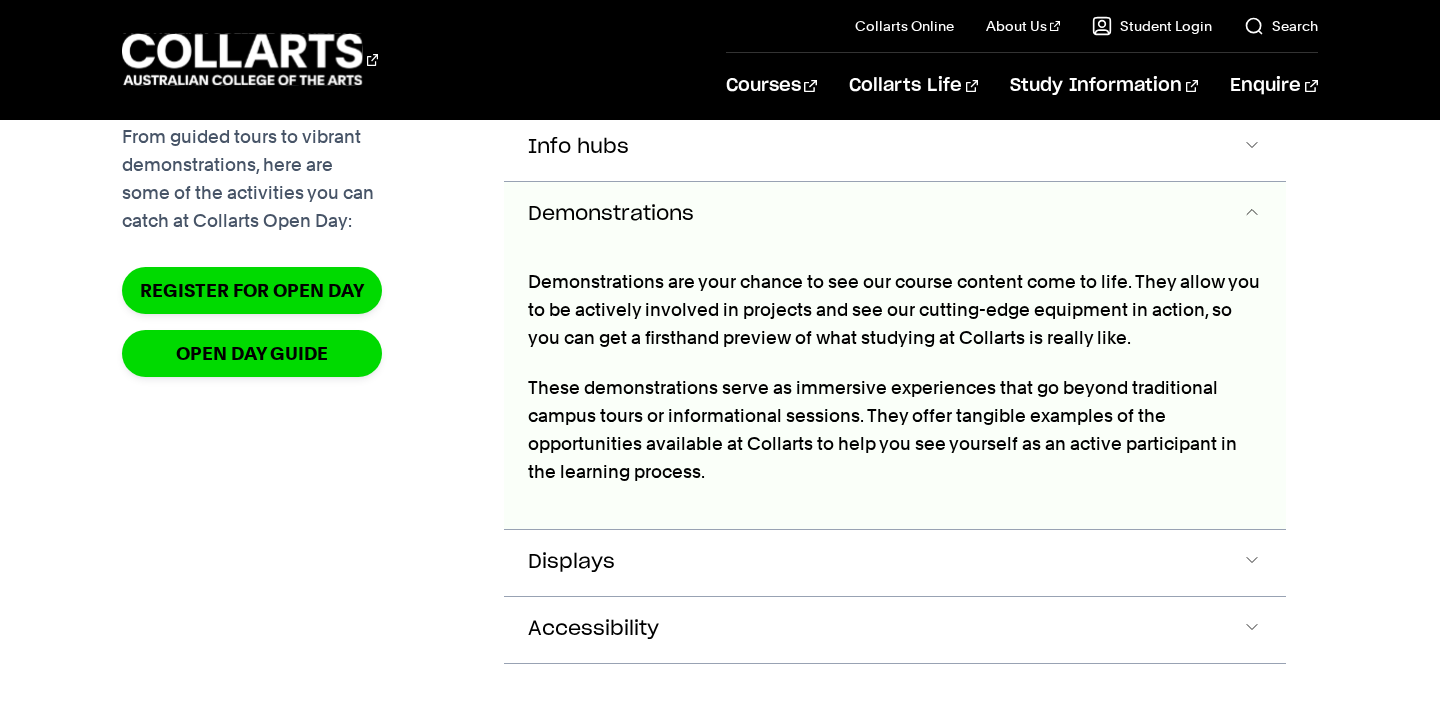 click on "Demonstrations" at bounding box center [894, 215] 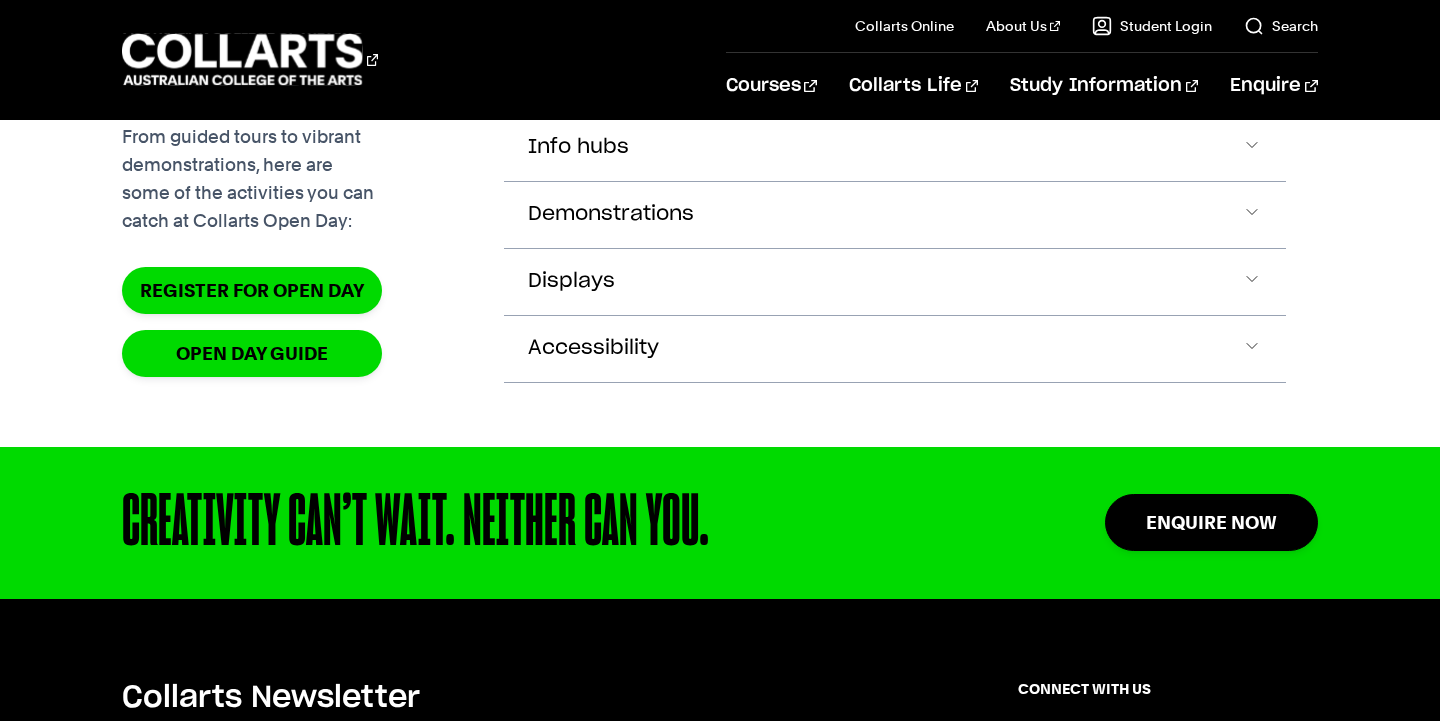 click on "Register for Open Day
OPEN DAY GUIDE" at bounding box center [297, 322] 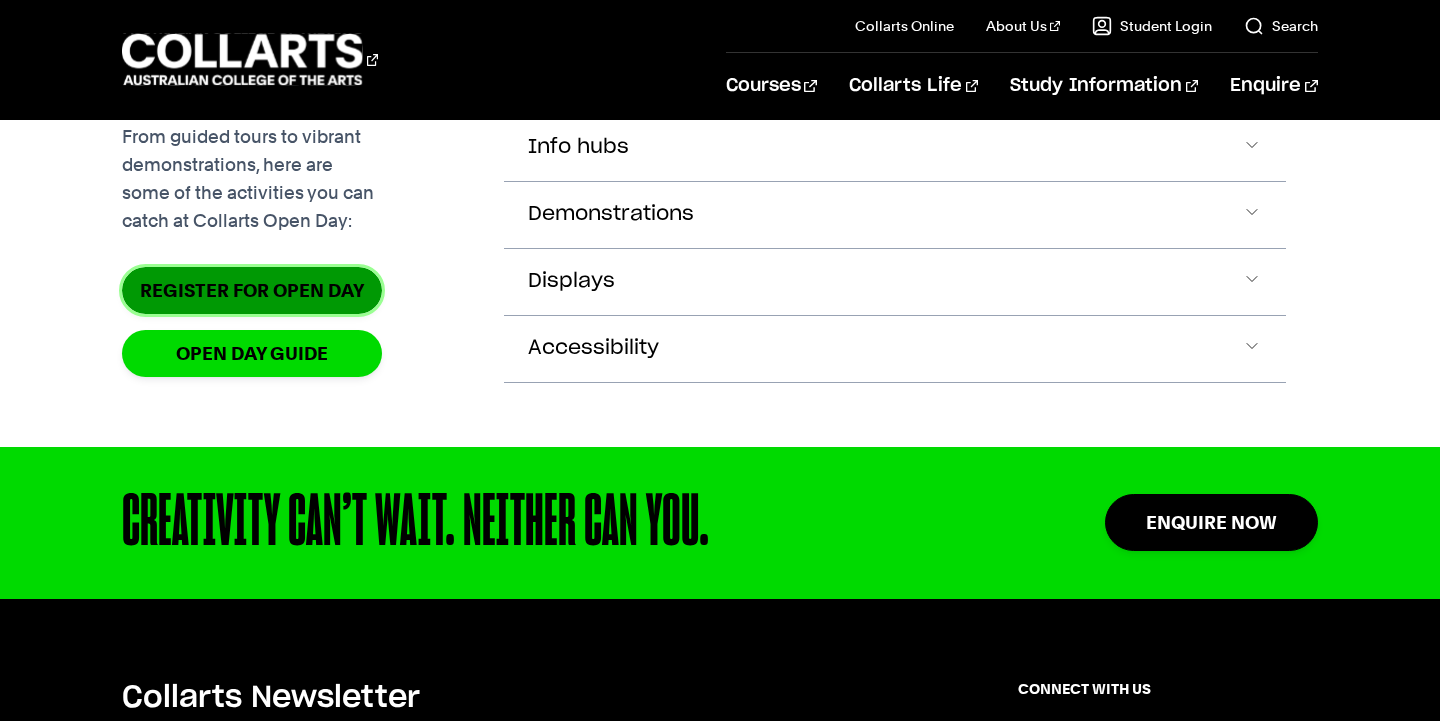 click on "Register for Open Day" at bounding box center (252, 290) 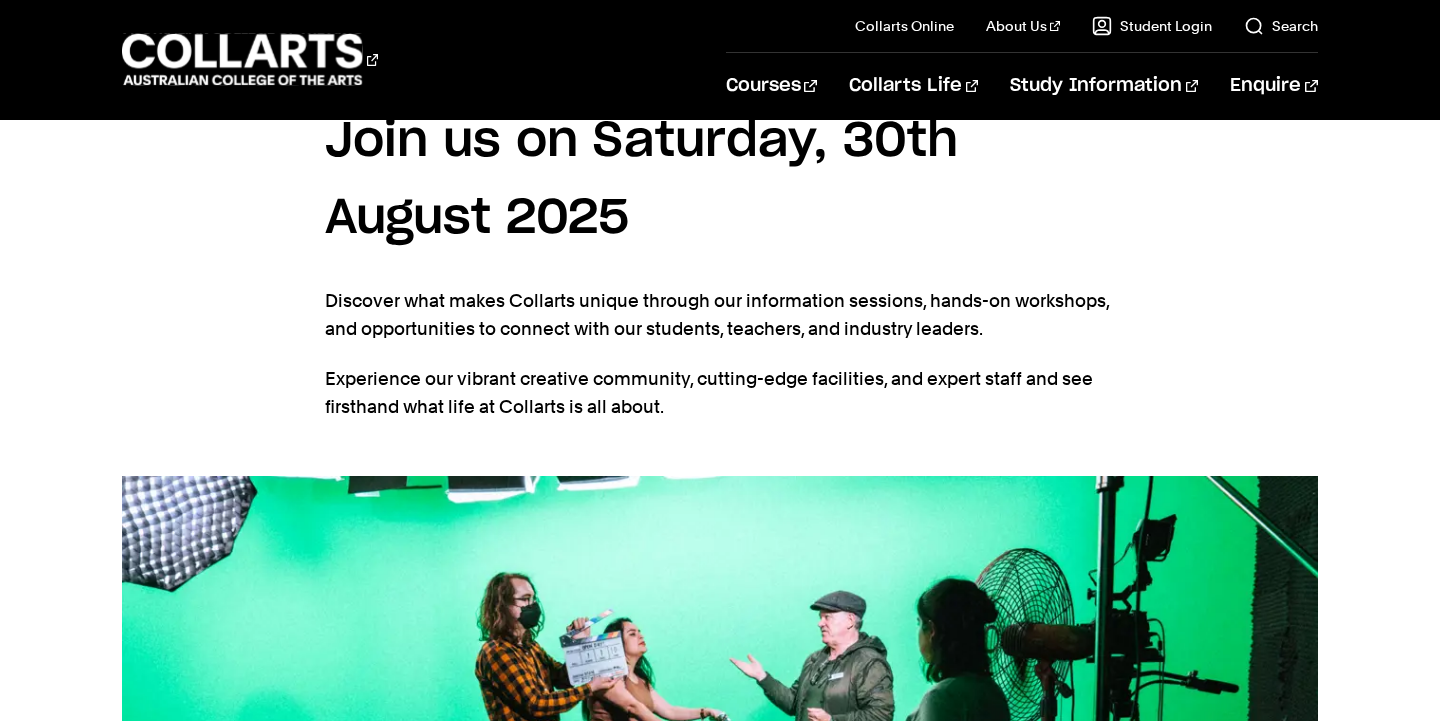scroll, scrollTop: 1110, scrollLeft: 0, axis: vertical 